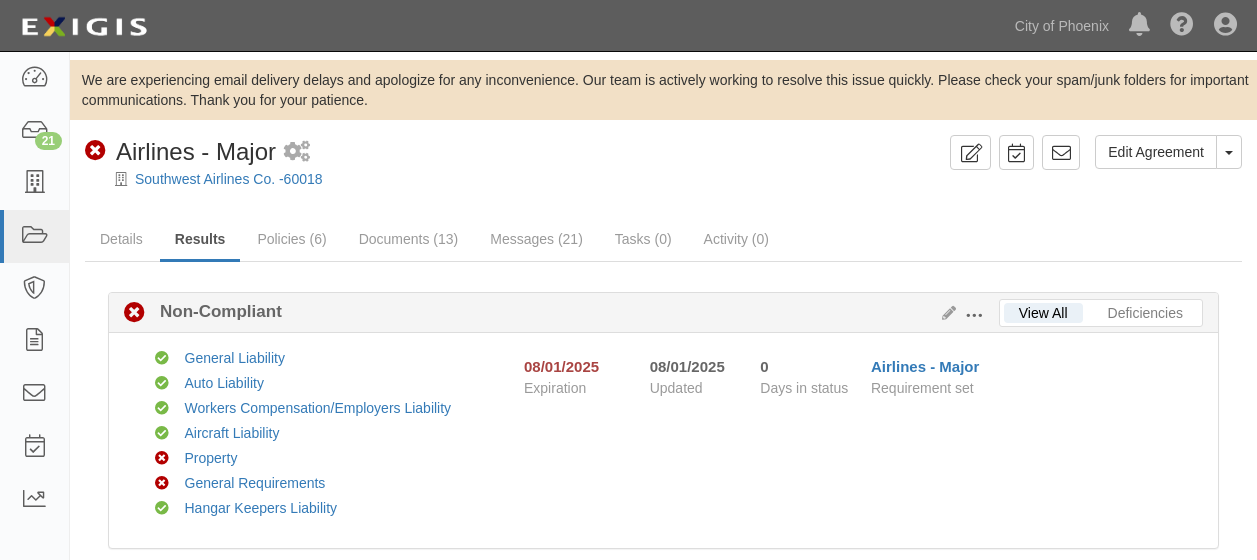 scroll, scrollTop: 1604, scrollLeft: 0, axis: vertical 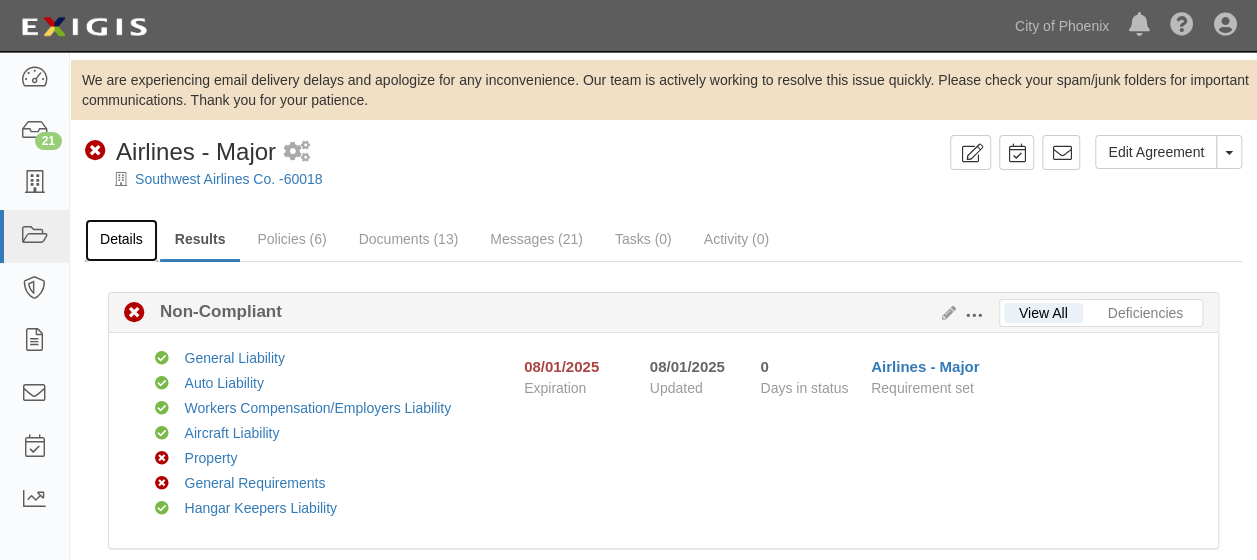 click on "Details" at bounding box center (121, 240) 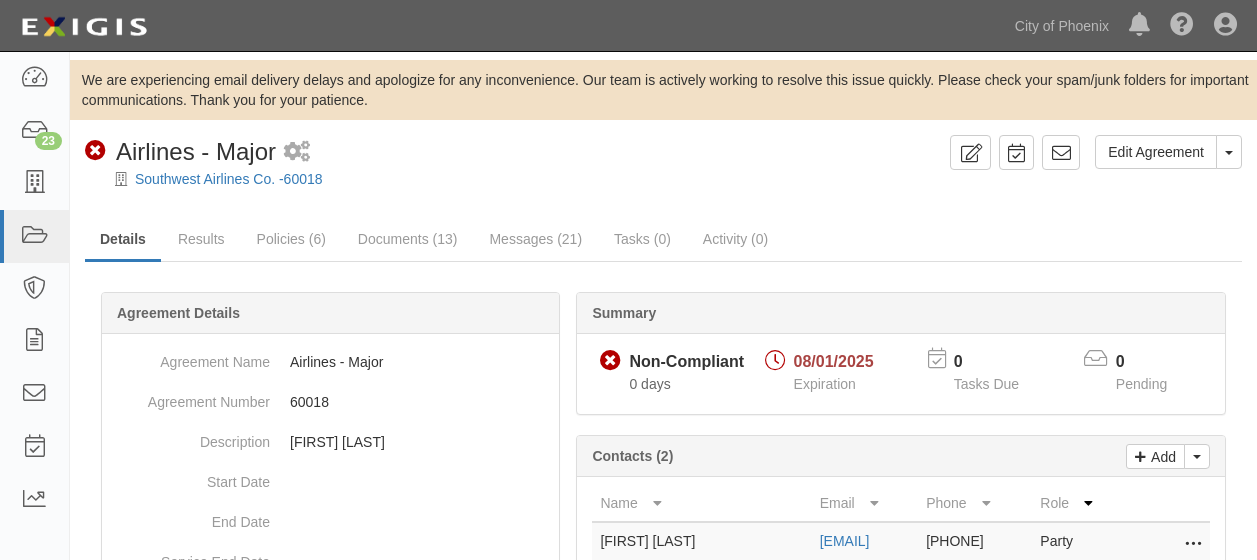 scroll, scrollTop: 0, scrollLeft: 0, axis: both 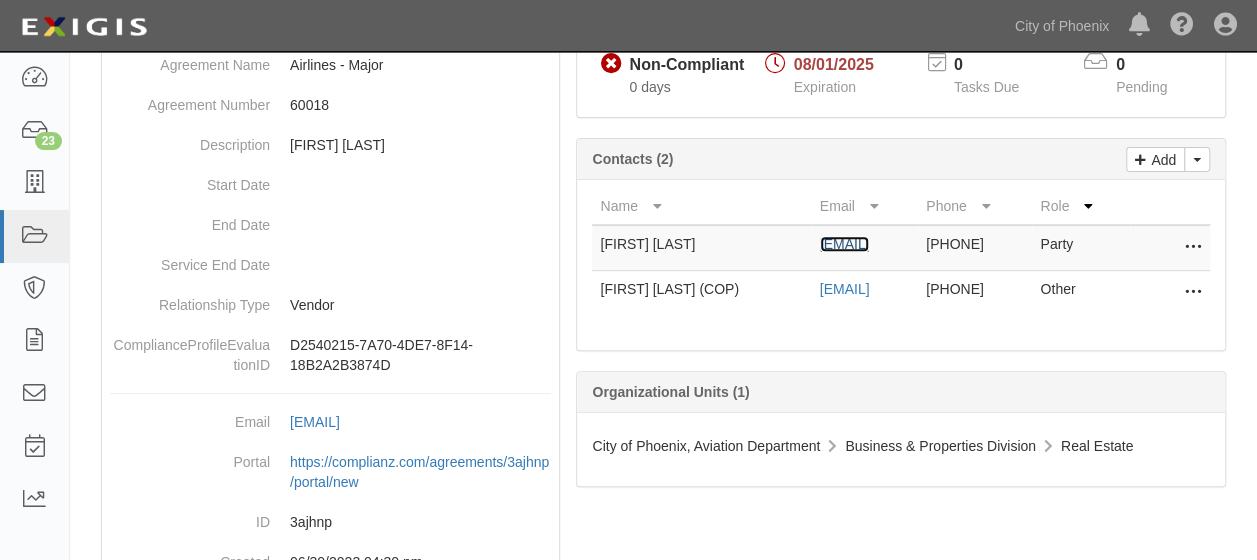 click on "insurance@wnco.com" at bounding box center (845, 244) 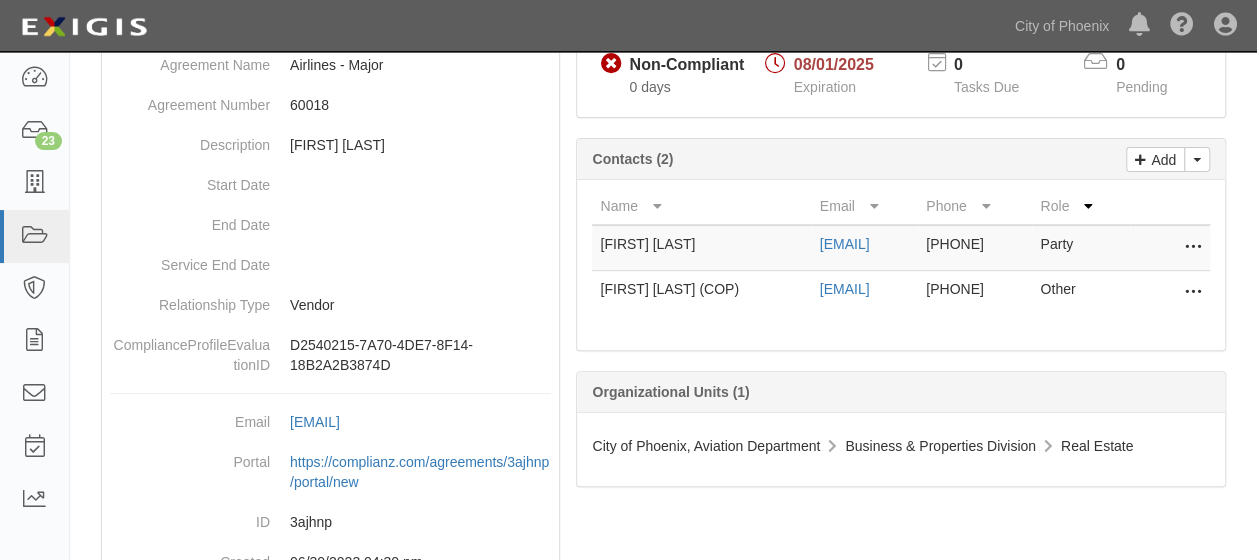 drag, startPoint x: 755, startPoint y: 289, endPoint x: 942, endPoint y: 296, distance: 187.13097 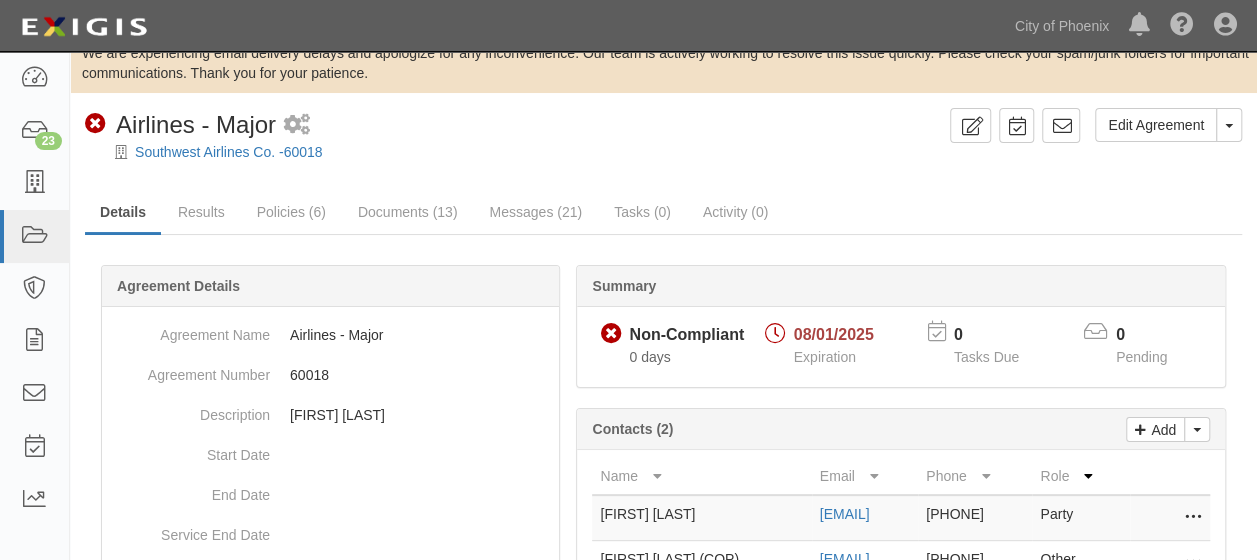 scroll, scrollTop: 26, scrollLeft: 0, axis: vertical 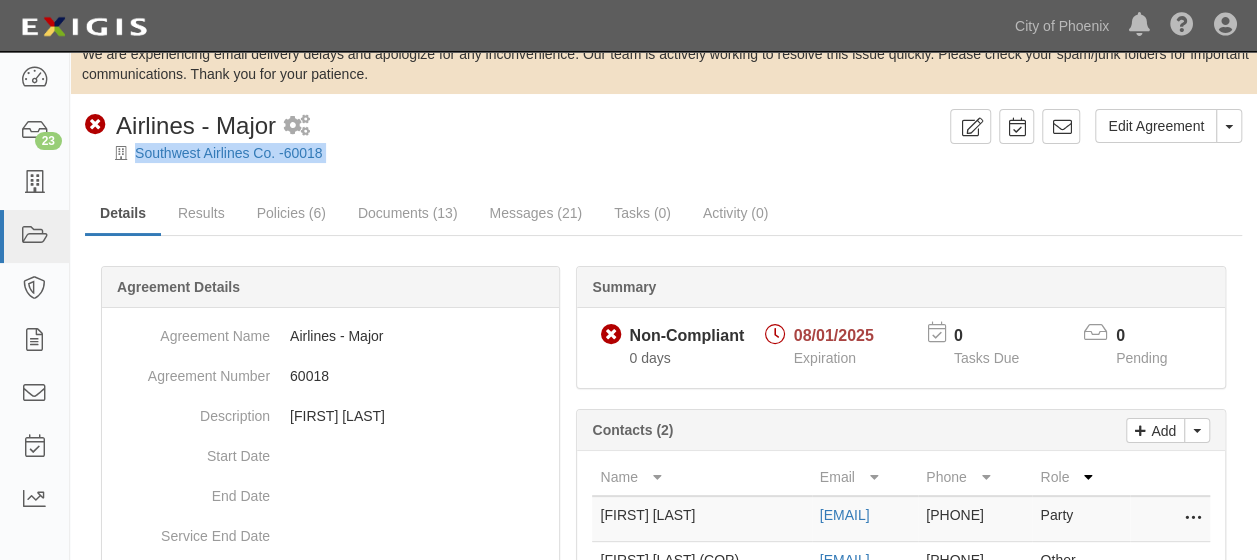 drag, startPoint x: 126, startPoint y: 152, endPoint x: 347, endPoint y: 166, distance: 221.443 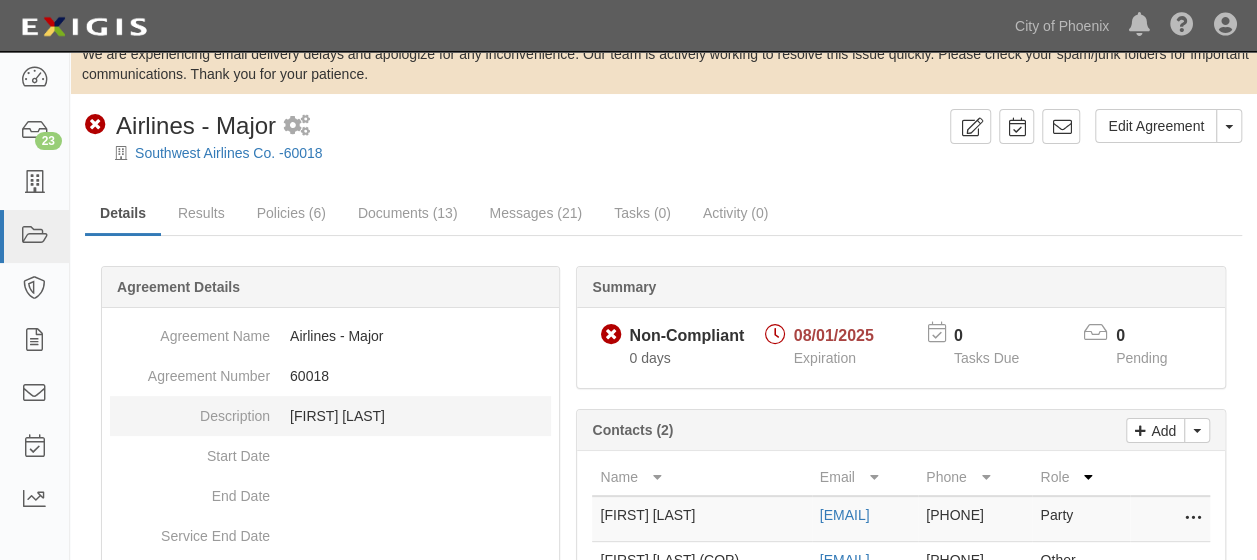 click on "Description" at bounding box center [190, 411] 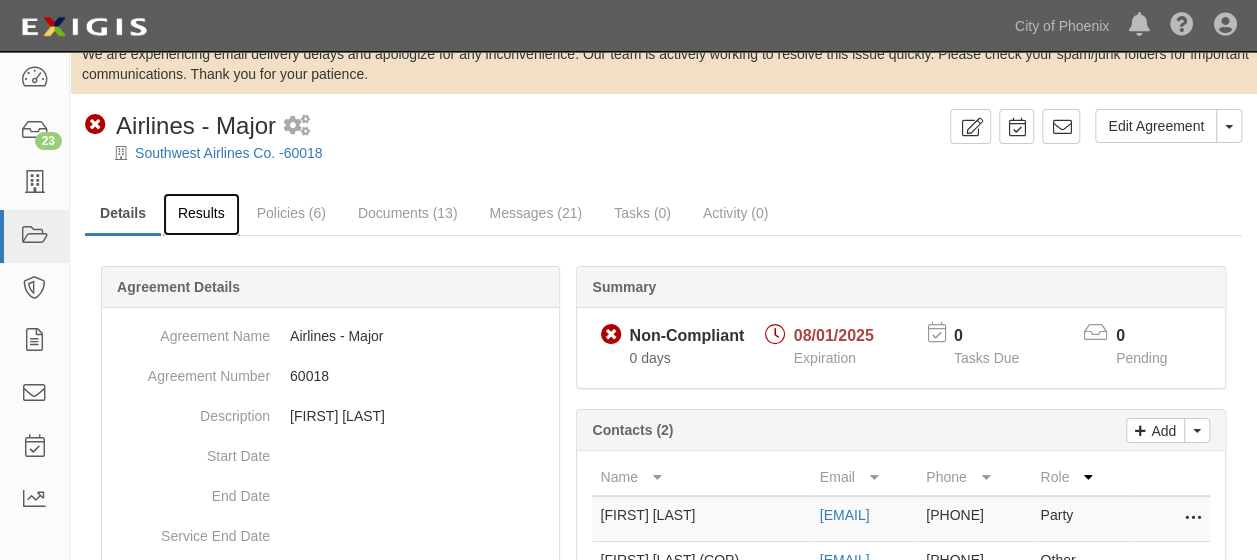 click on "Results" at bounding box center (201, 214) 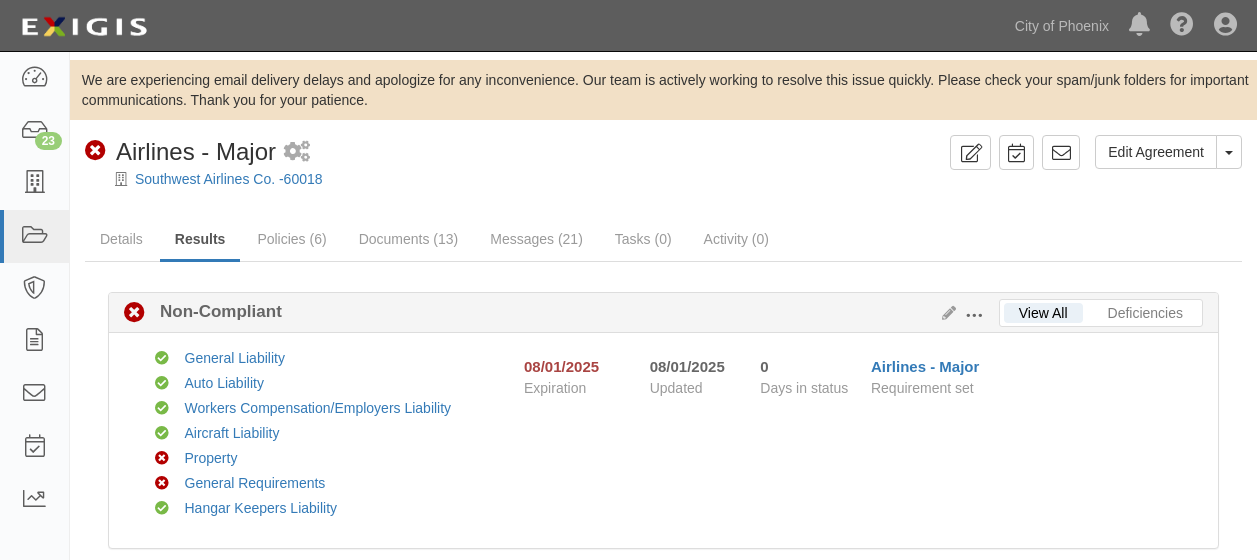 scroll, scrollTop: 0, scrollLeft: 0, axis: both 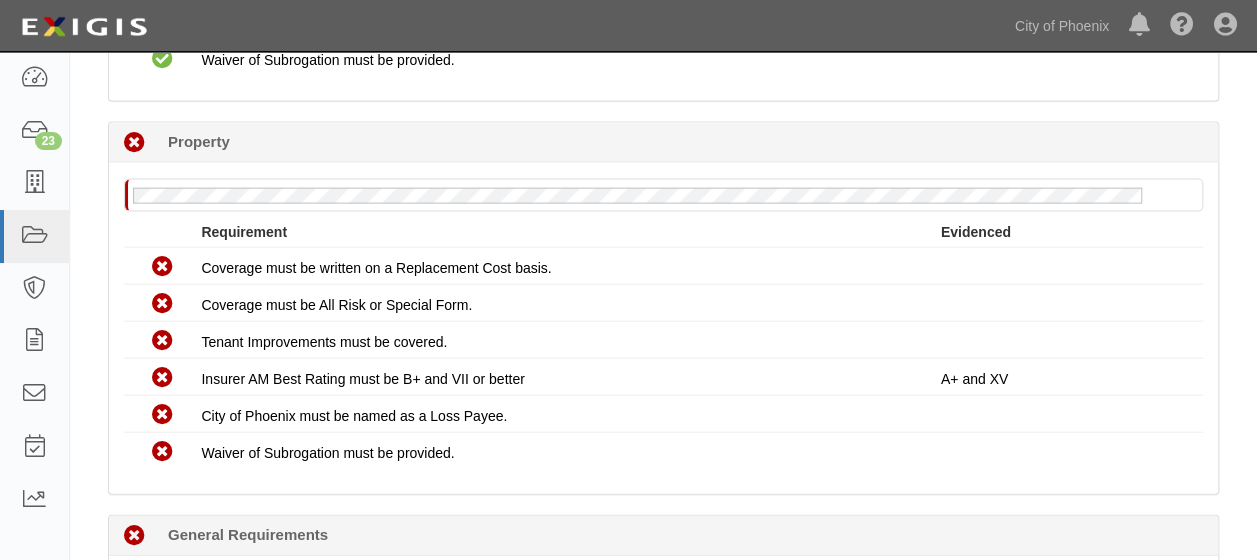 click at bounding box center (34, 296) 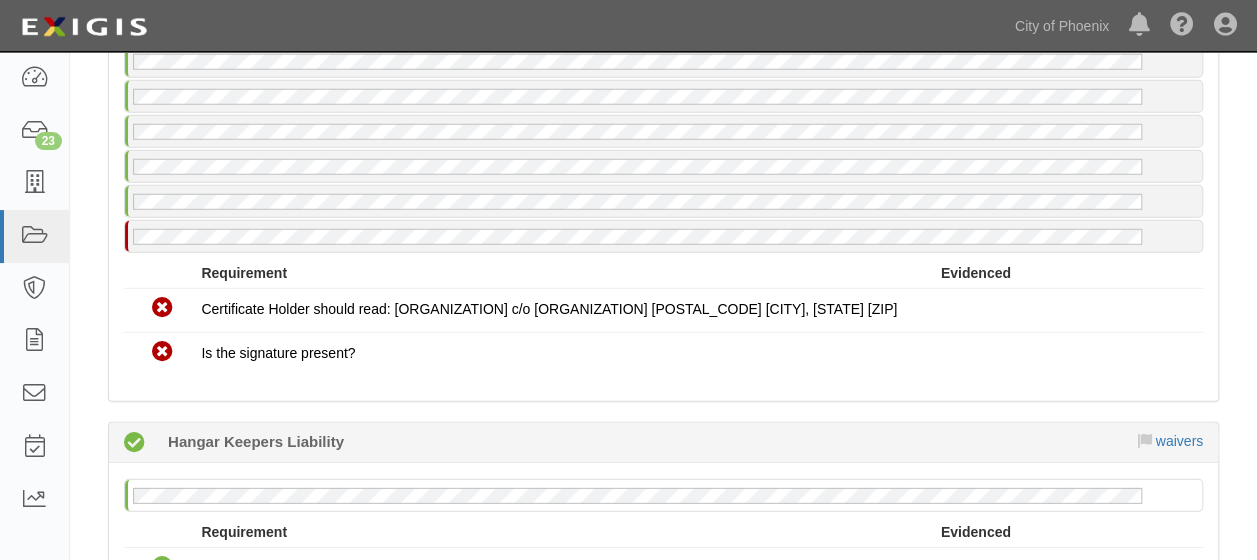 scroll, scrollTop: 2706, scrollLeft: 0, axis: vertical 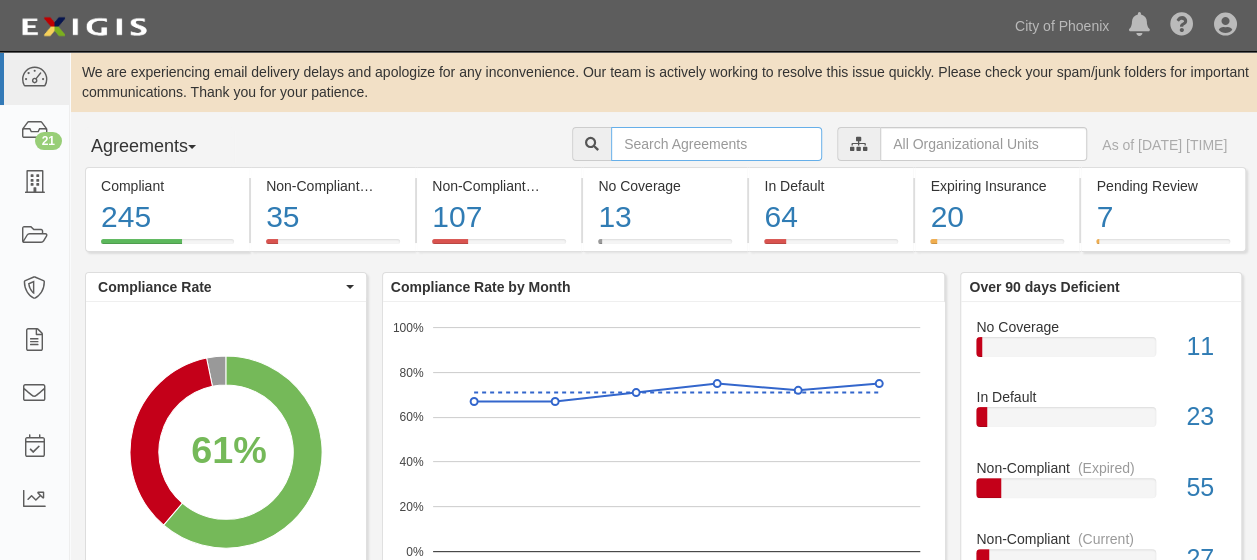 click at bounding box center (716, 144) 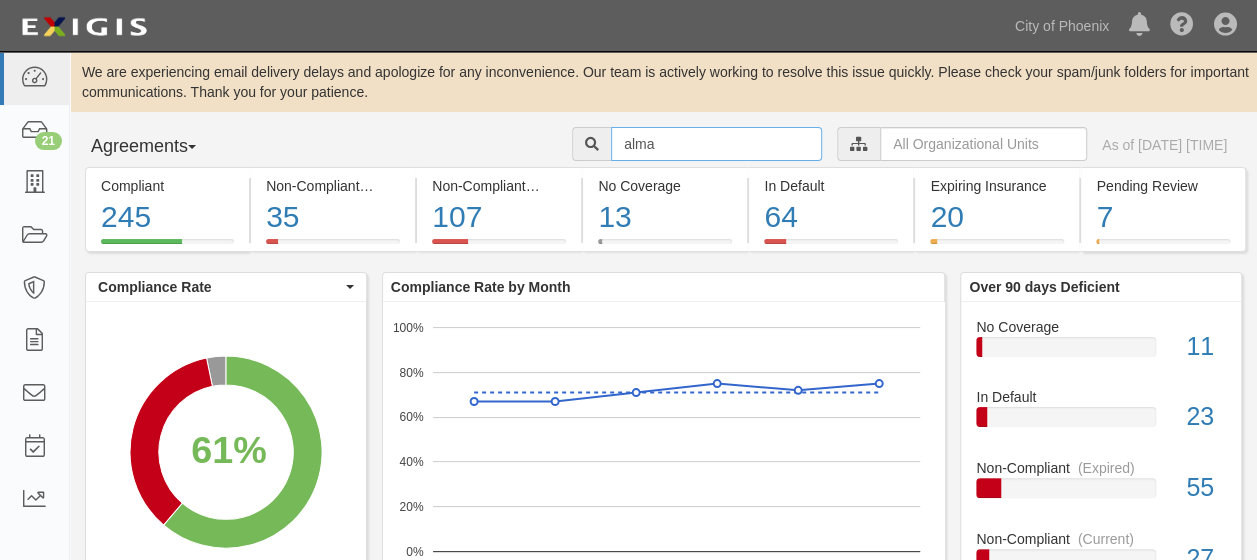 type on "[FIRST] [LAST]" 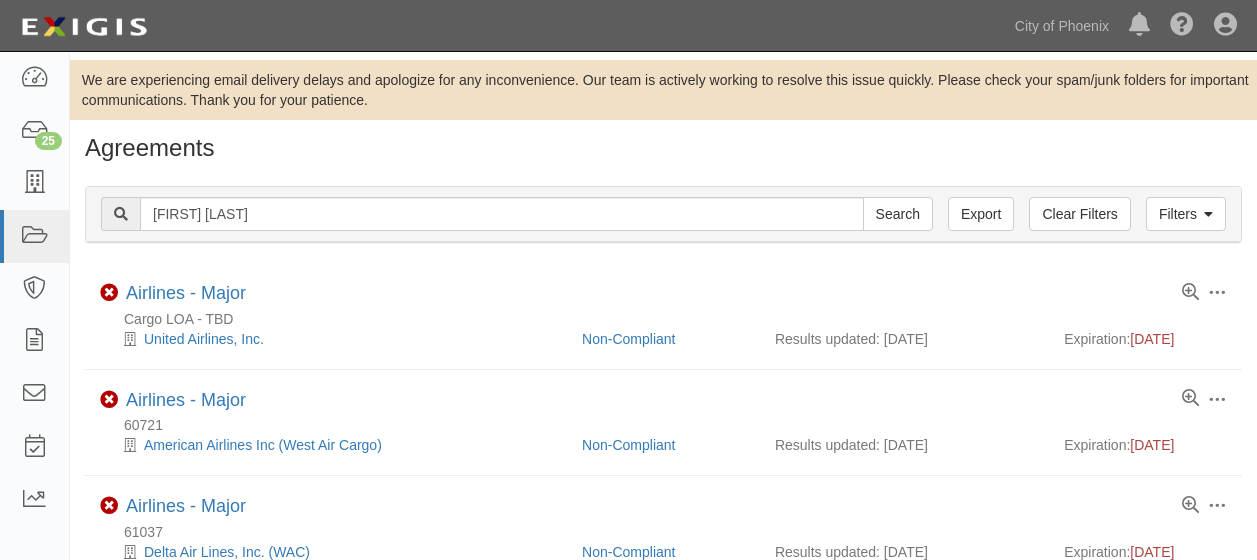scroll, scrollTop: 0, scrollLeft: 0, axis: both 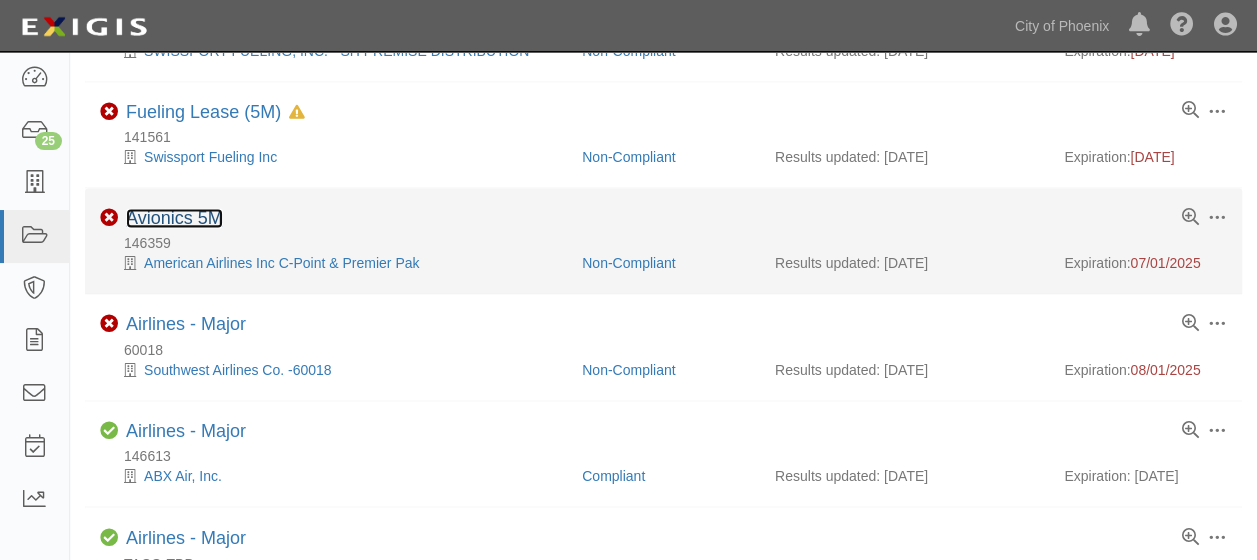 click on "Avionics 5M" at bounding box center (174, 218) 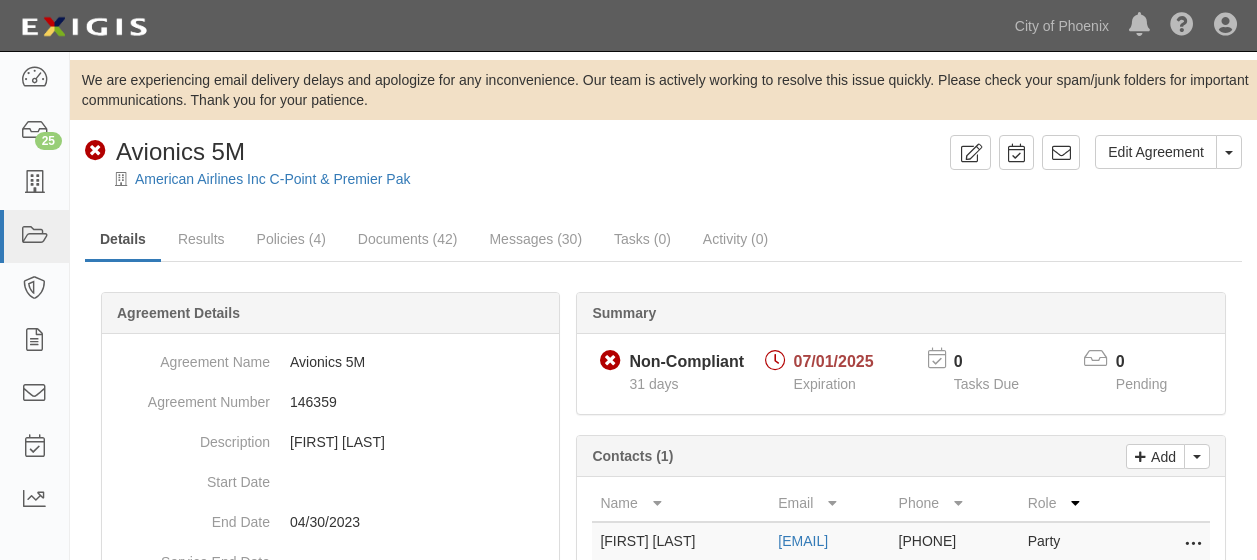 scroll, scrollTop: 0, scrollLeft: 0, axis: both 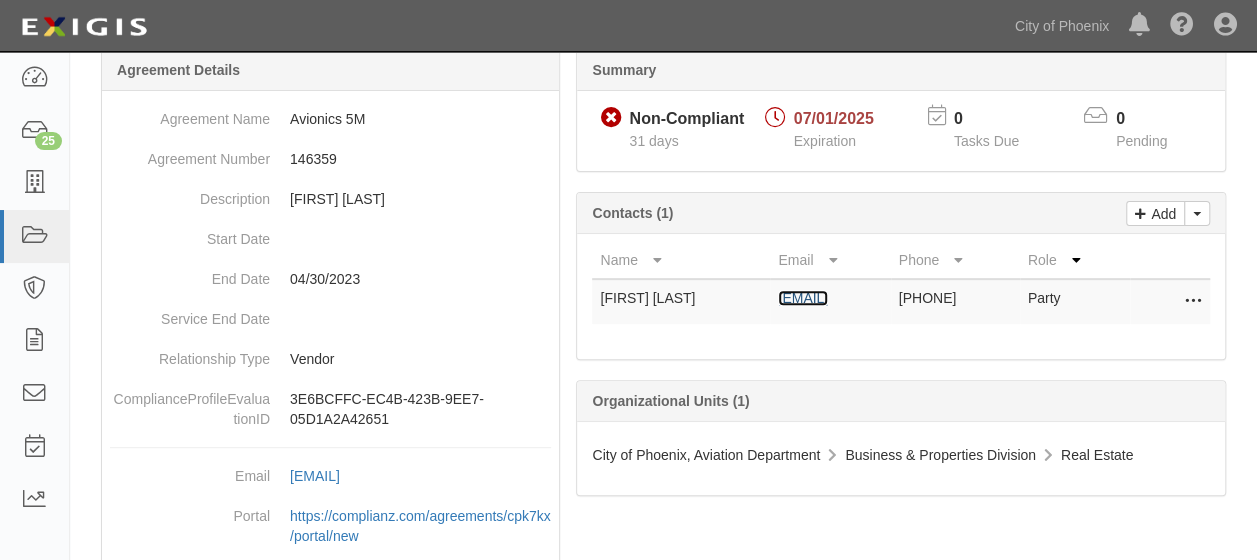 click on "kelly.cooper@aa.com" at bounding box center [803, 298] 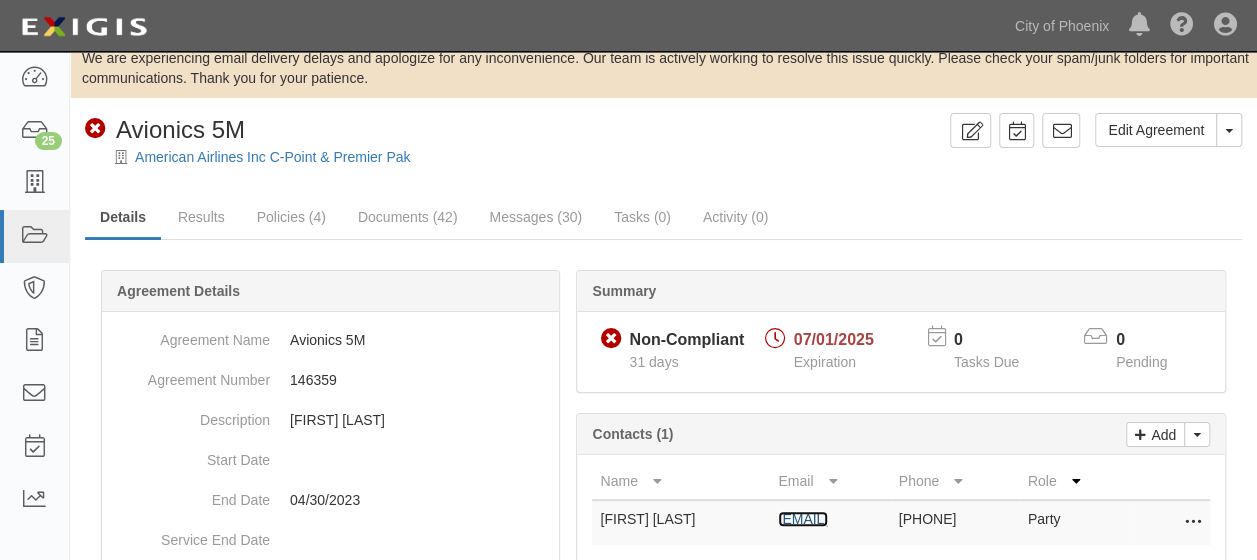 scroll, scrollTop: 10, scrollLeft: 0, axis: vertical 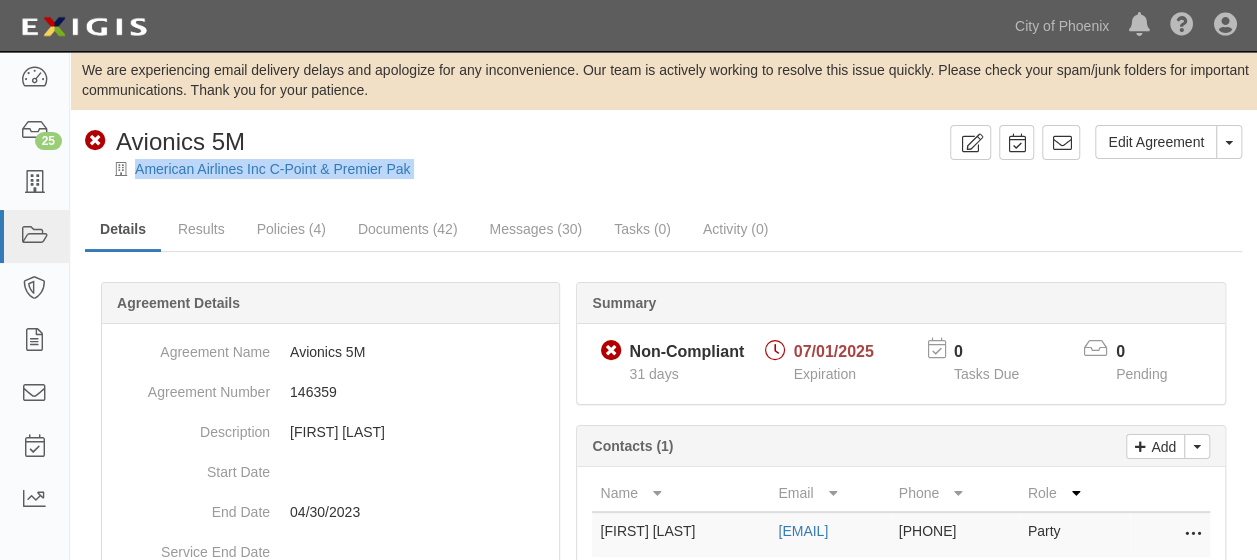 drag, startPoint x: 128, startPoint y: 165, endPoint x: 456, endPoint y: 181, distance: 328.39 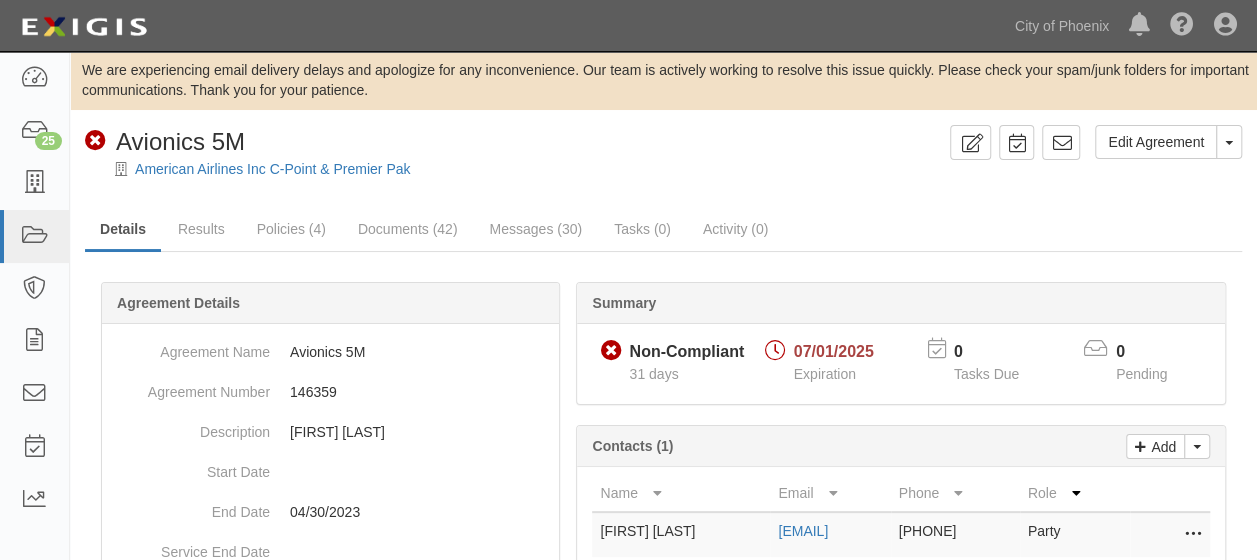 click on "Summary Non-Compliant Non-Compliant 31 days 07/01/2025 Expiration 0 Tasks Due 0 Pending Add Toggle Contact Dropdown Change contacts Contacts (1) Name Email Phone Role Kelly Cooper kelly.cooper@aa.com 817-967-2601 Party Edit Remove from agreement Delete Organizational Units (1) City of Phoenix, Aviation Department Business & Properties Division Real Estate Agreement Details Agreement Name Avionics 5M Agreement Number 146359 Description Alma Warren Start Date End Date 04/30/2023 Service End Date Relationship Type Vendor ComplianceProfileEvaluationID 3E6BCFFC-EC4B-423B-9EE7-05D1A2A42651 Email agreement-cpk7kx@cop.complianz.com copy to clipboard Portal https://complianz.com/agreements/cpk7kx/portal/new copy to clipboard ID cpk7kx Created 06/30/2023 04:30 pm Last Updated 03/14/2025 02:20 pm by Mike Happ Add Toggle Contact Dropdown Change contacts Contacts (1) Name Email Phone Role Kelly Cooper kelly.cooper@aa.com 817-967-2601 Party Edit Remove from agreement Delete Organizational Units (1) Real Estate" at bounding box center (663, 282) 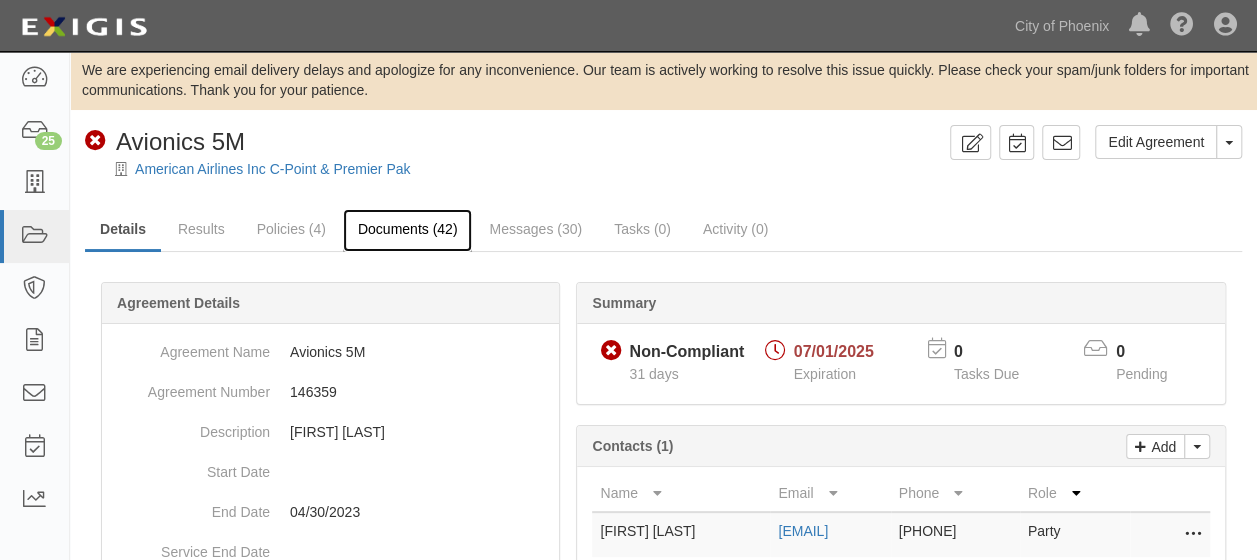 click on "Documents (42)" at bounding box center (408, 230) 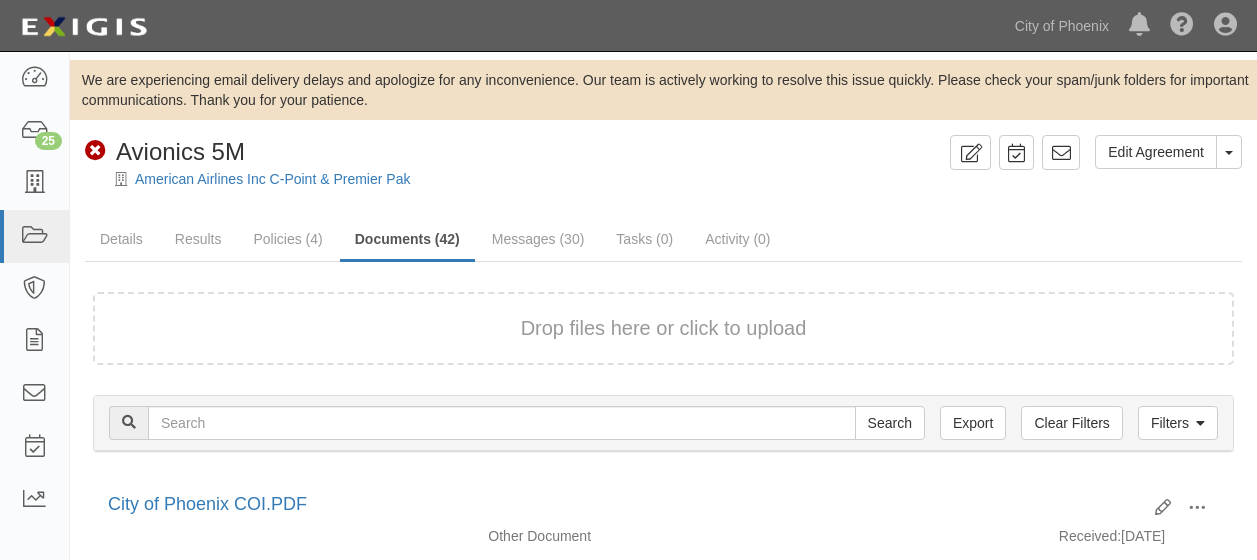 scroll, scrollTop: 0, scrollLeft: 0, axis: both 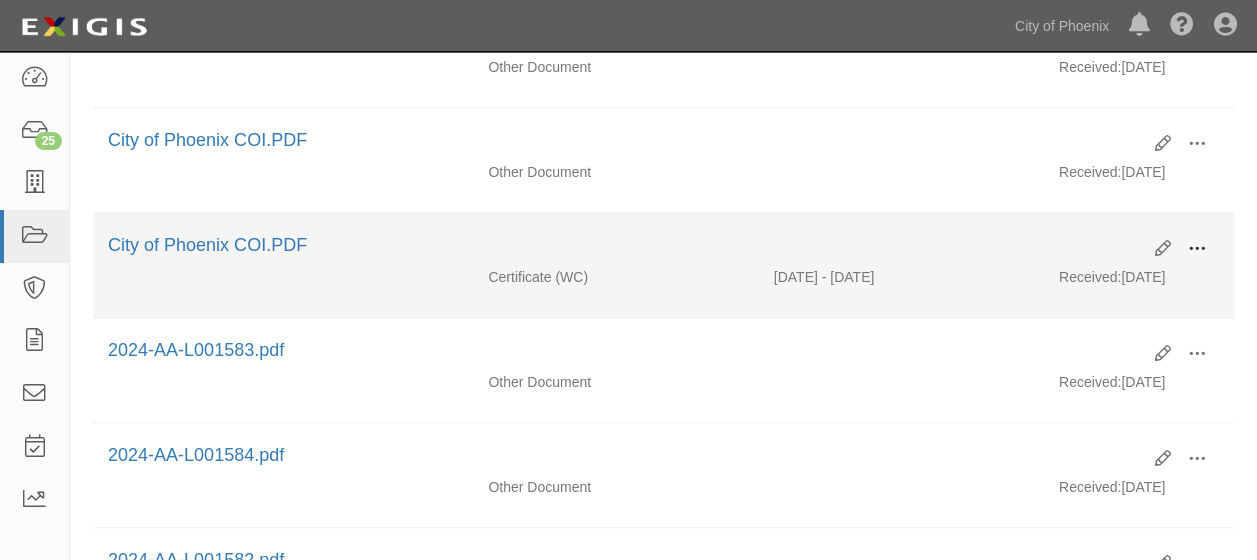 click at bounding box center [1197, 249] 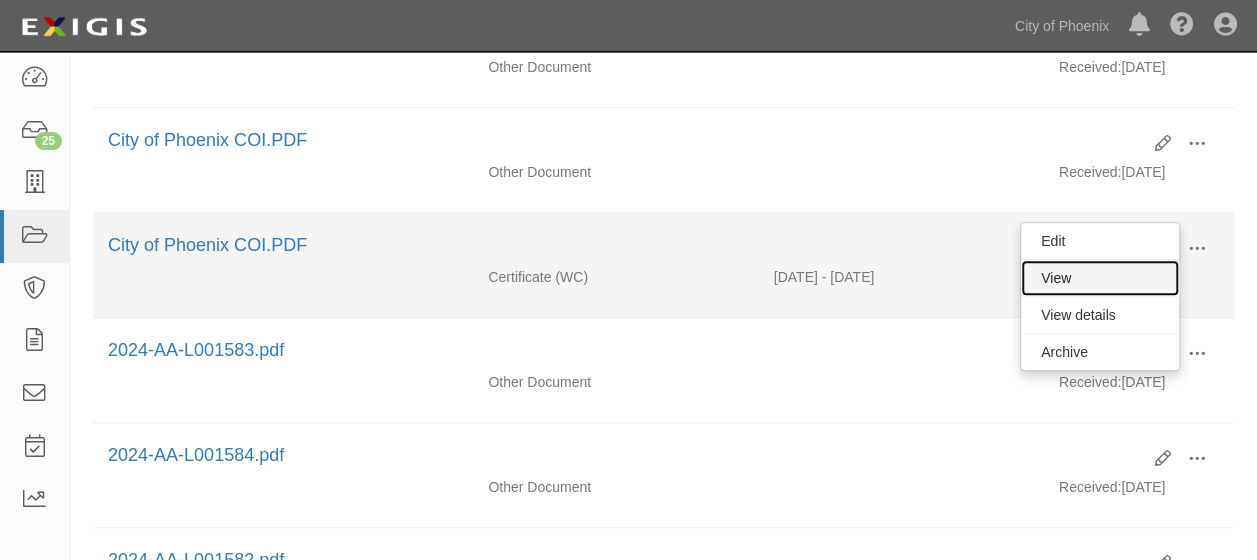 click on "View" at bounding box center [1100, 278] 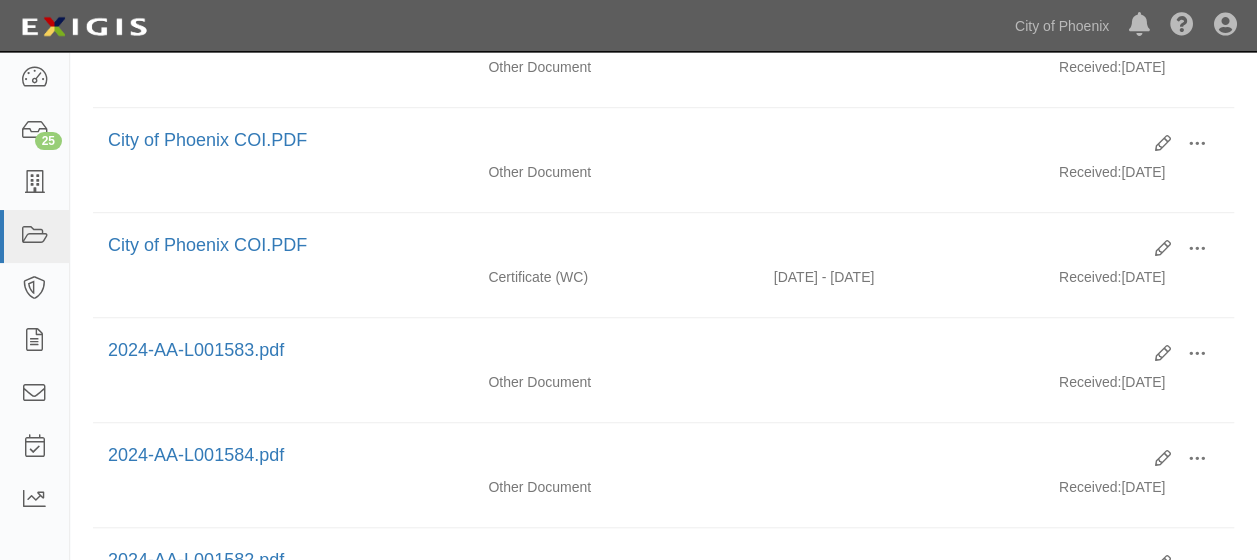 click on "Dashboard 25 Inbox Parties Agreements Coverages Documents Messages Tasks Reports [CITY] View all Notifications There are no notifications Help Center - Complianz Account Sign Out" at bounding box center [628, 25] 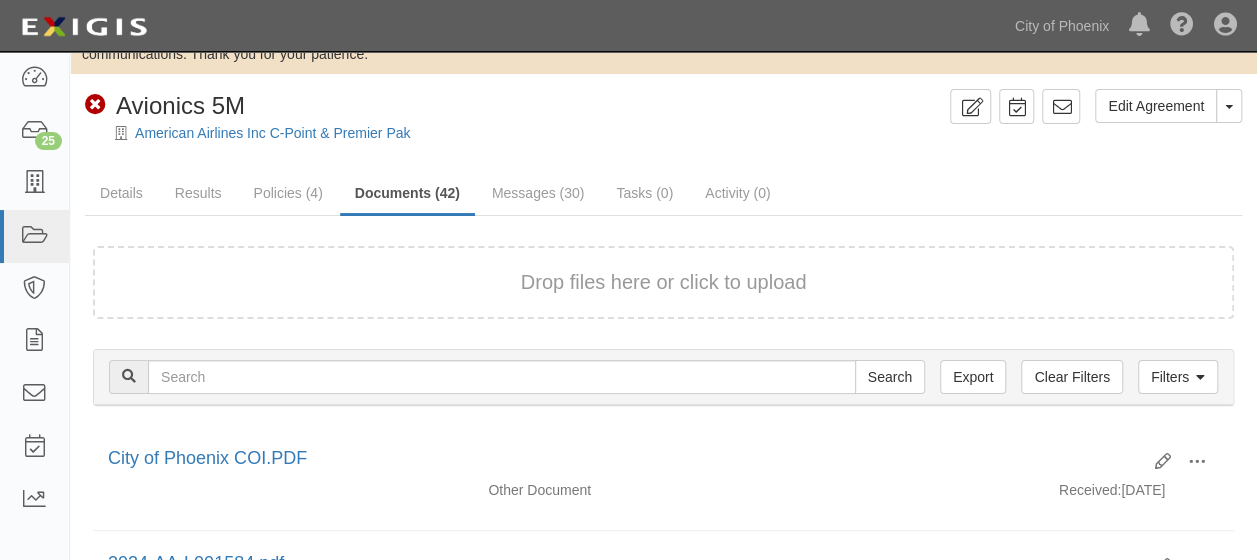 scroll, scrollTop: 50, scrollLeft: 0, axis: vertical 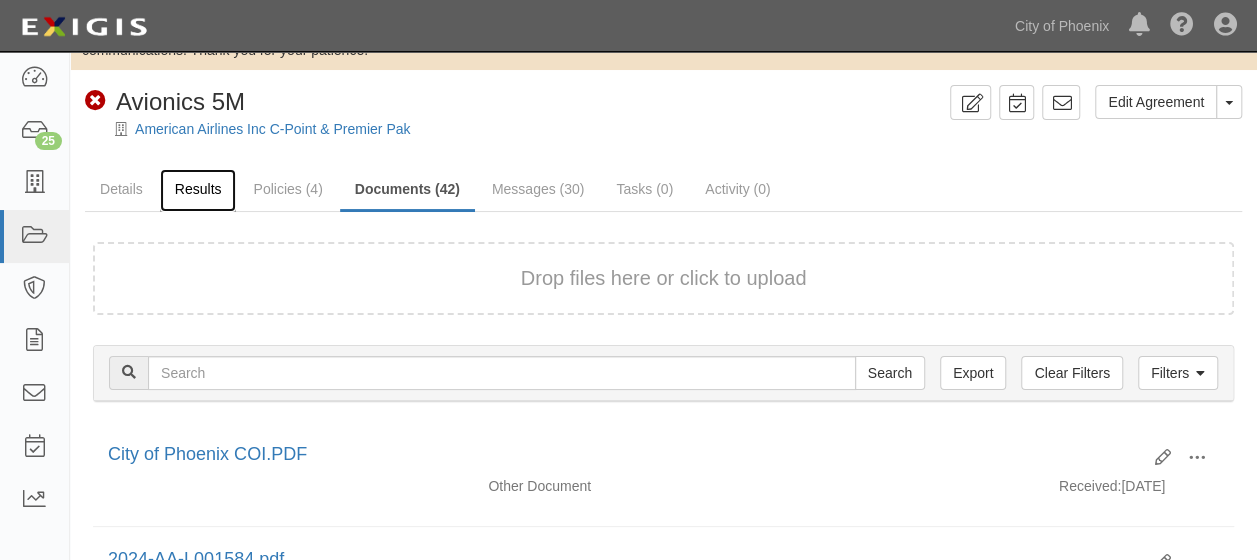 click on "Results" at bounding box center (198, 190) 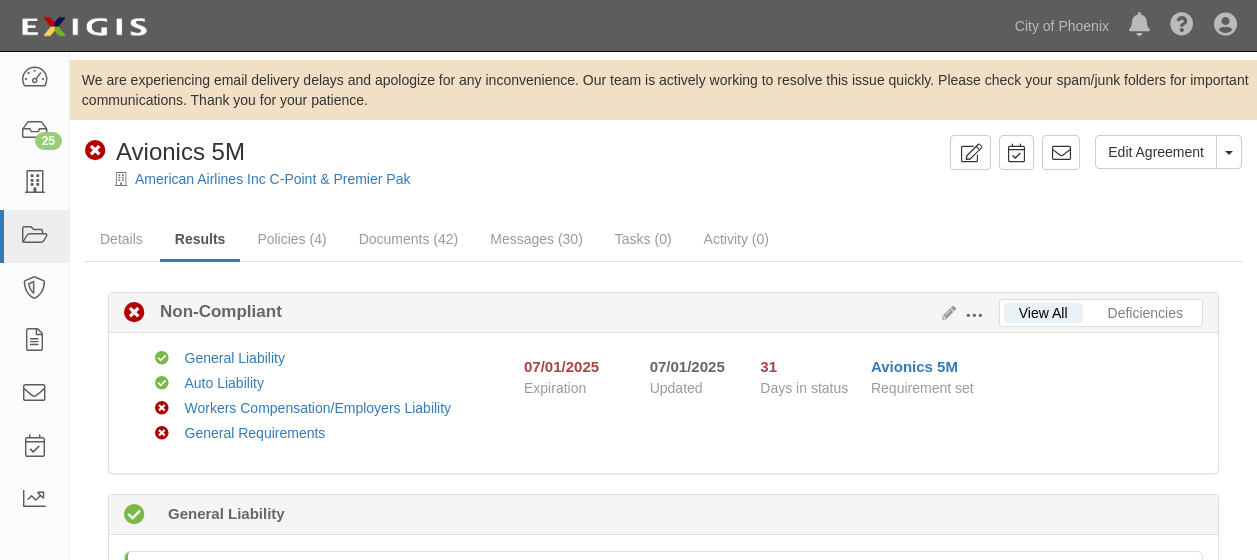 scroll, scrollTop: 0, scrollLeft: 0, axis: both 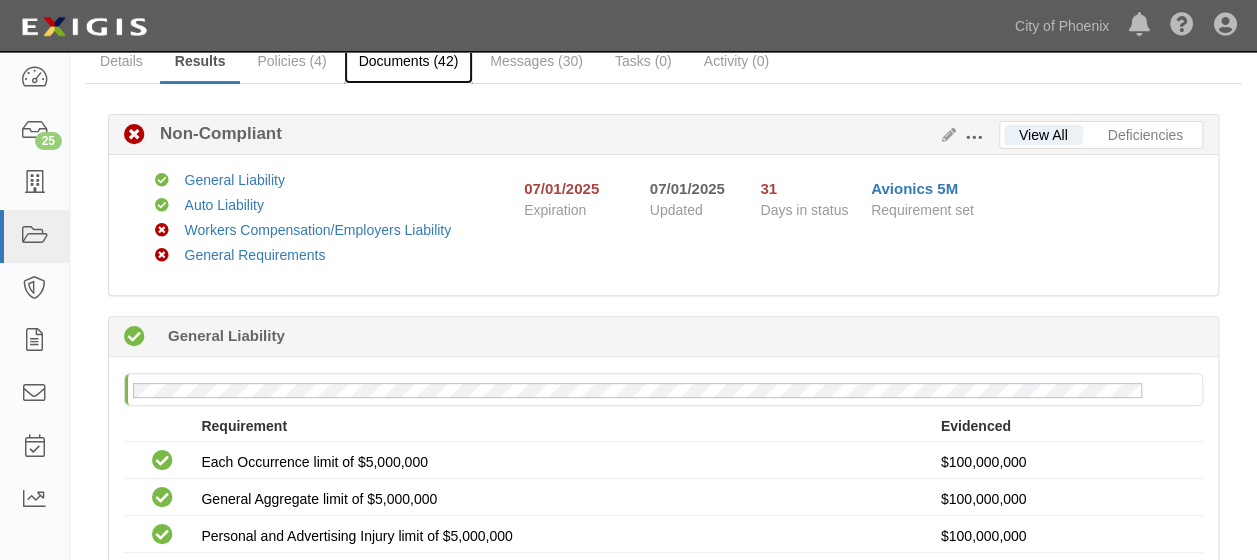 click on "Documents (42)" at bounding box center [409, 62] 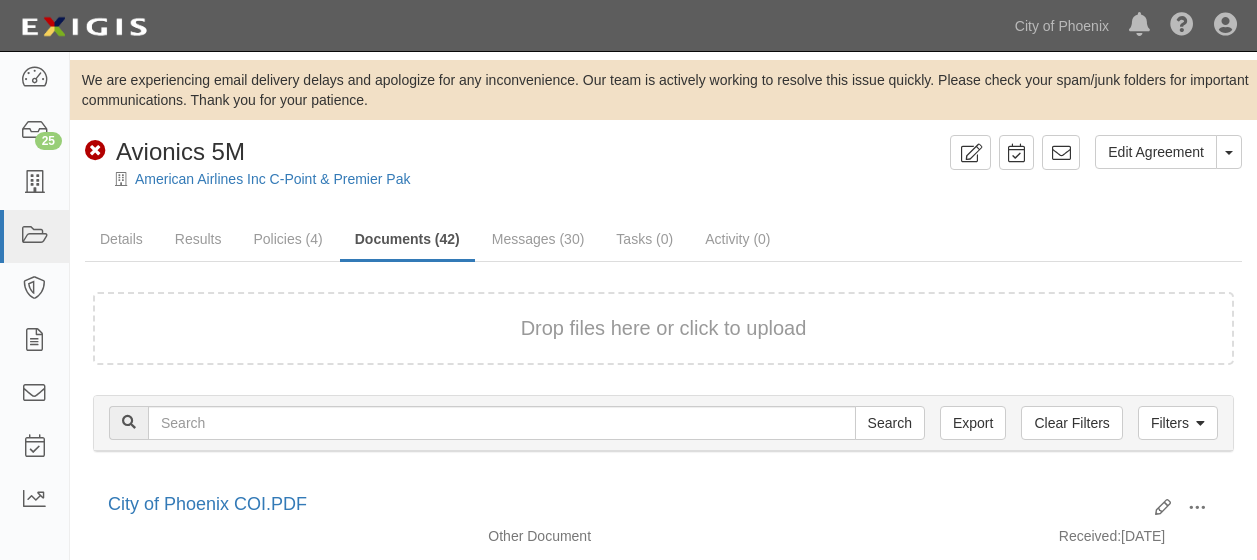 scroll, scrollTop: 0, scrollLeft: 0, axis: both 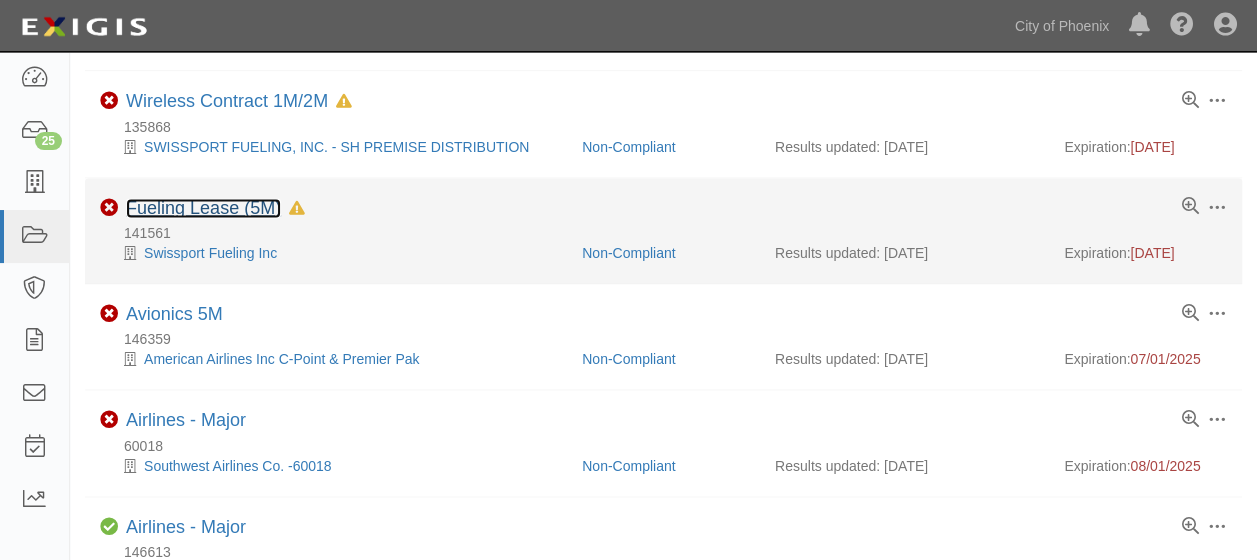 click on "Fueling Lease (5M)" at bounding box center (203, 208) 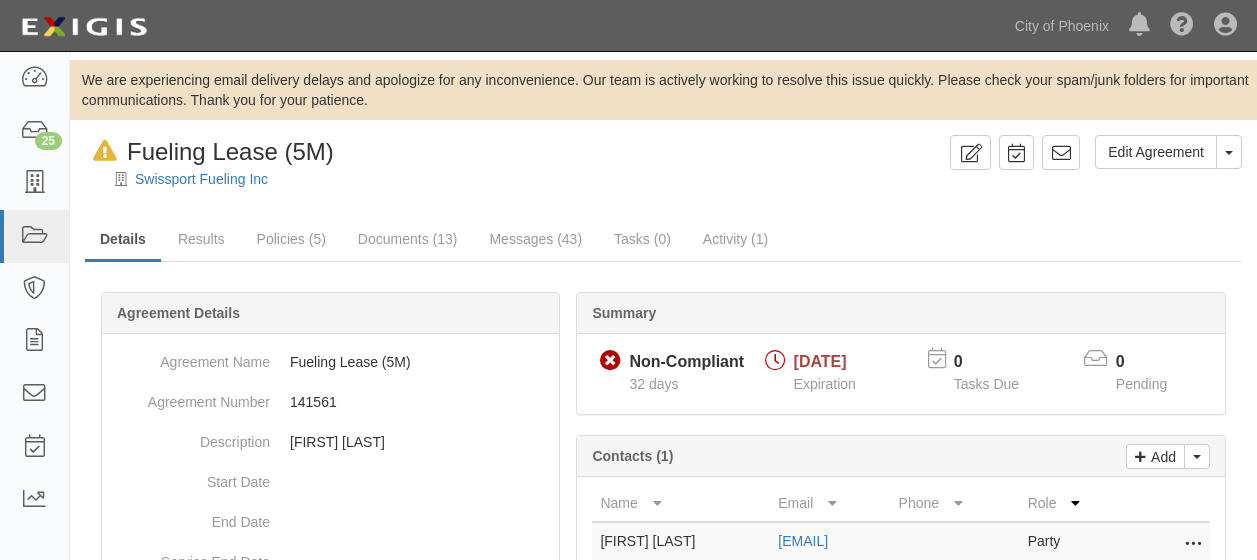 scroll, scrollTop: 0, scrollLeft: 0, axis: both 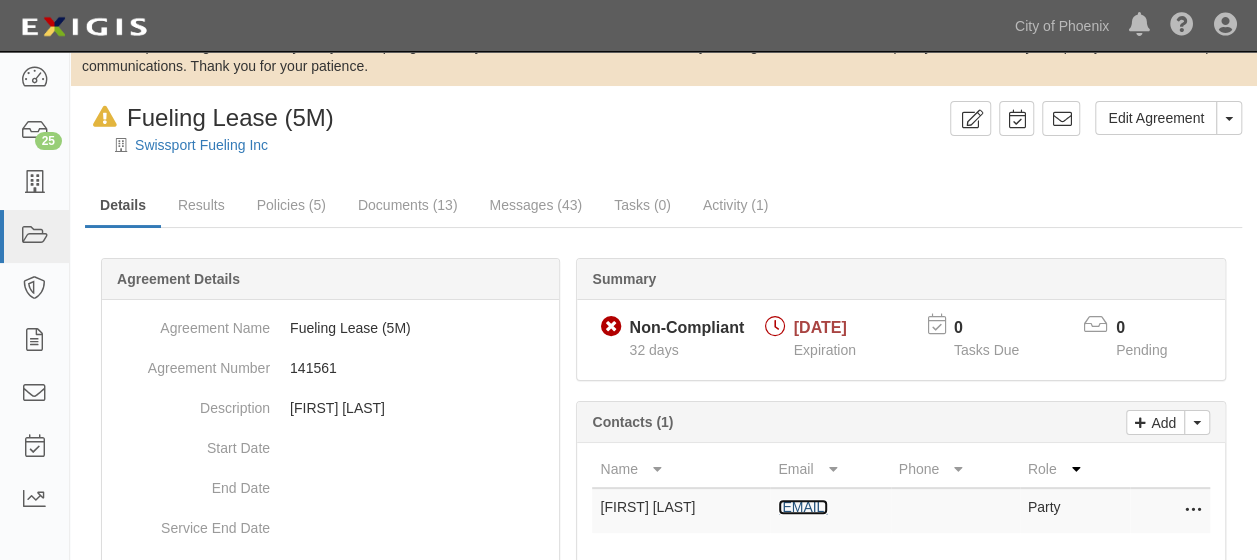 click on "[EMAIL]" at bounding box center (803, 507) 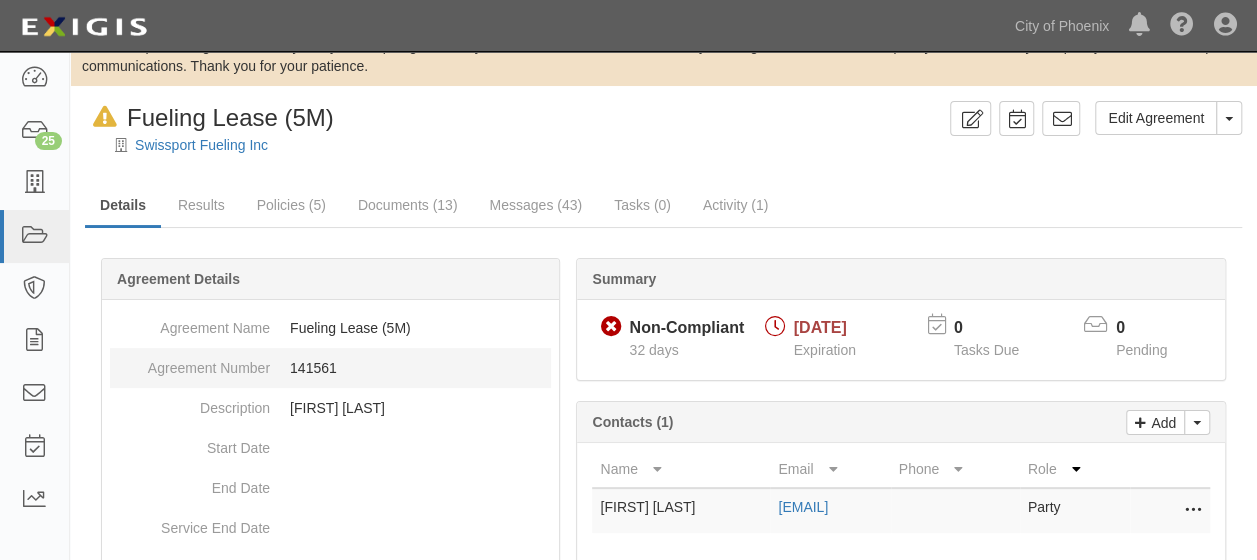click on "141561" at bounding box center (330, 368) 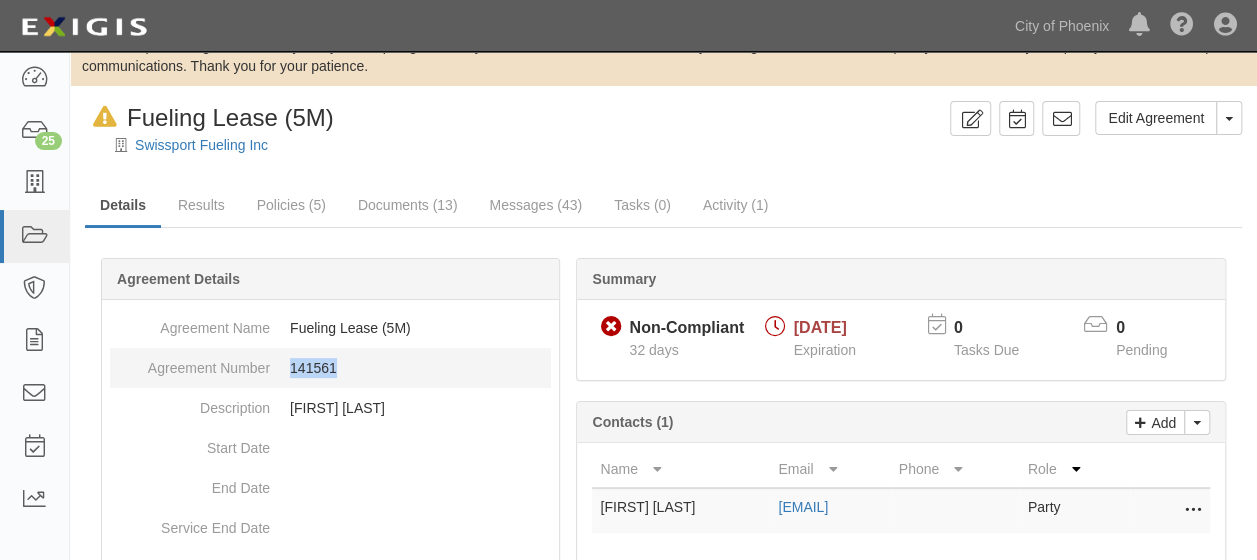 click on "141561" at bounding box center (330, 368) 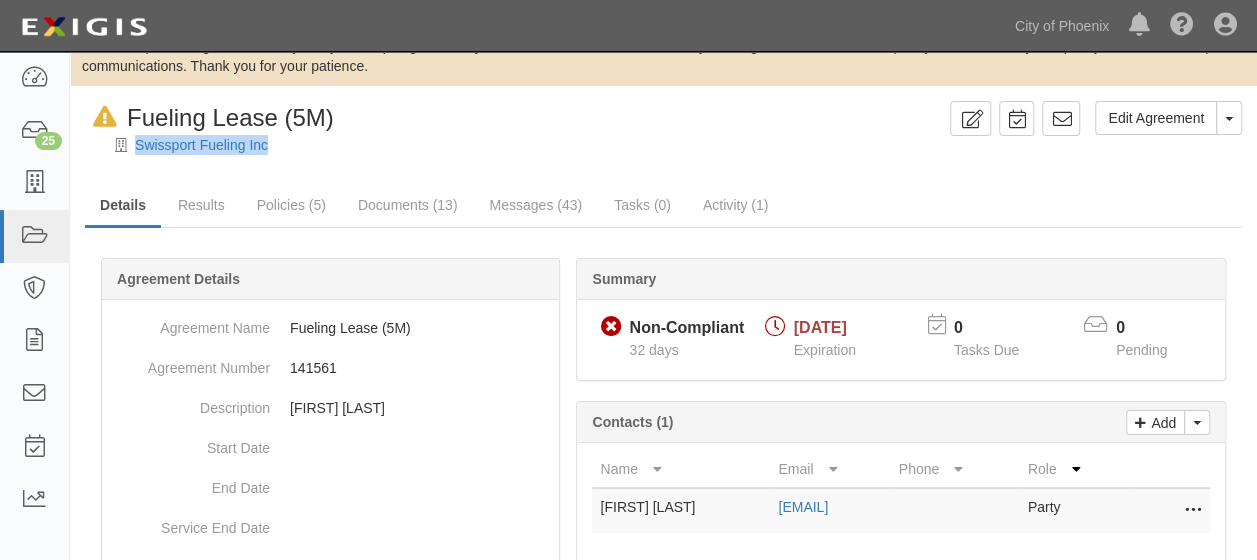 drag, startPoint x: 131, startPoint y: 144, endPoint x: 298, endPoint y: 142, distance: 167.01198 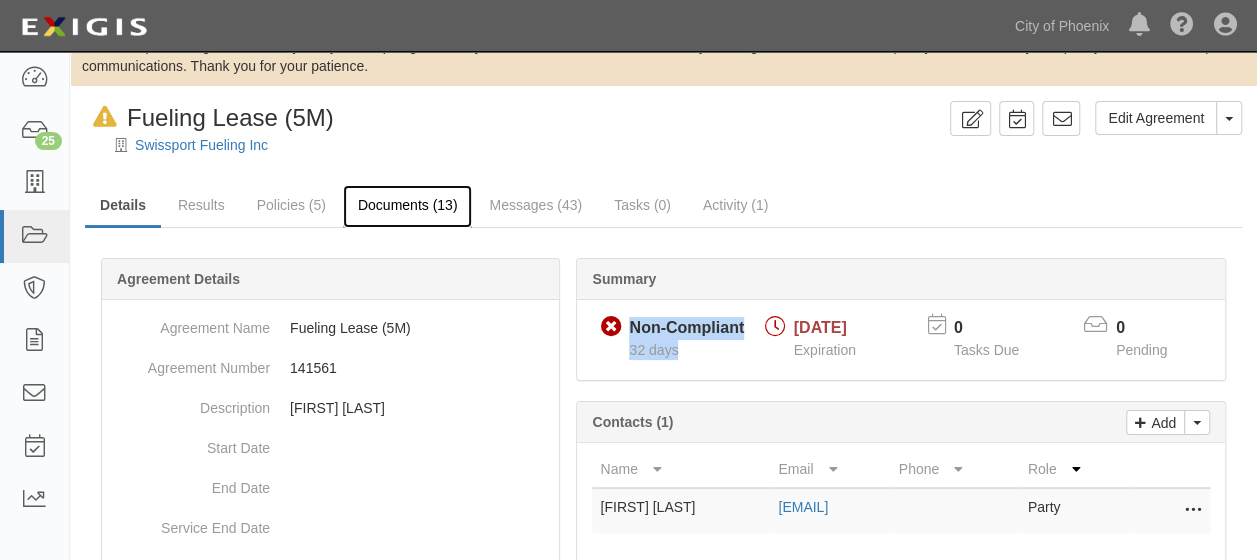 click on "Documents (13)" at bounding box center [408, 206] 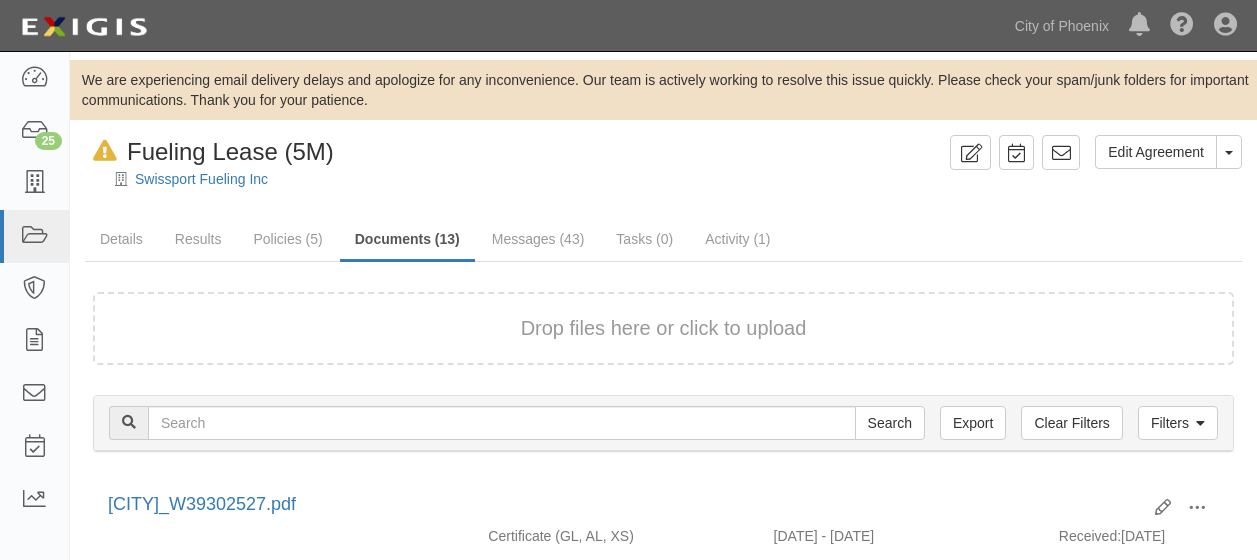 scroll, scrollTop: 0, scrollLeft: 0, axis: both 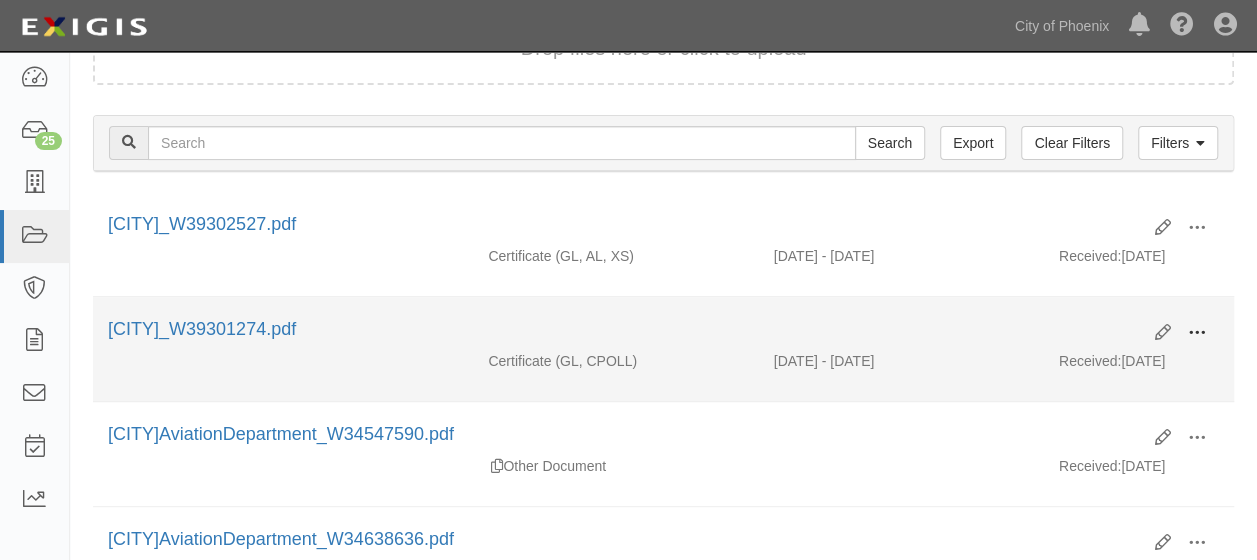 click at bounding box center (1197, 333) 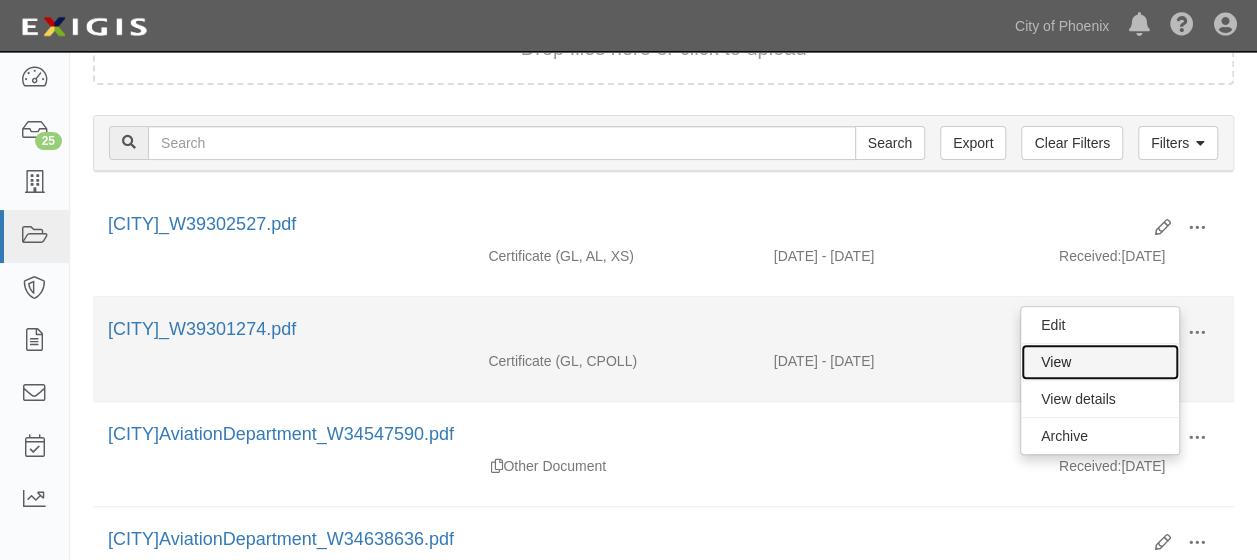 click on "View" at bounding box center [1100, 362] 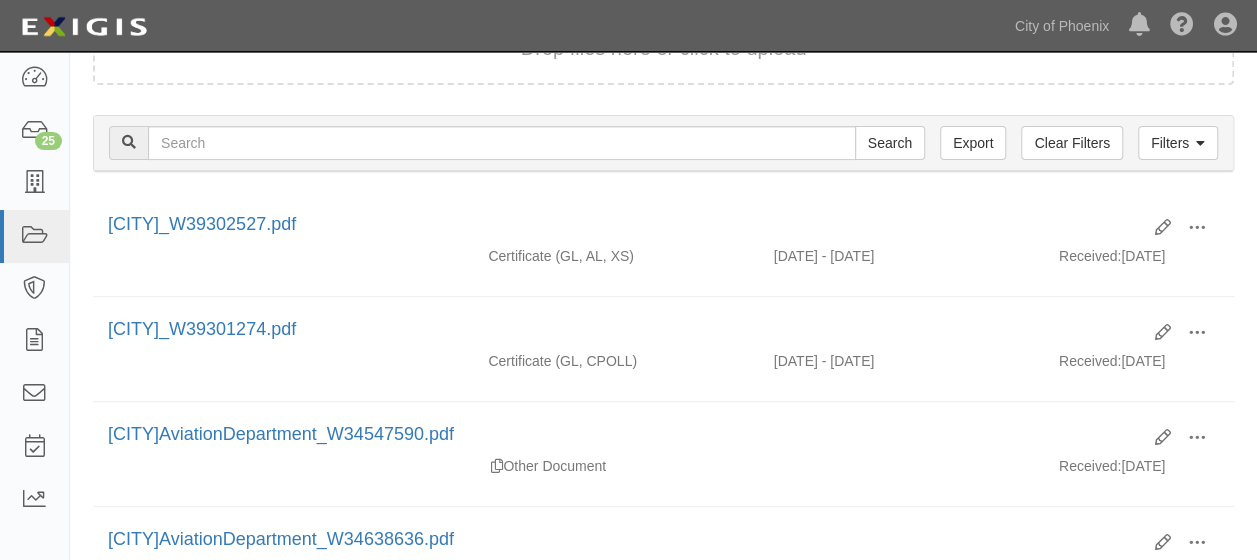 click on "Filters Clear Filters Export Search Filters" at bounding box center (663, 143) 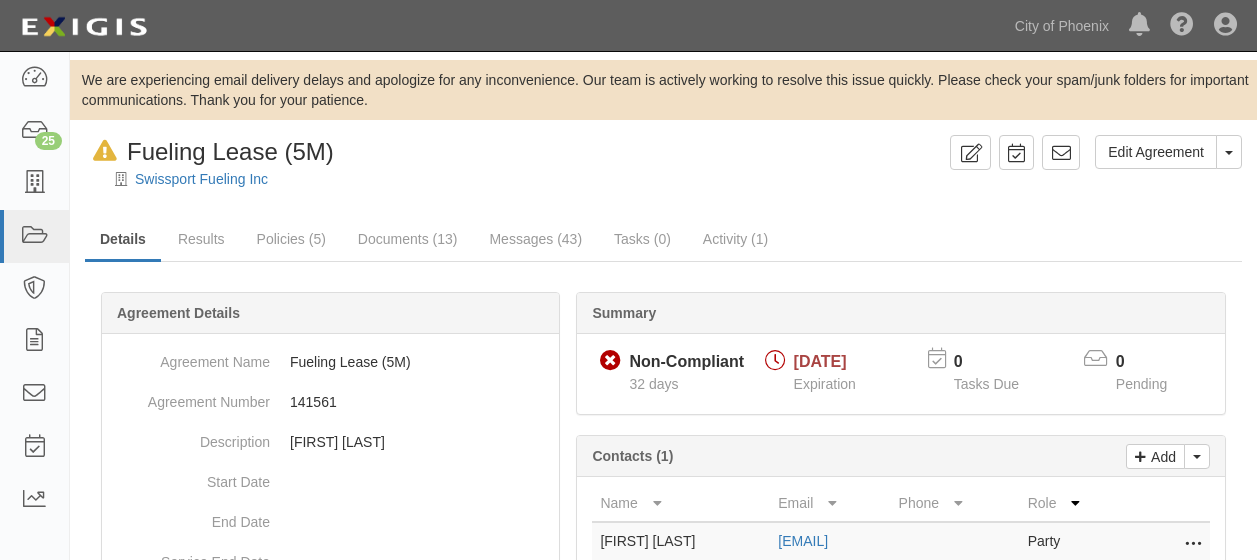 scroll, scrollTop: 34, scrollLeft: 0, axis: vertical 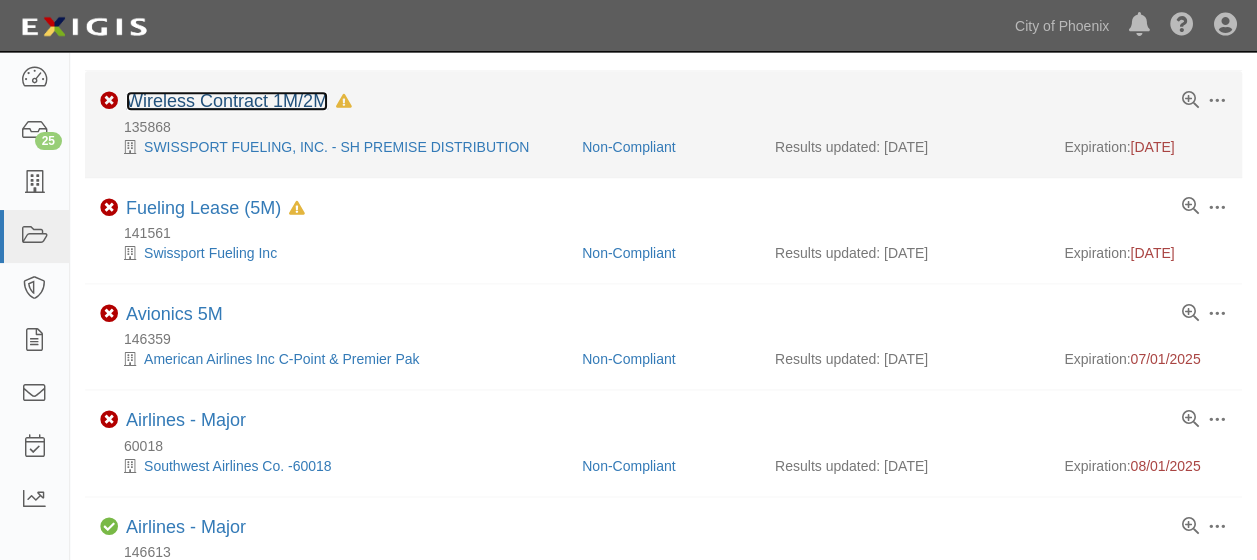 click on "Wireless Contract 1M/2M" at bounding box center [227, 101] 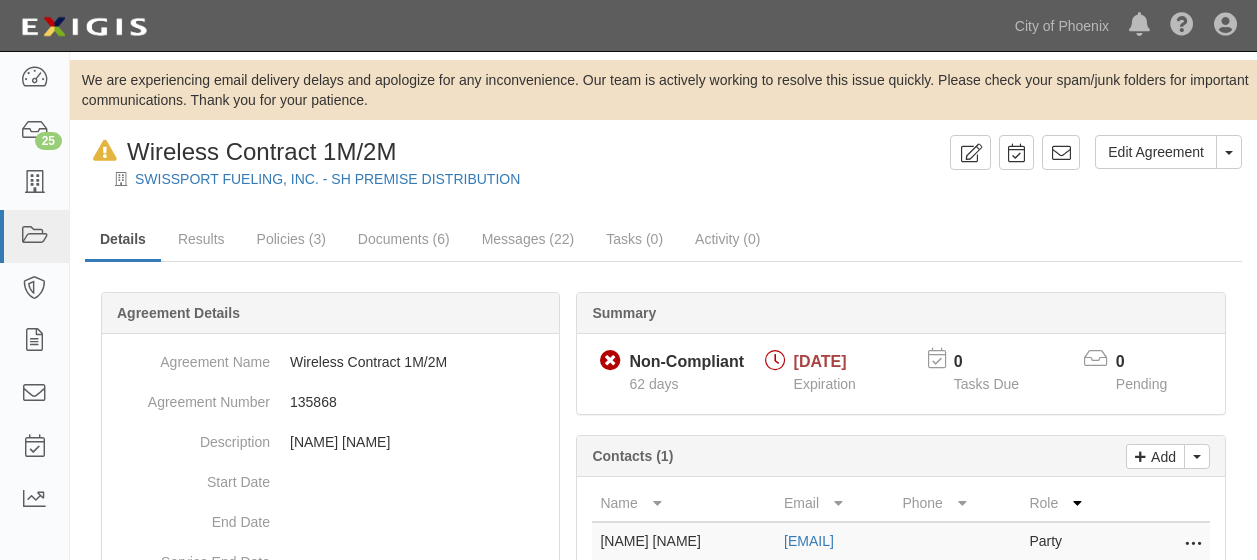 scroll, scrollTop: 0, scrollLeft: 0, axis: both 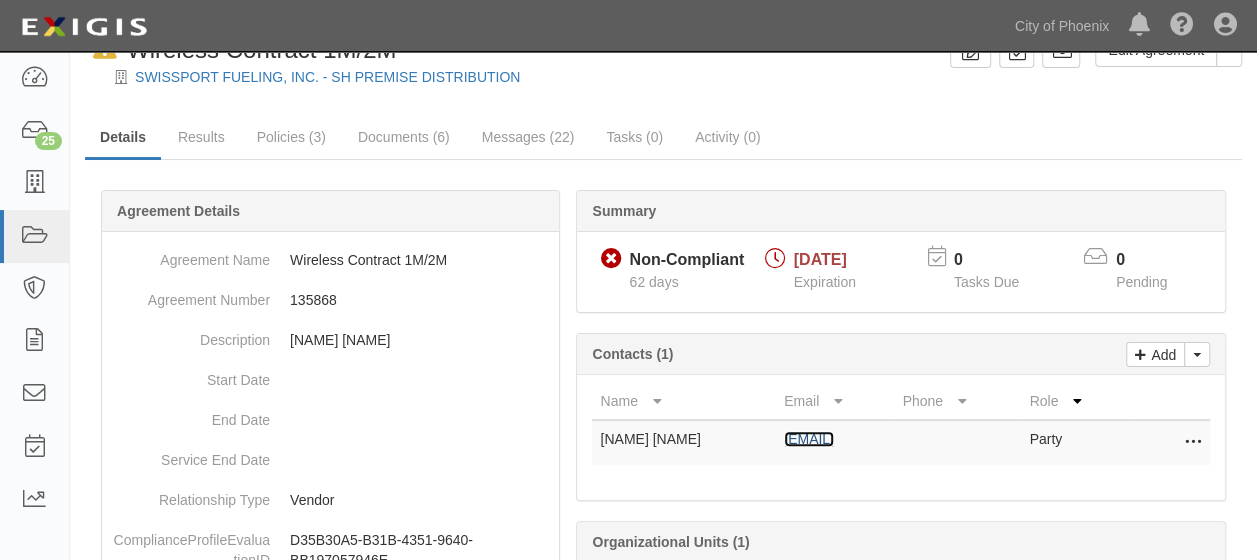 click on "duke.dixon@swissport.com" at bounding box center [809, 439] 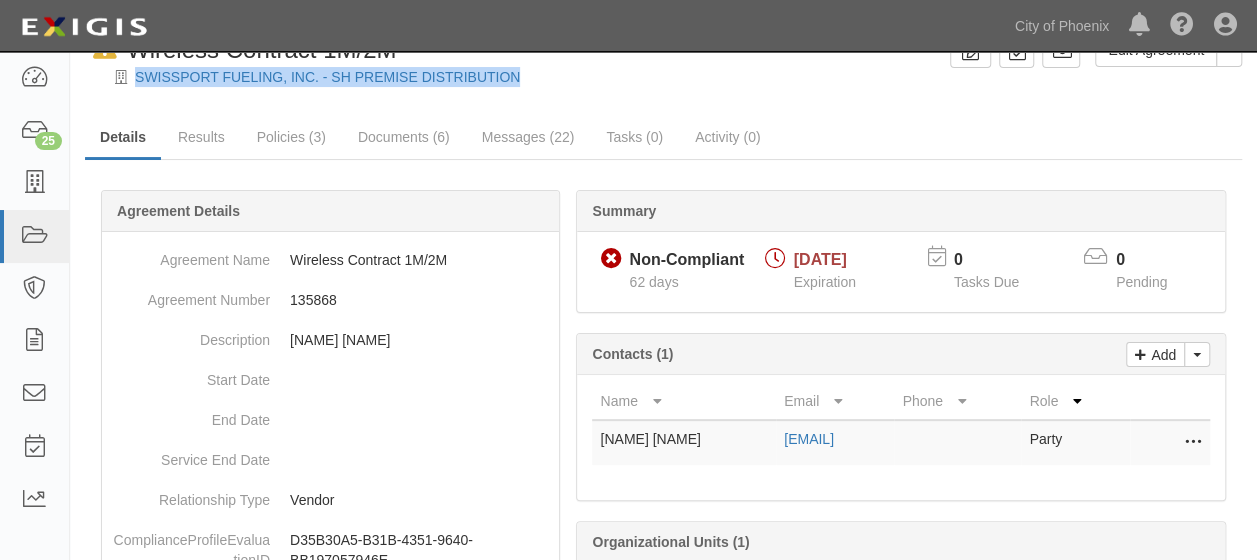 drag, startPoint x: 133, startPoint y: 83, endPoint x: 523, endPoint y: 85, distance: 390.00513 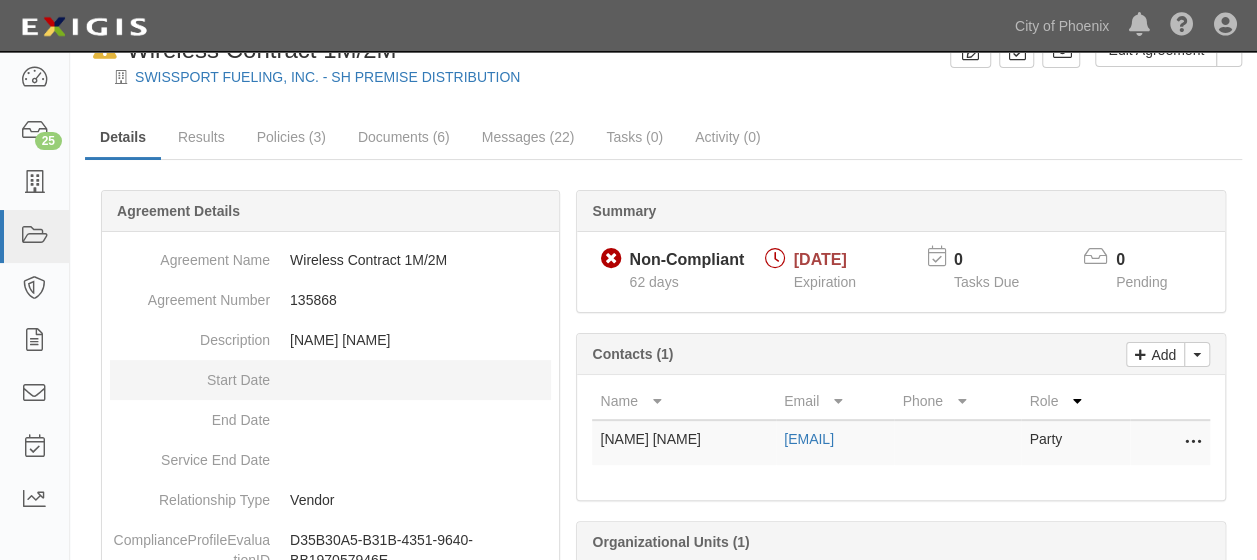 click on "Start Date" at bounding box center [190, 375] 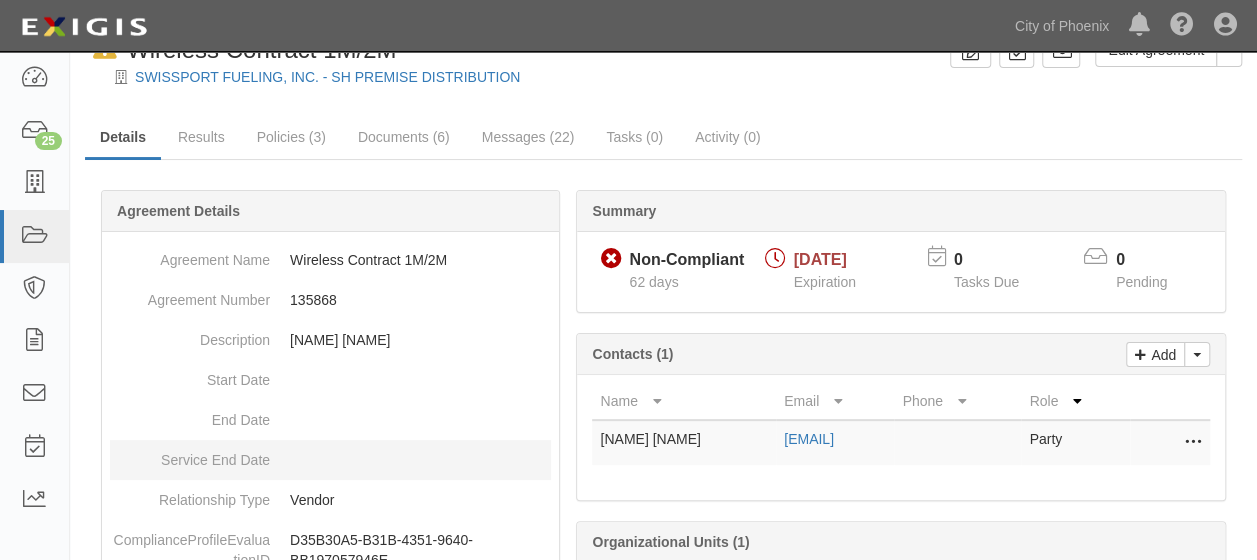 click on "Service End Date" at bounding box center [190, 455] 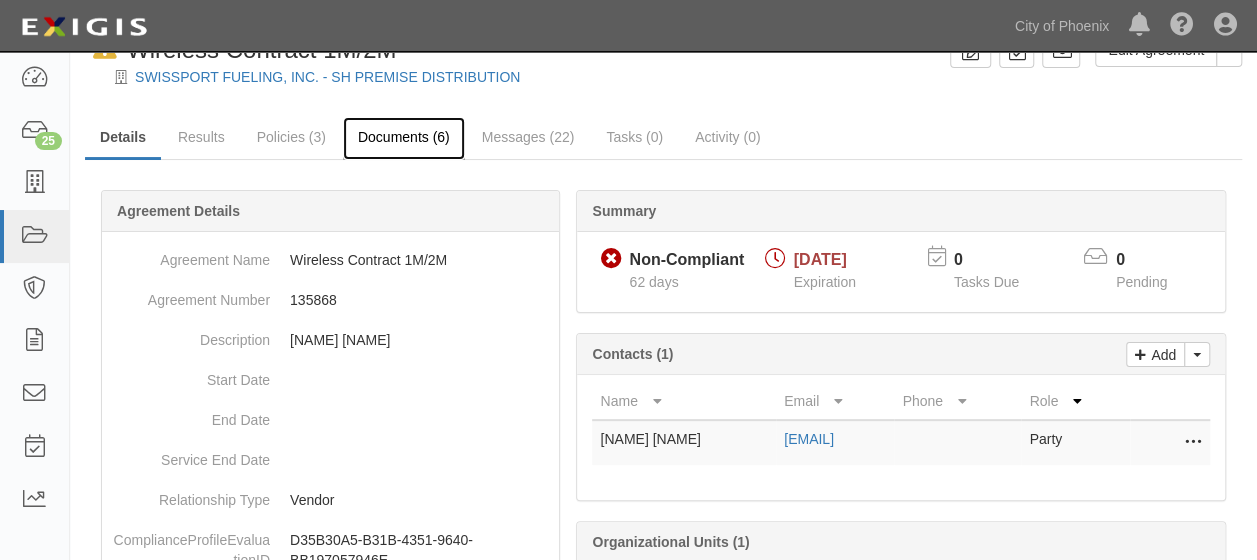 click on "Documents (6)" at bounding box center [404, 138] 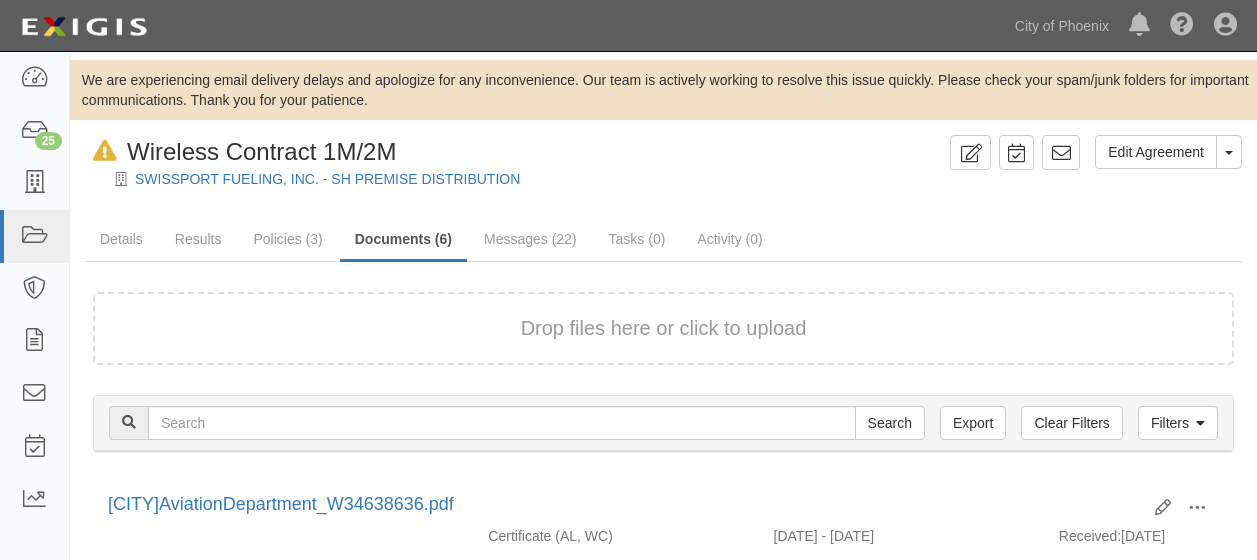 scroll, scrollTop: 0, scrollLeft: 0, axis: both 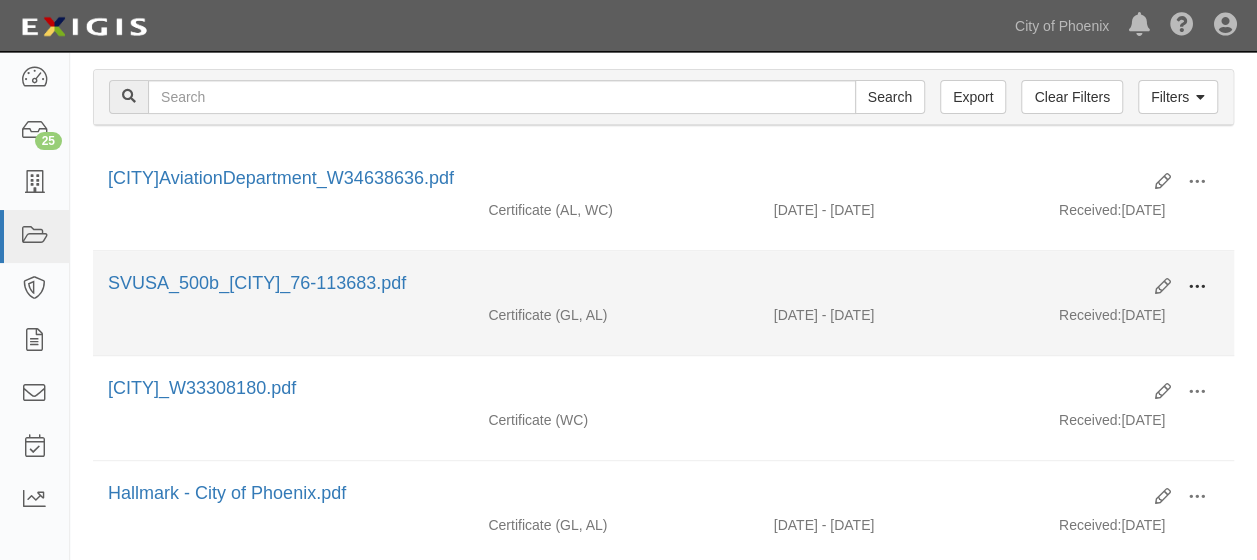 click at bounding box center (1197, 287) 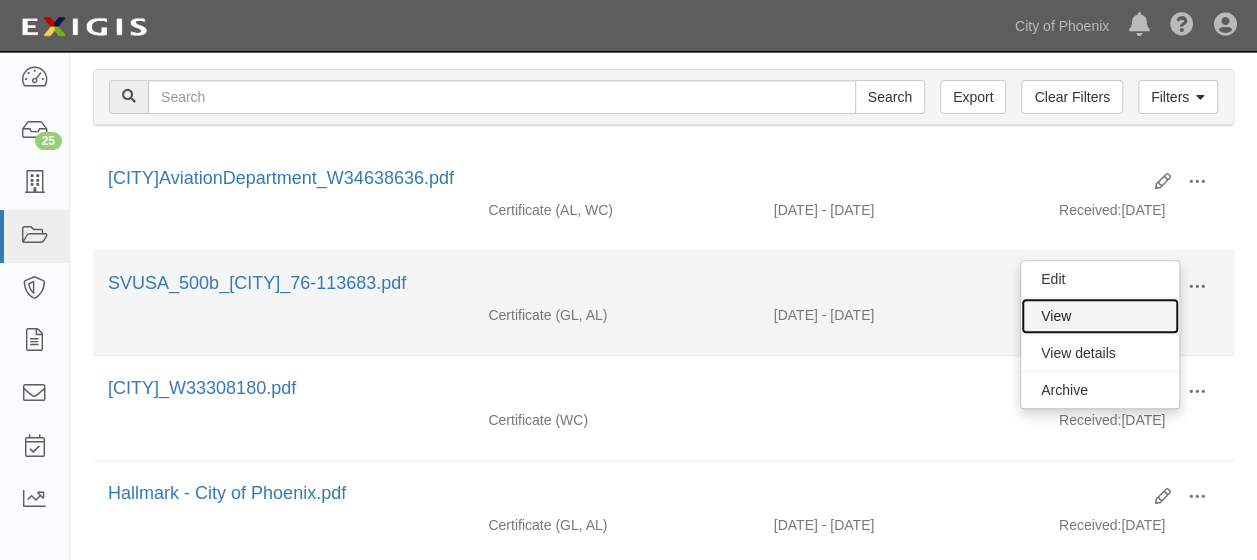 click on "View" at bounding box center [1100, 316] 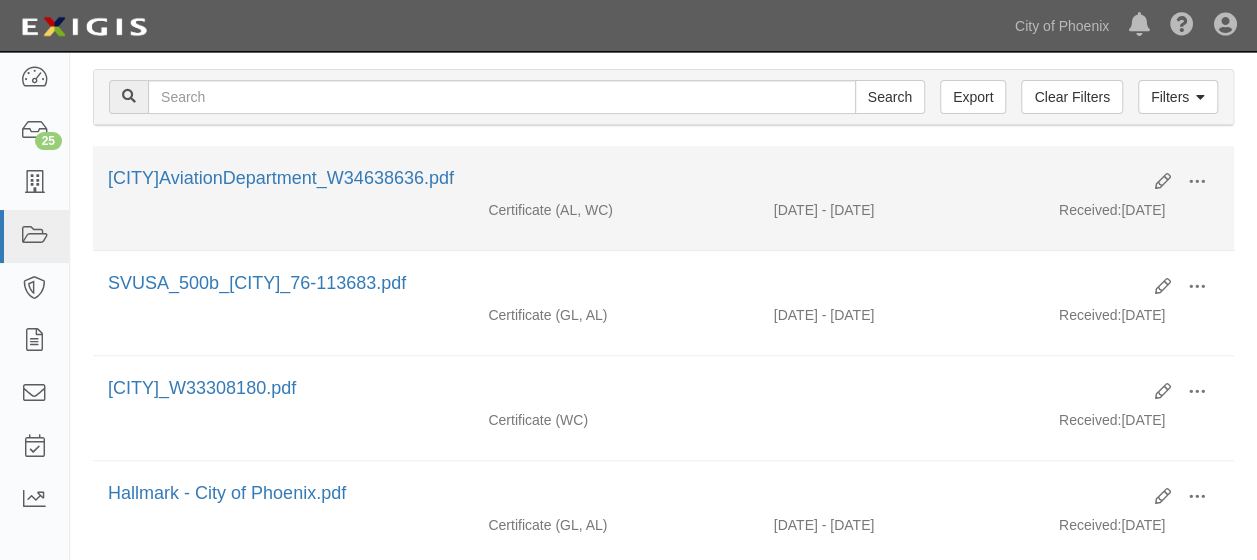 click on "Edit
View
View details
Archive
CityofPhoenixAviationDepartment_W34638636.pdf
Certificate
(AL, WC)
09/01/2024 - 09/01/2025
Received:
09/05/2024" at bounding box center [663, 198] 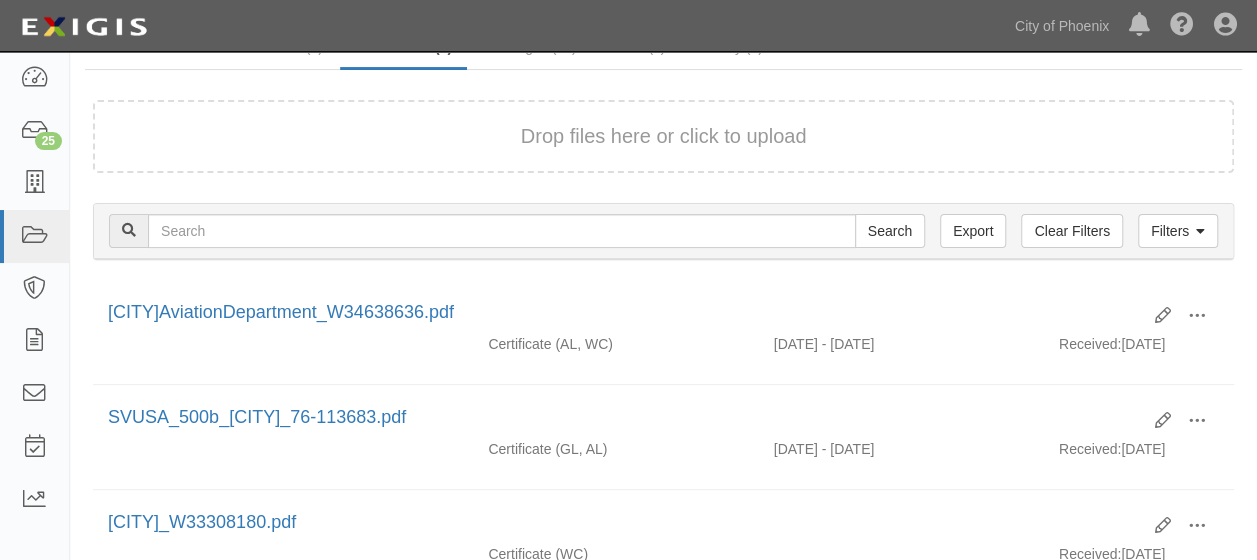 scroll, scrollTop: 188, scrollLeft: 0, axis: vertical 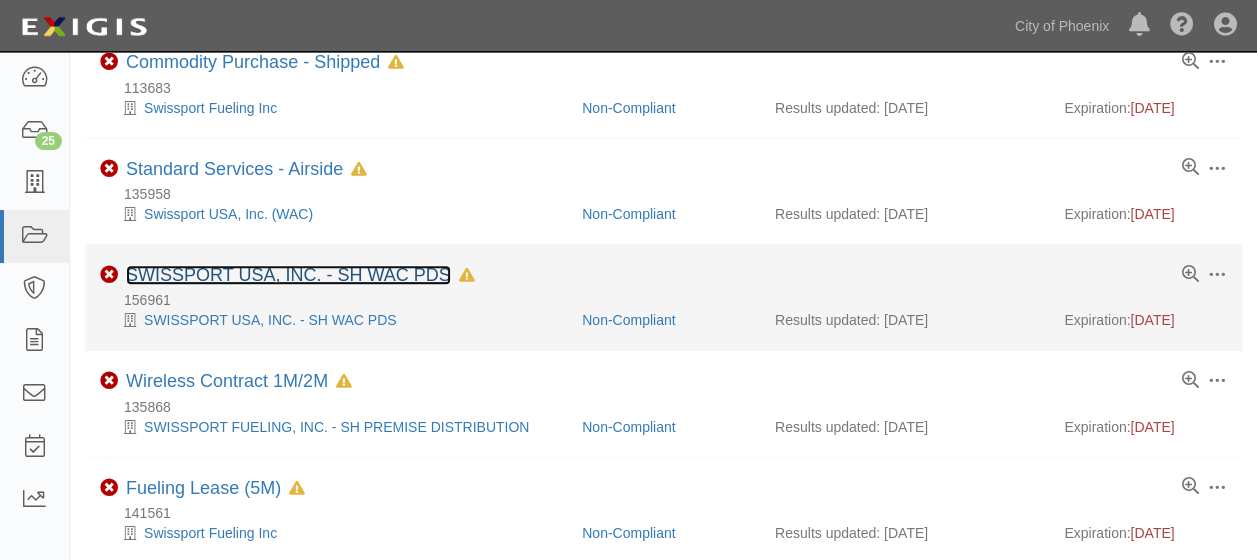 click on "SWISSPORT USA, INC. - SH WAC PDS" at bounding box center (288, 275) 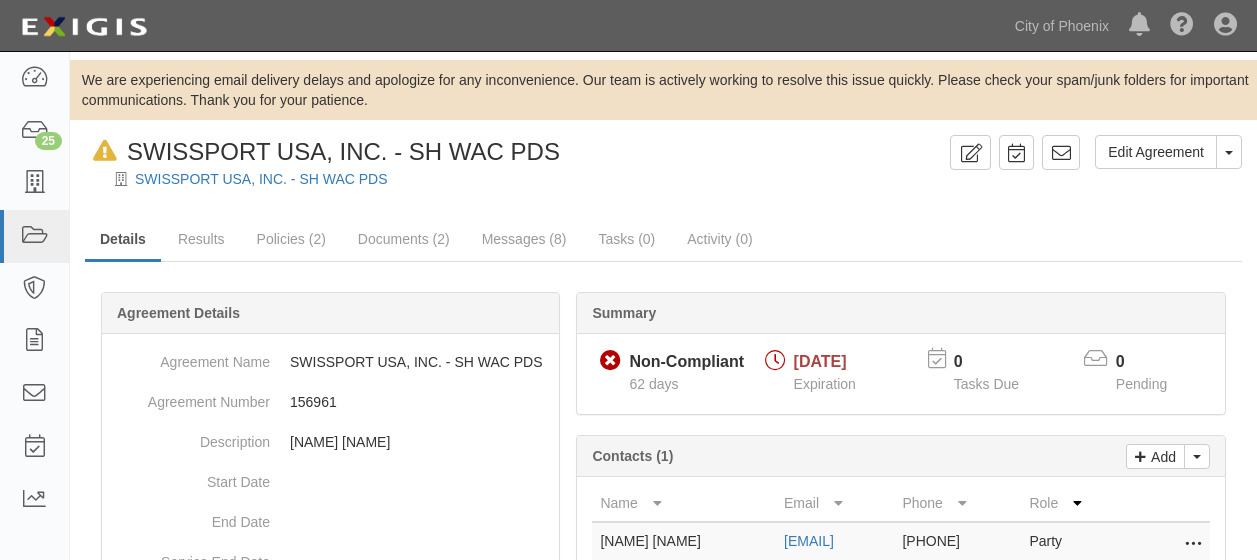 scroll, scrollTop: 0, scrollLeft: 0, axis: both 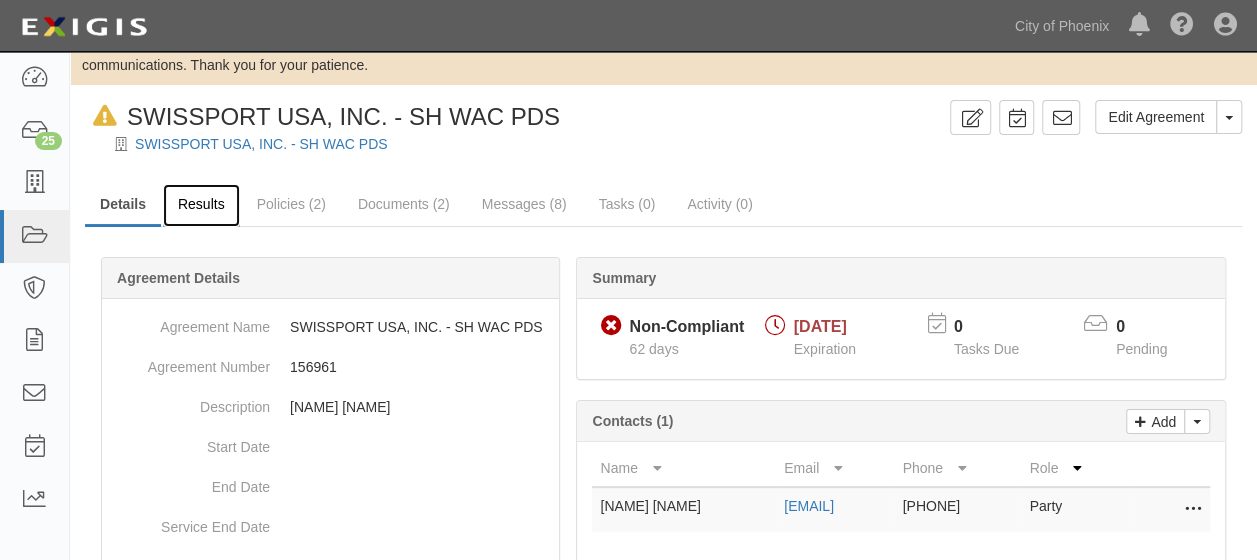click on "Results" at bounding box center [201, 205] 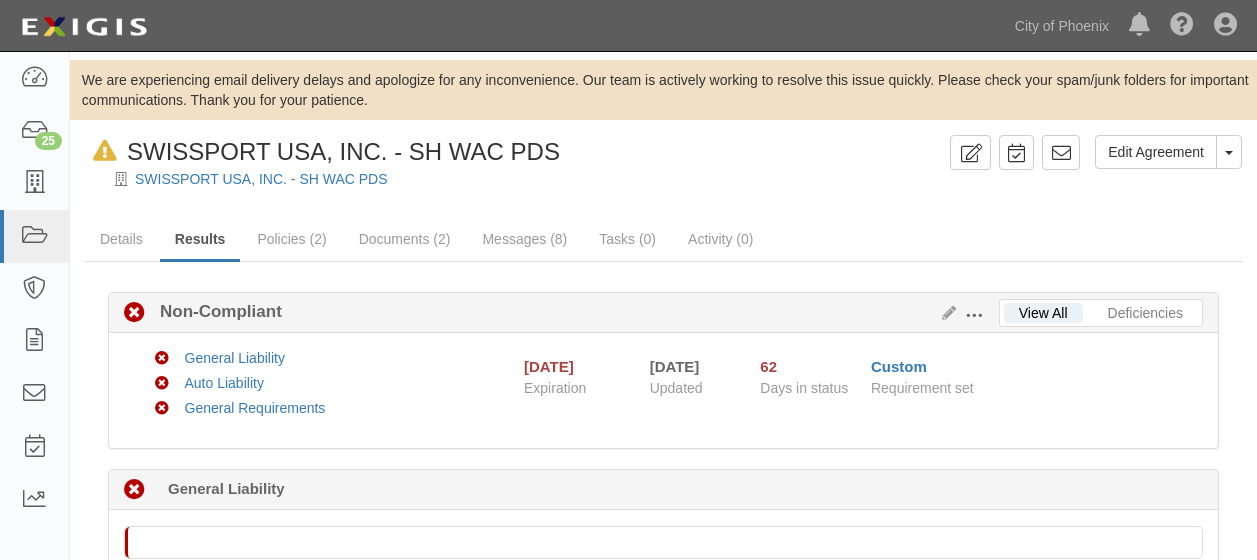 scroll, scrollTop: 0, scrollLeft: 0, axis: both 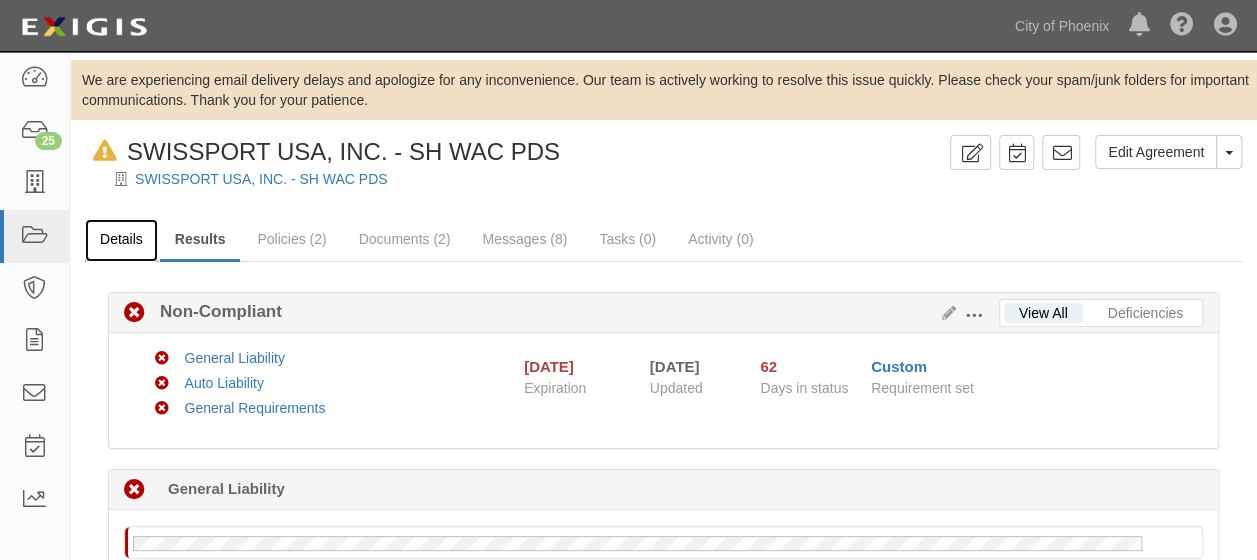 click on "Details" at bounding box center [121, 240] 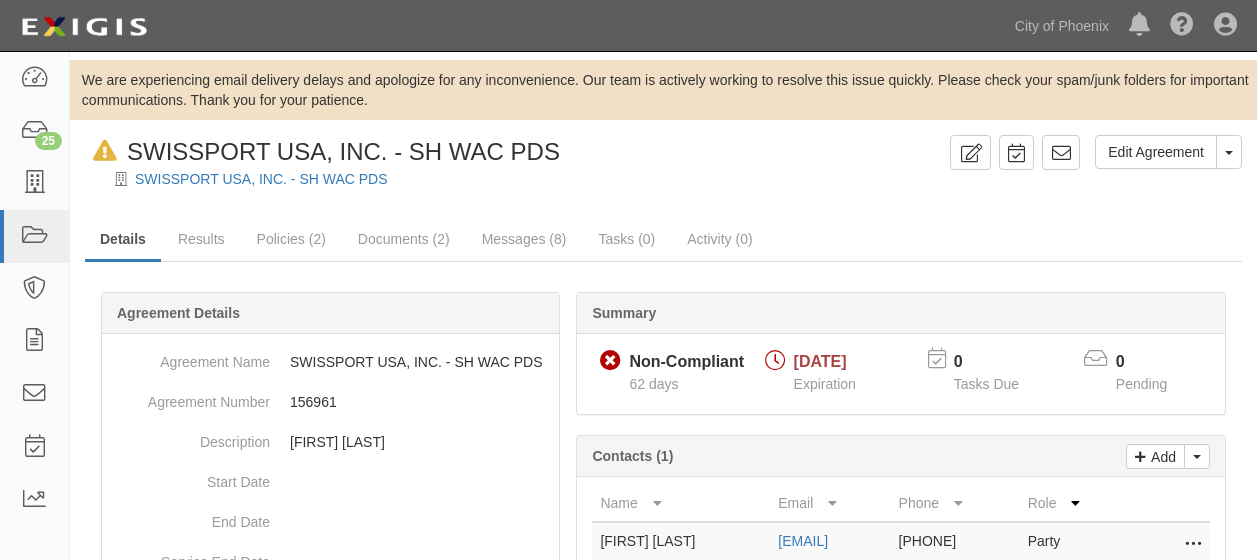 scroll, scrollTop: 0, scrollLeft: 0, axis: both 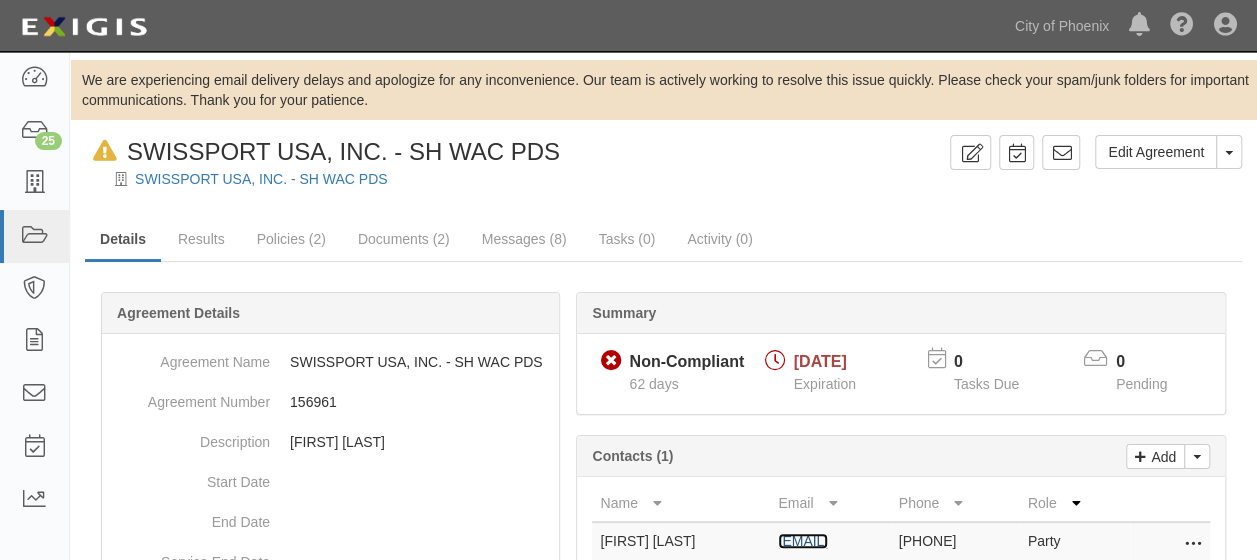 click on "Heather.English@swissport.com" at bounding box center (803, 541) 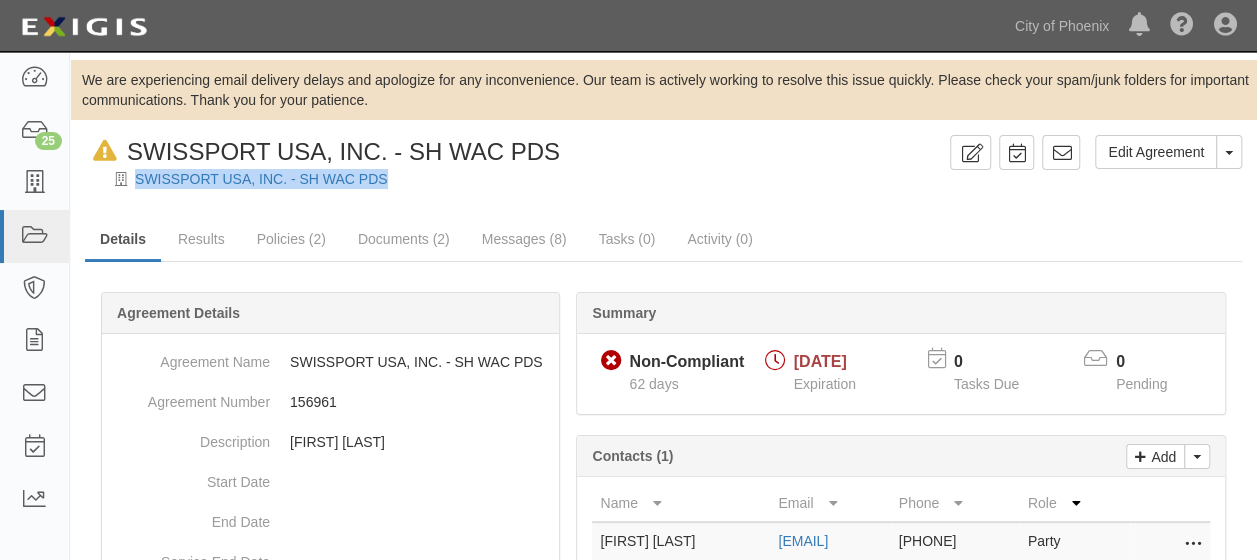 drag, startPoint x: 130, startPoint y: 176, endPoint x: 392, endPoint y: 177, distance: 262.00192 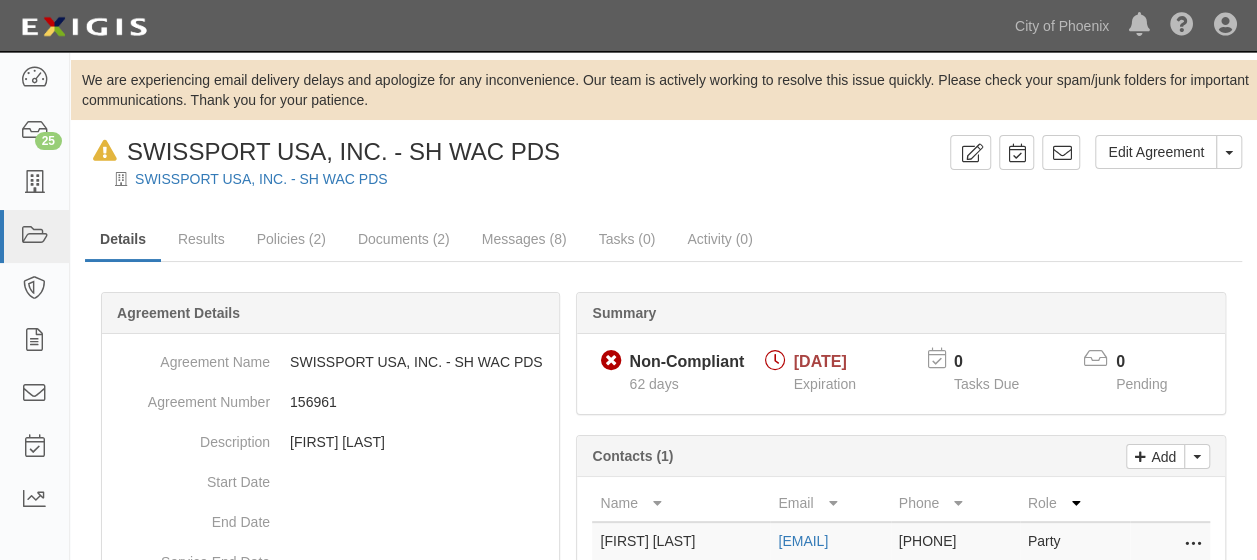 drag, startPoint x: 1035, startPoint y: 284, endPoint x: 400, endPoint y: 273, distance: 635.0953 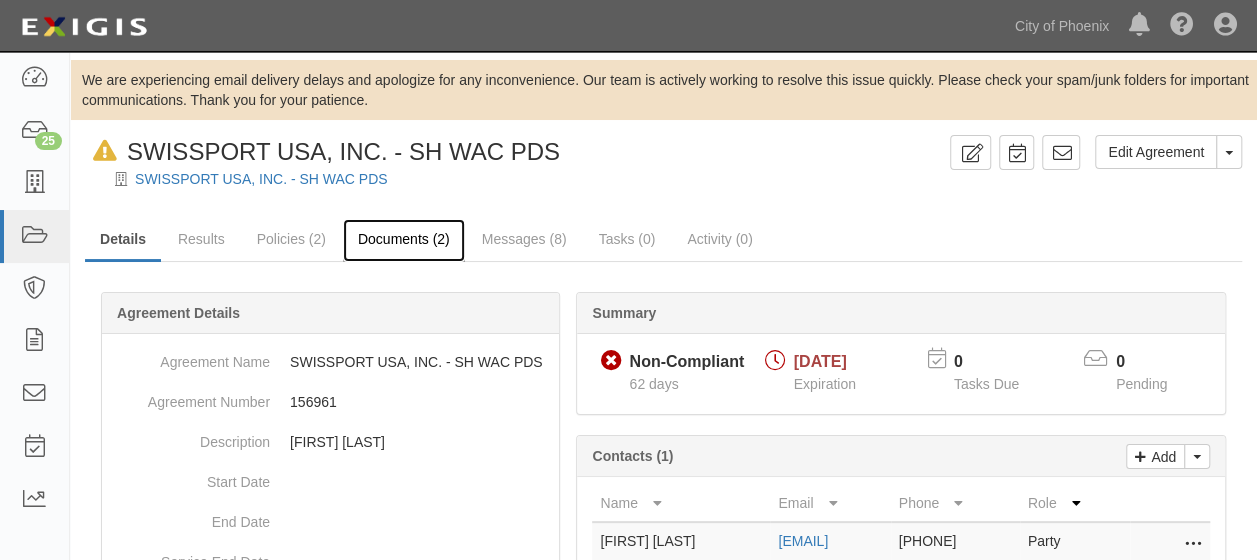 click on "Documents (2)" at bounding box center (404, 240) 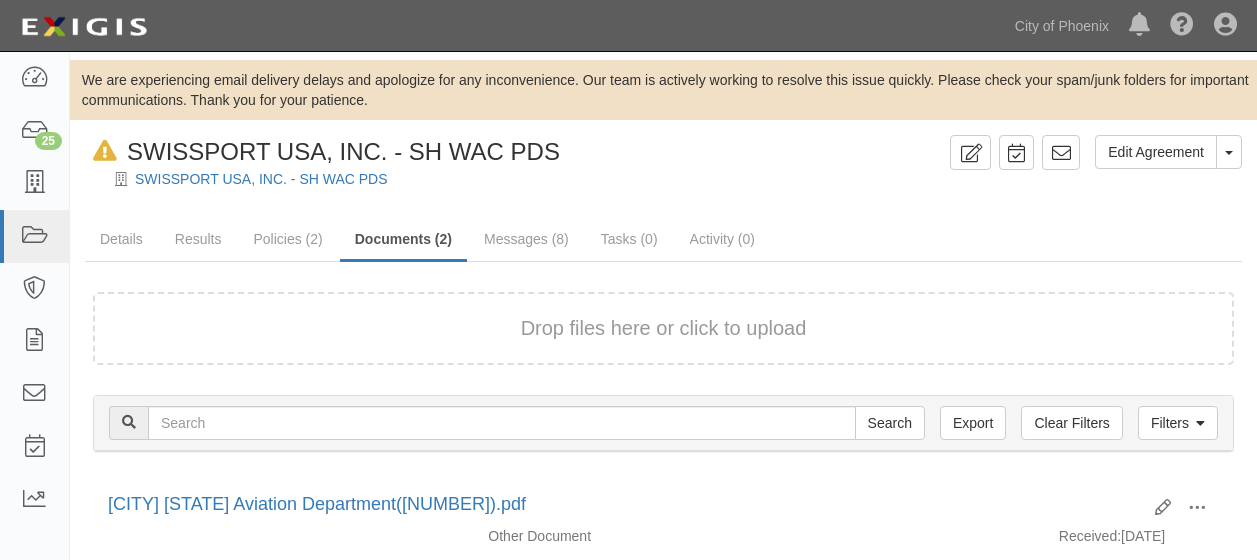 scroll, scrollTop: 0, scrollLeft: 0, axis: both 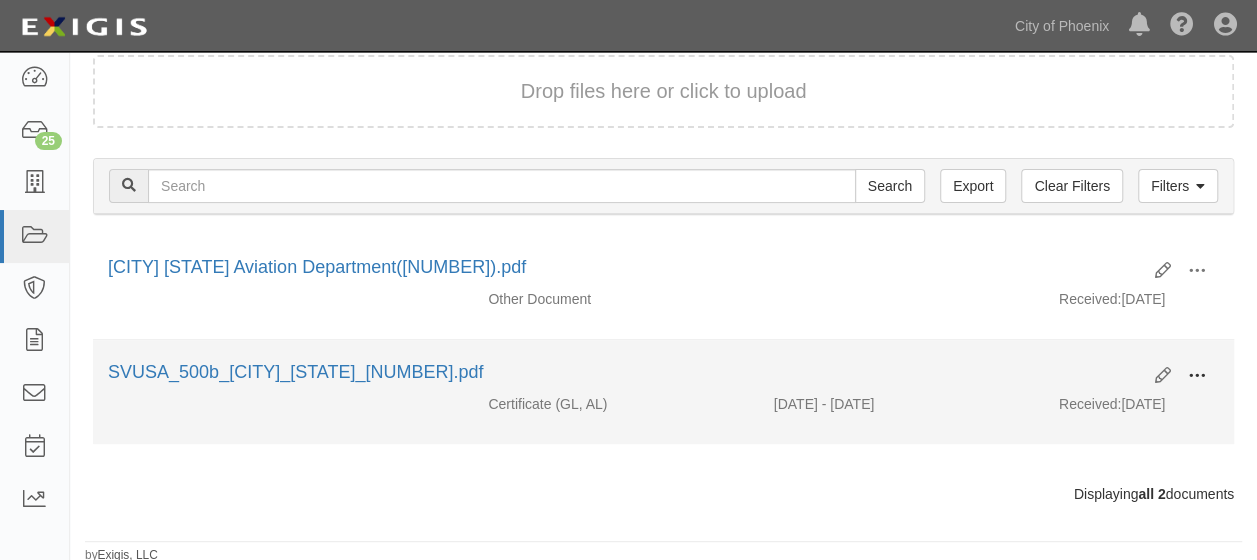 click at bounding box center (1197, 376) 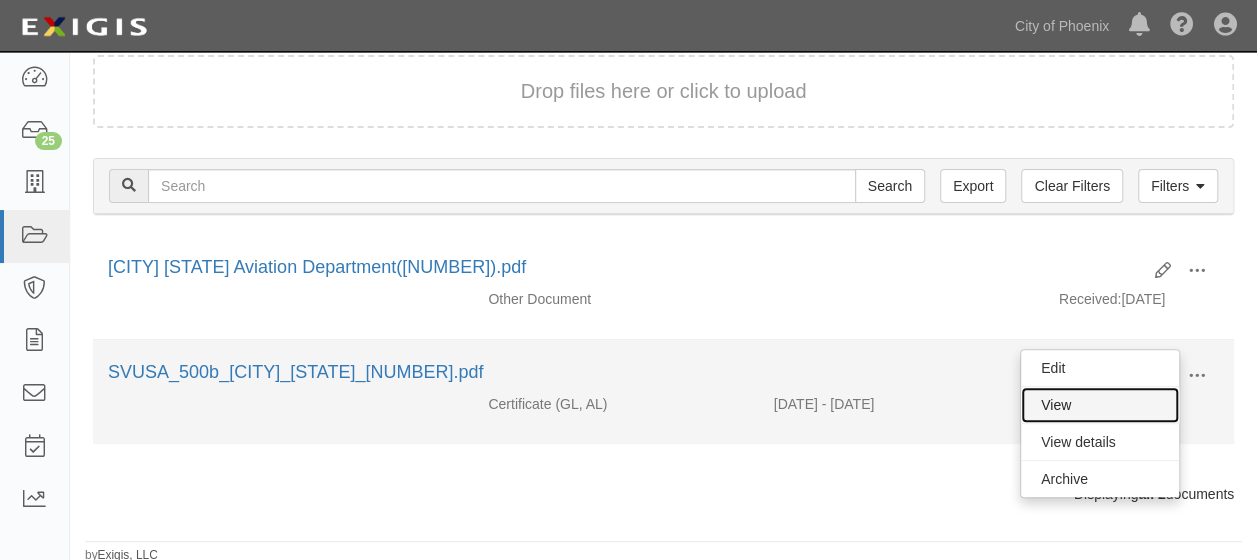 click on "View" at bounding box center (1100, 405) 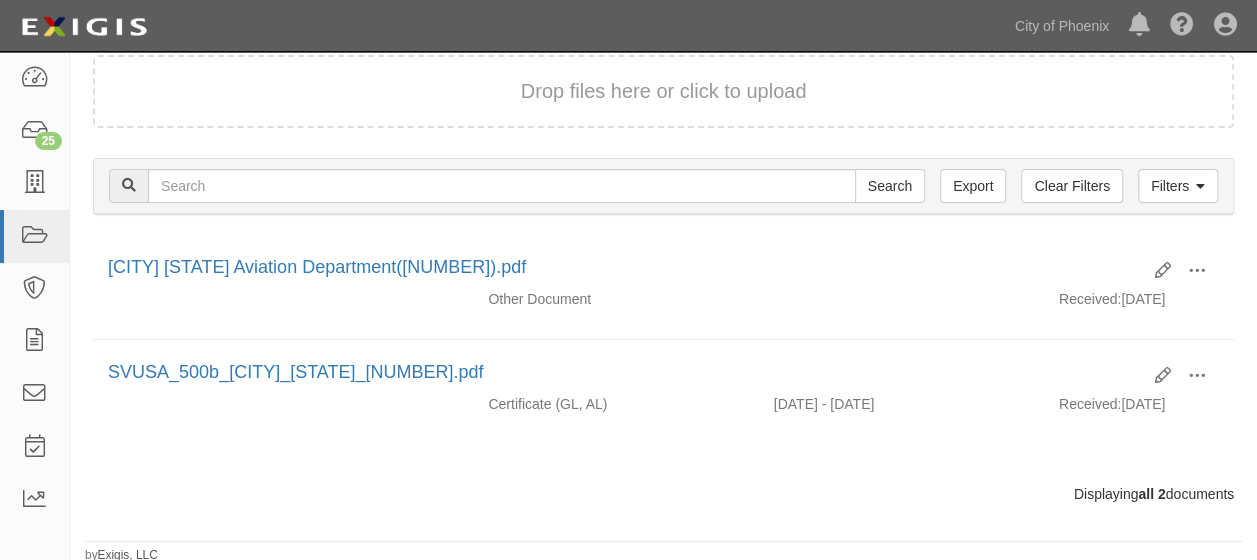 click on "Drop files here or click to upload" at bounding box center [664, 91] 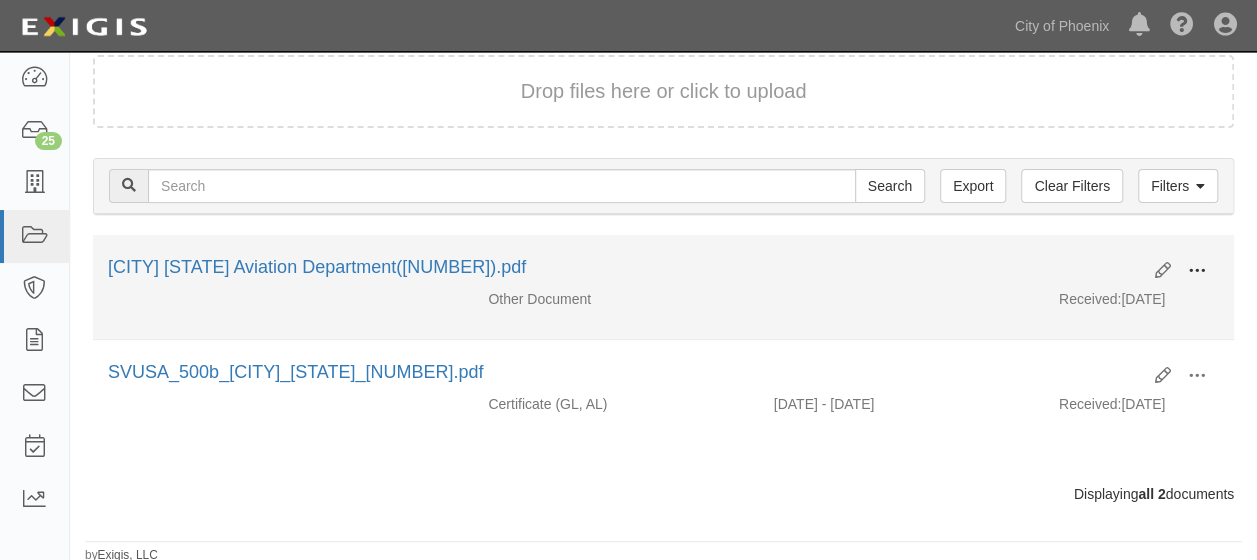 click at bounding box center (1197, 271) 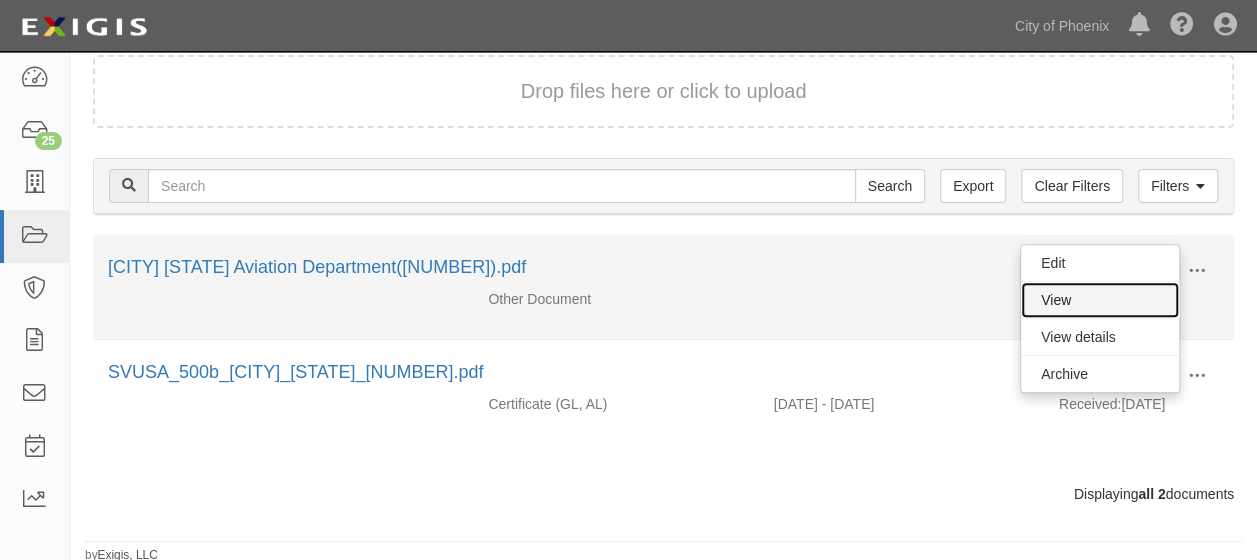 click on "View" at bounding box center [1100, 300] 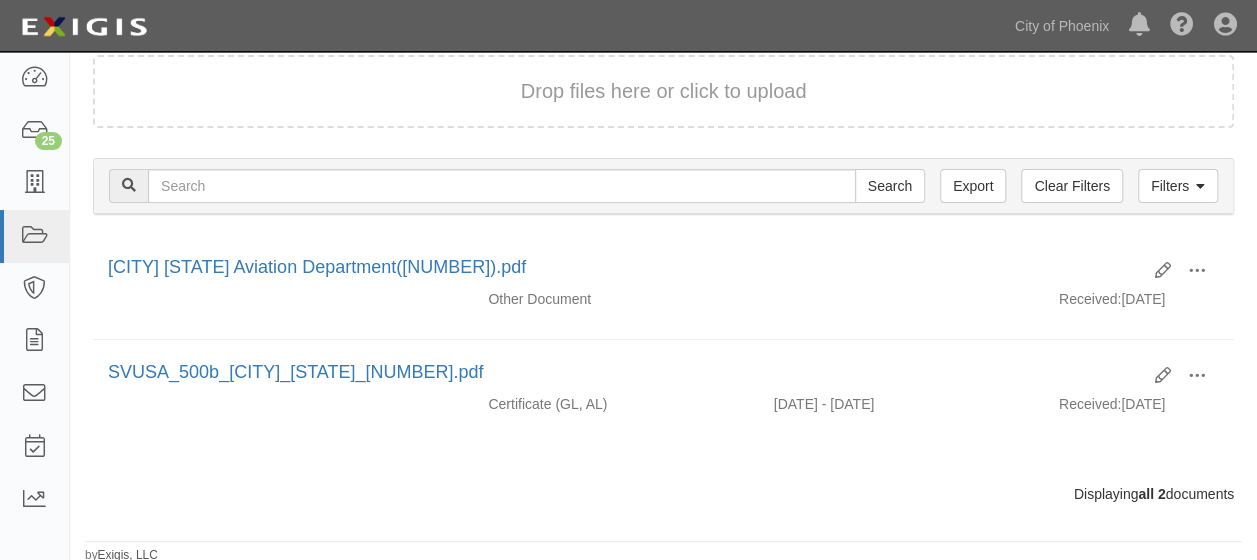 click on "Drop files here or click to upload" at bounding box center (664, 91) 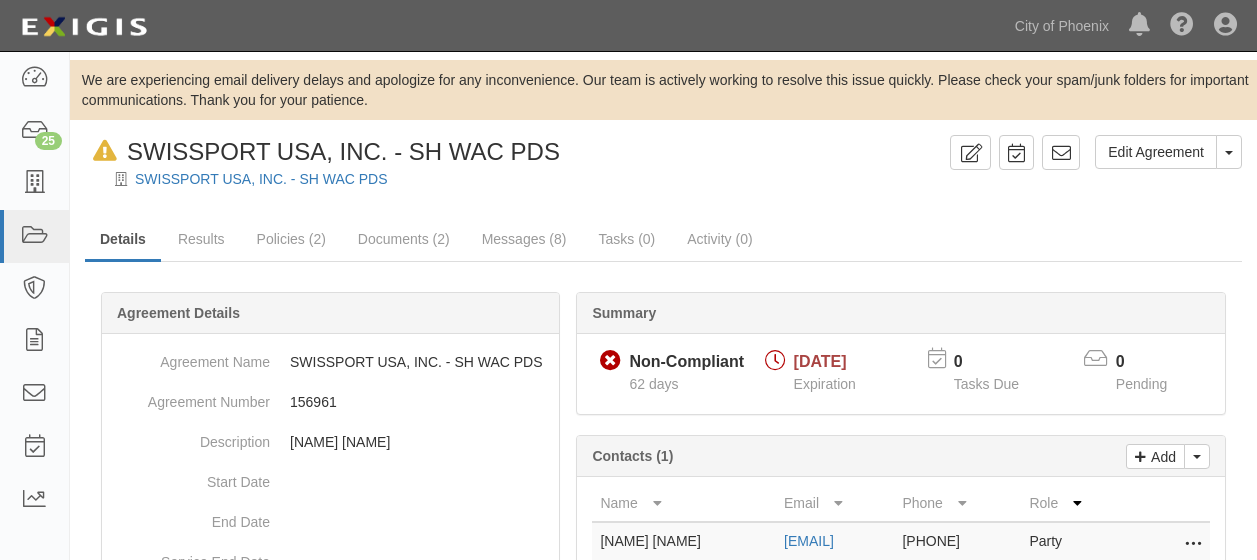 scroll, scrollTop: 0, scrollLeft: 0, axis: both 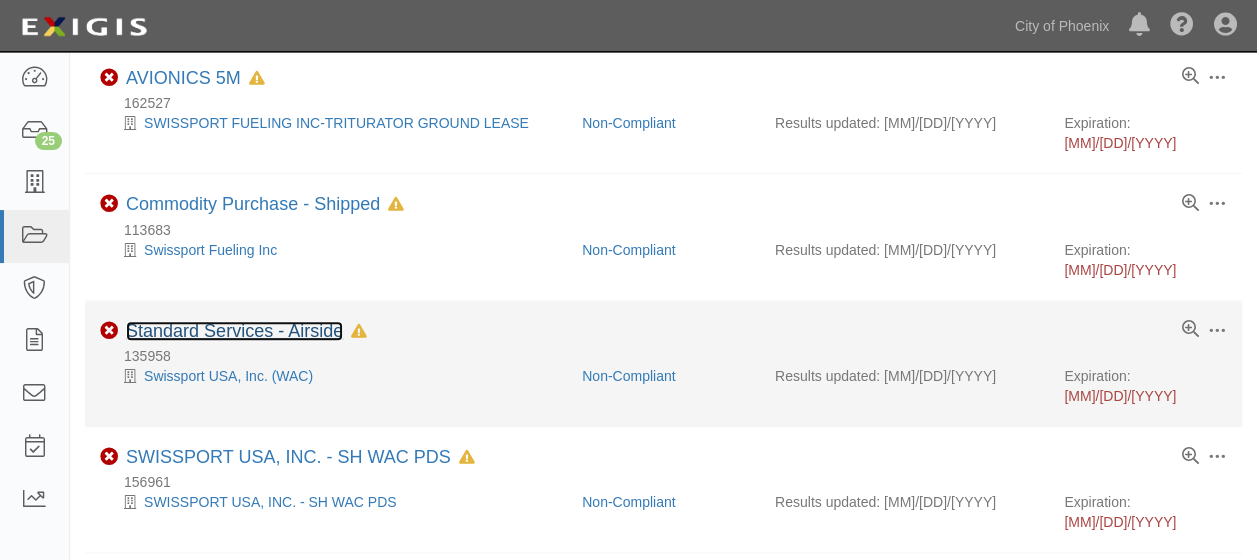 click on "Standard Services - Airside" at bounding box center [234, 331] 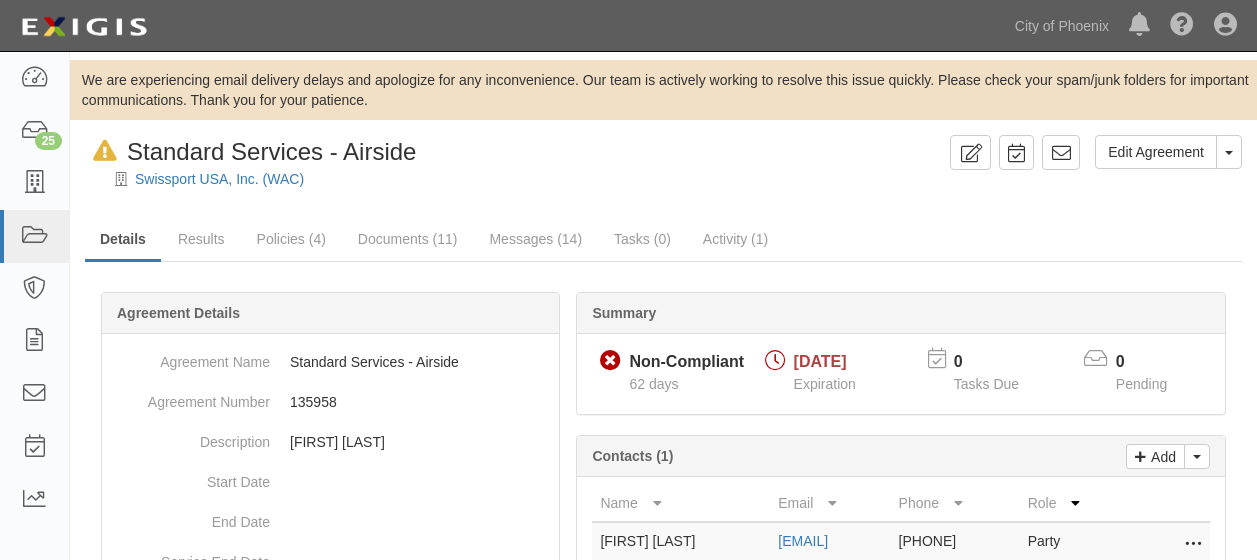 scroll, scrollTop: 0, scrollLeft: 0, axis: both 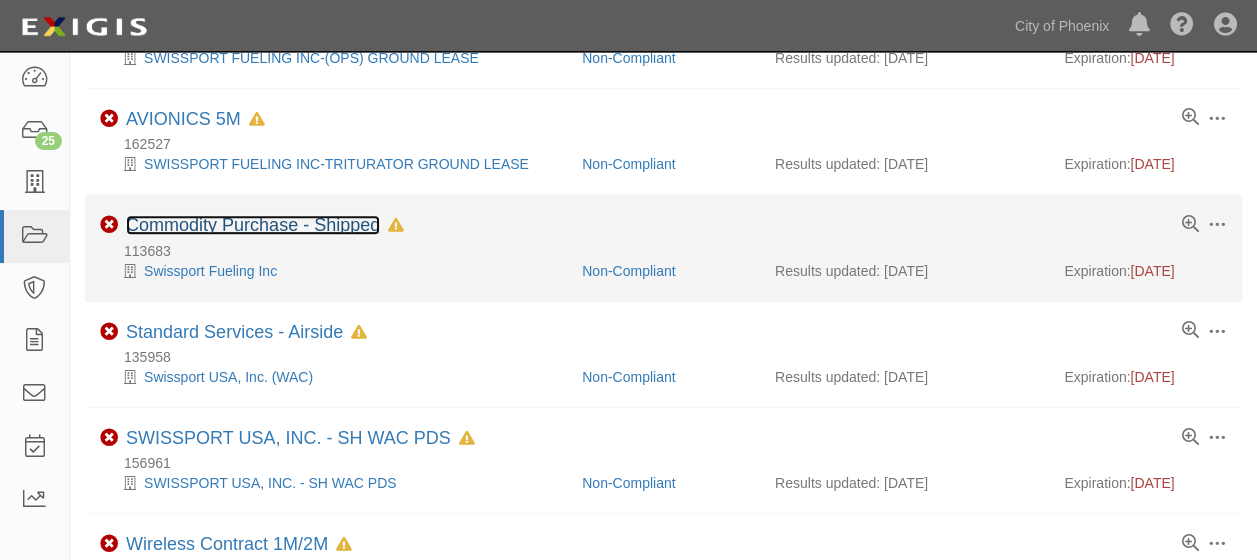 click on "Commodity Purchase - Shipped" at bounding box center (253, 225) 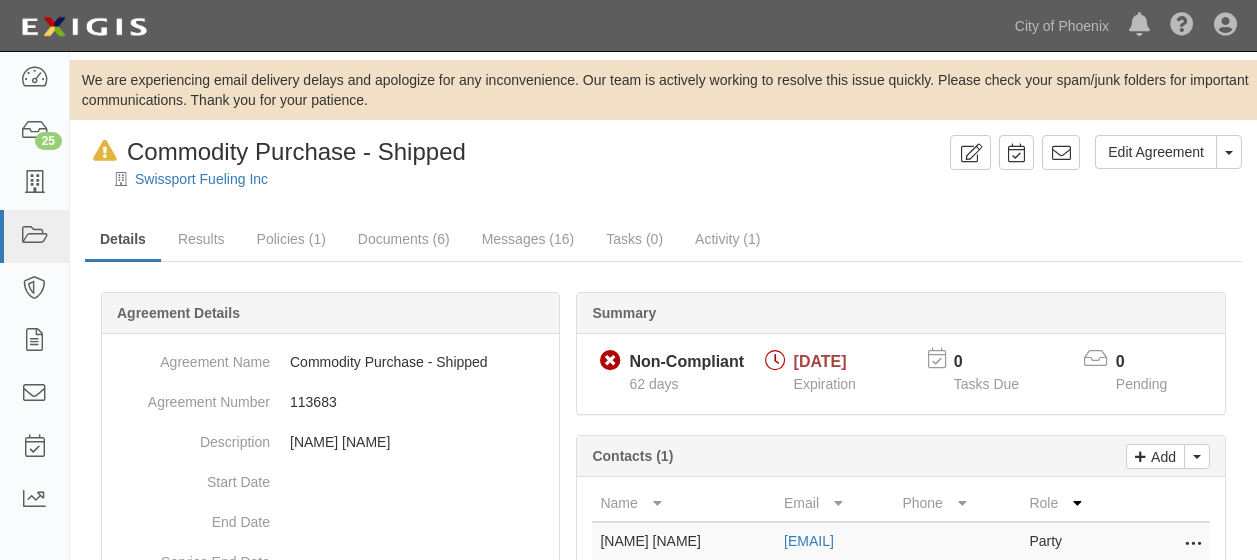 scroll, scrollTop: 0, scrollLeft: 0, axis: both 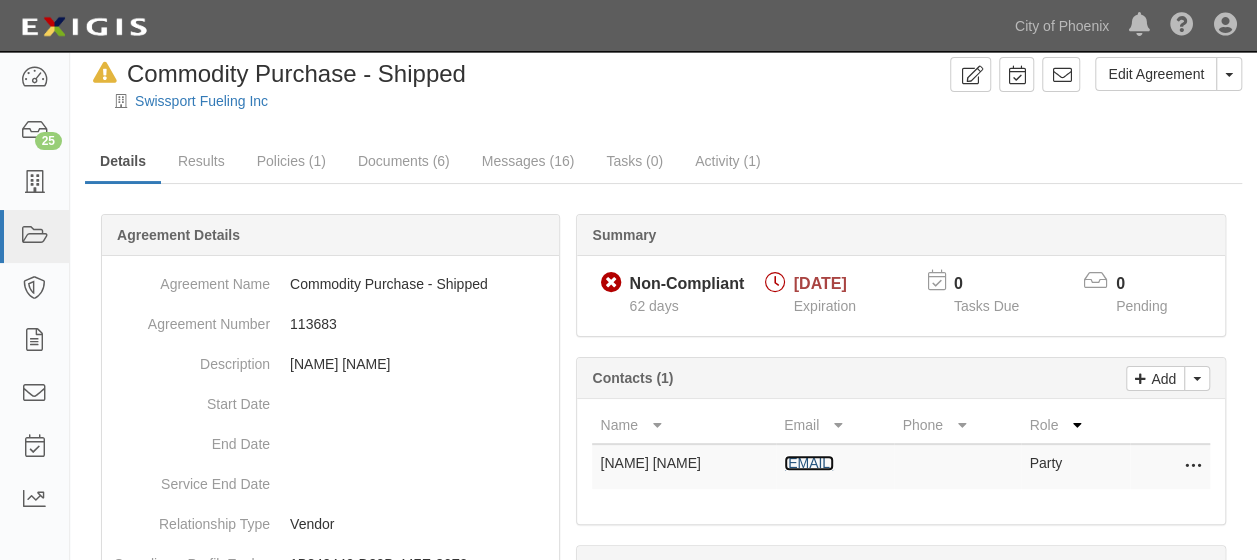 click on "[EMAIL]" at bounding box center [809, 463] 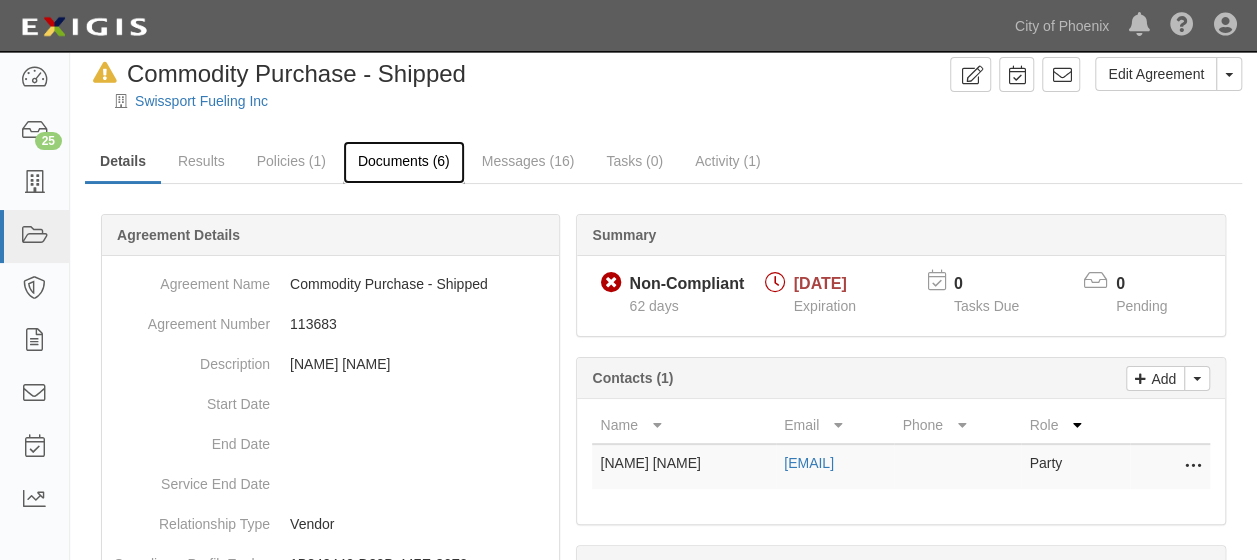 click on "Documents (6)" at bounding box center [404, 162] 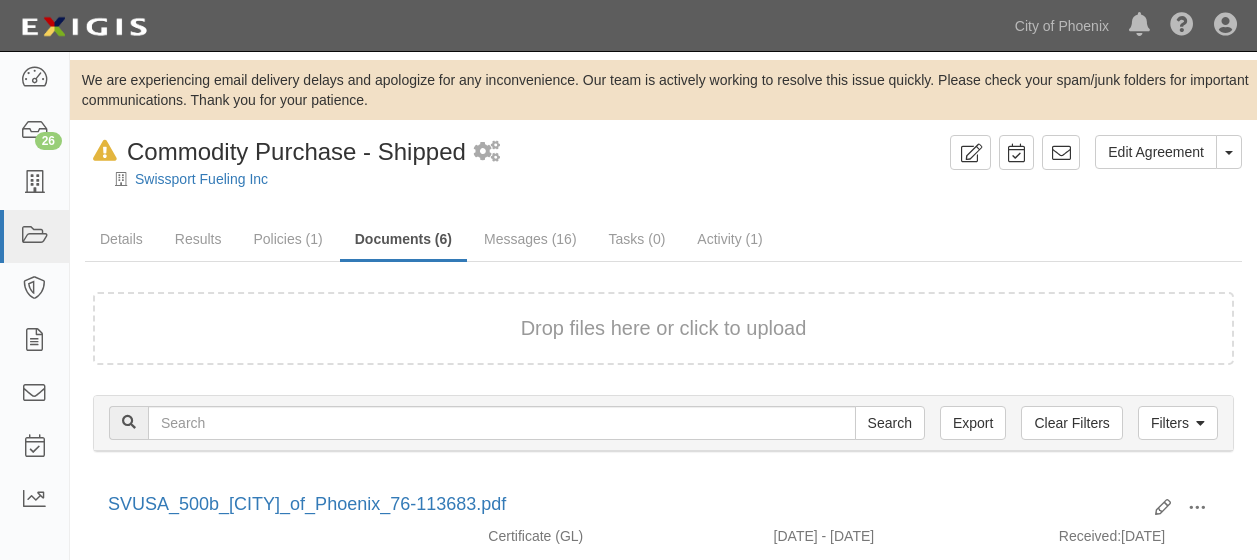 scroll, scrollTop: 0, scrollLeft: 0, axis: both 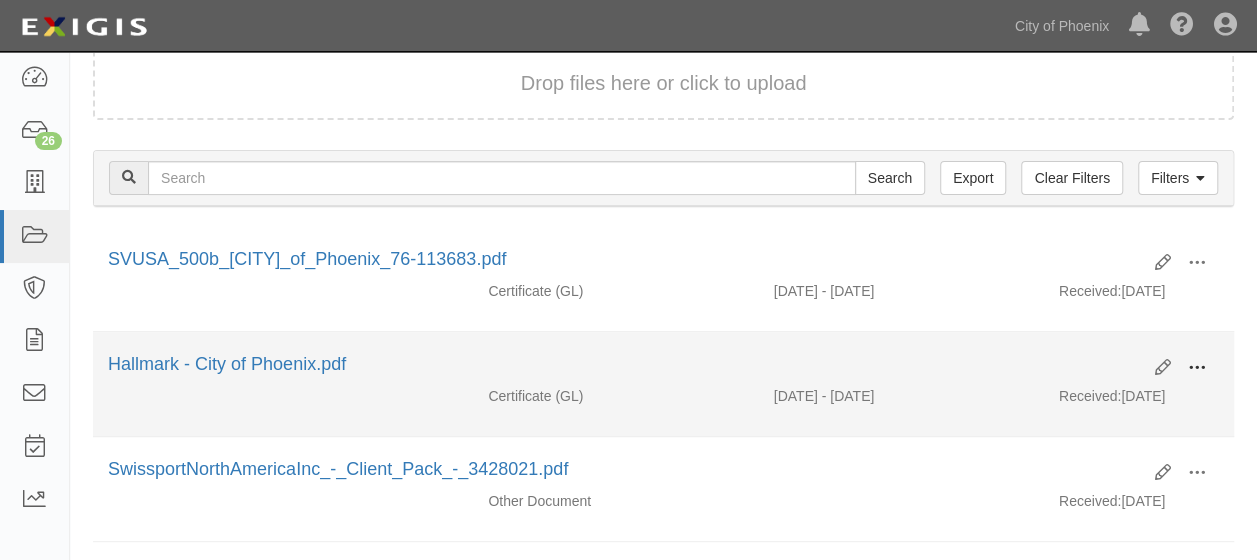 click at bounding box center [1197, 368] 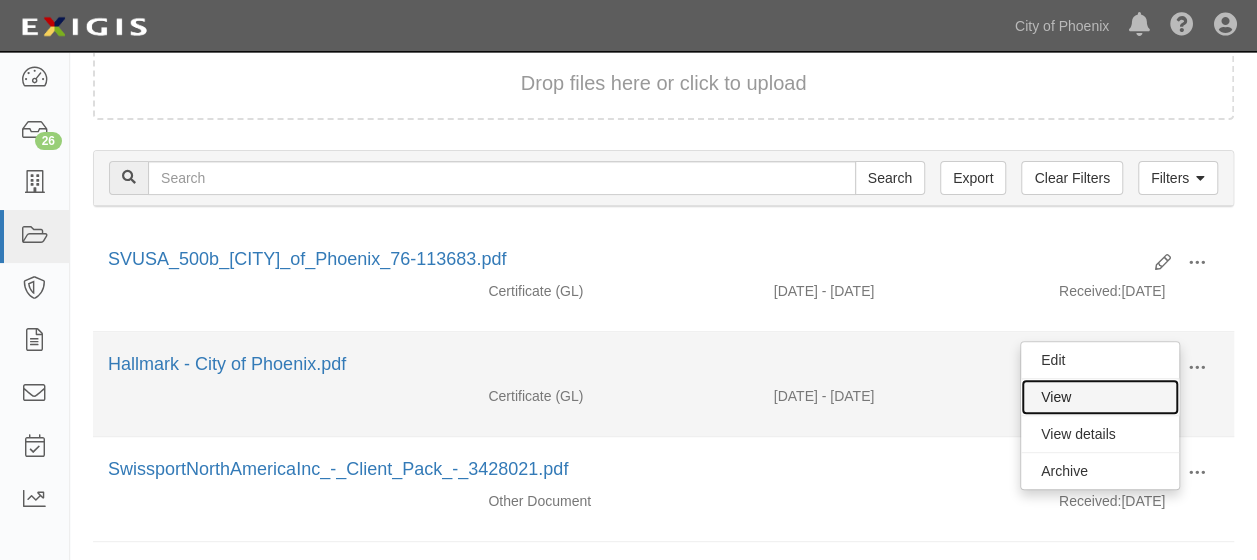 click on "View" at bounding box center [1100, 397] 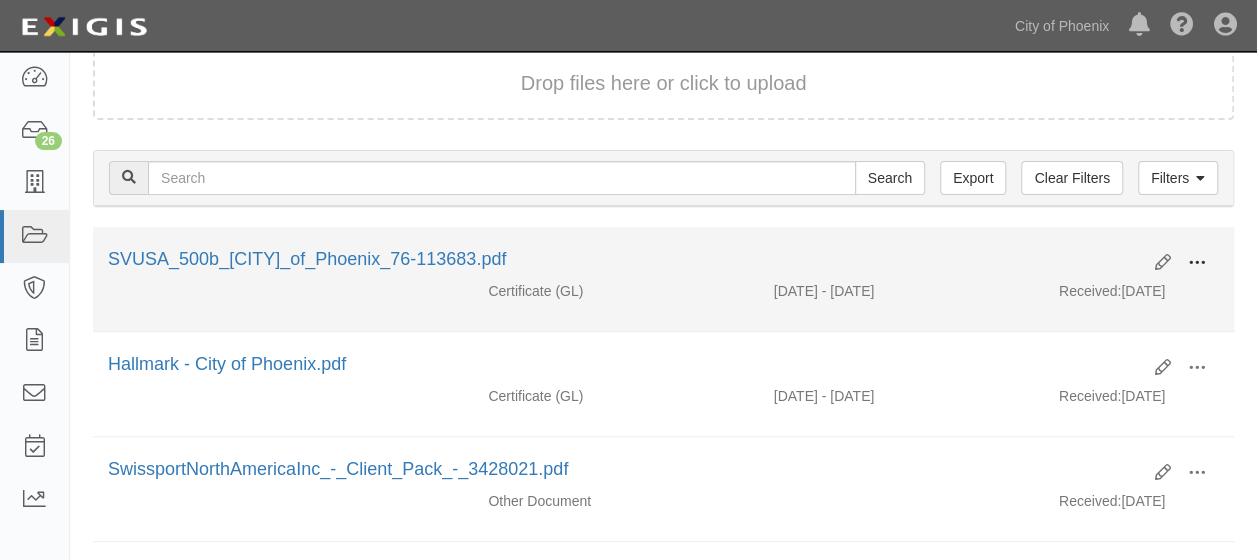 click at bounding box center (1197, 263) 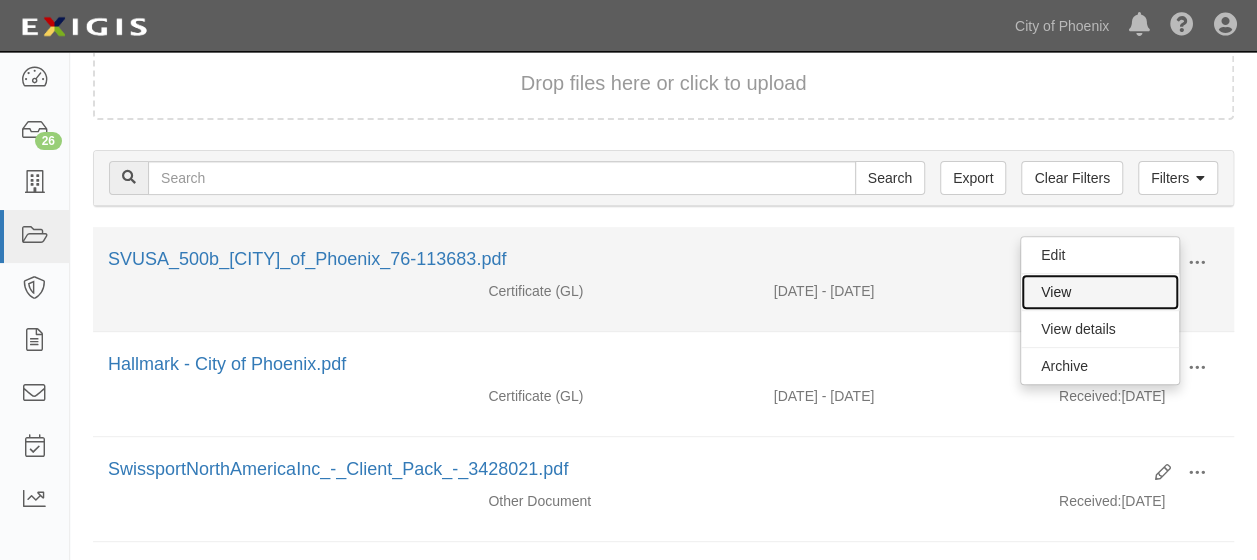 click on "View" at bounding box center (1100, 292) 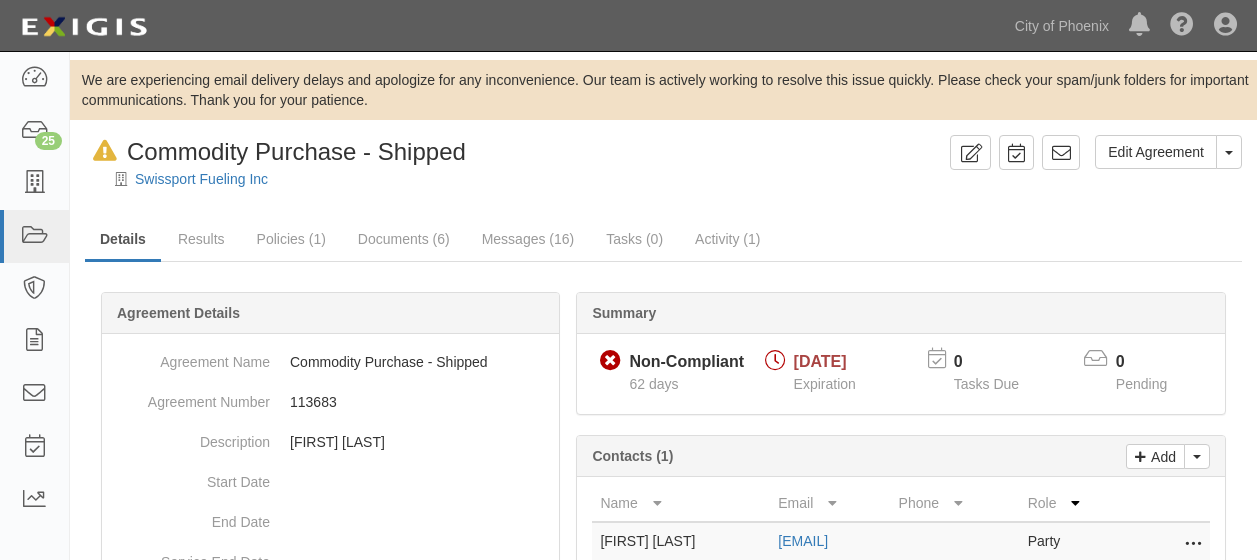 scroll, scrollTop: 76, scrollLeft: 0, axis: vertical 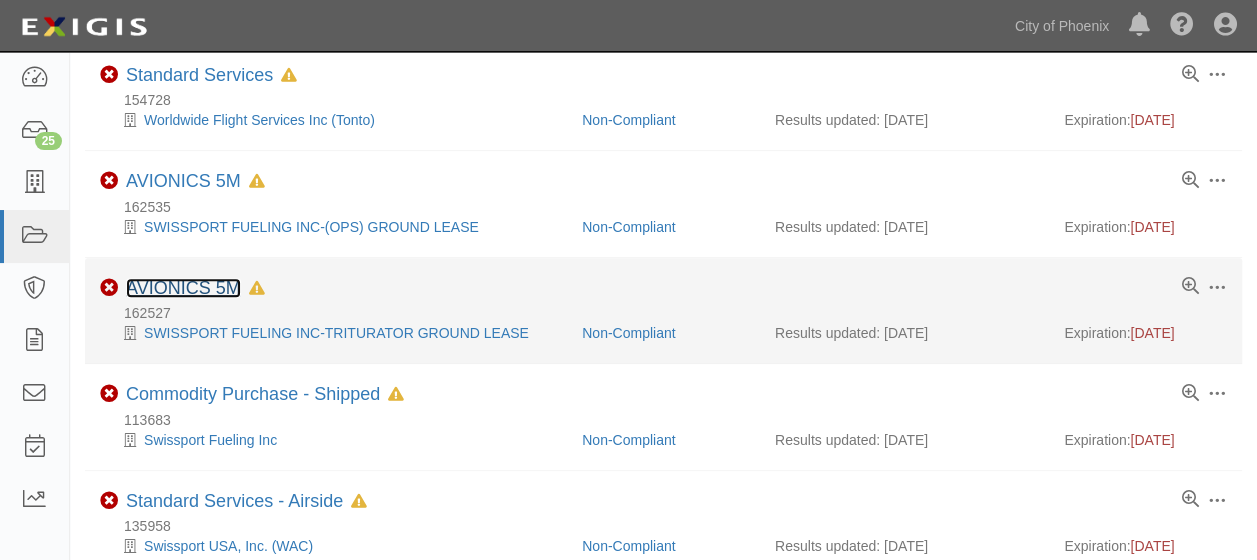 click on "AVIONICS 5M" at bounding box center [183, 288] 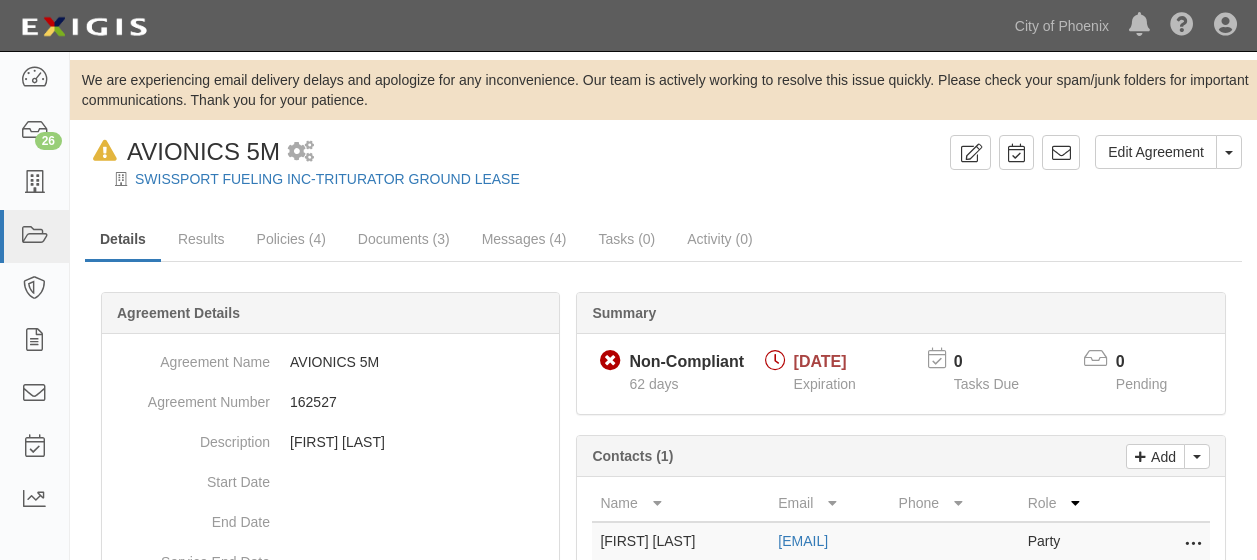scroll, scrollTop: 0, scrollLeft: 0, axis: both 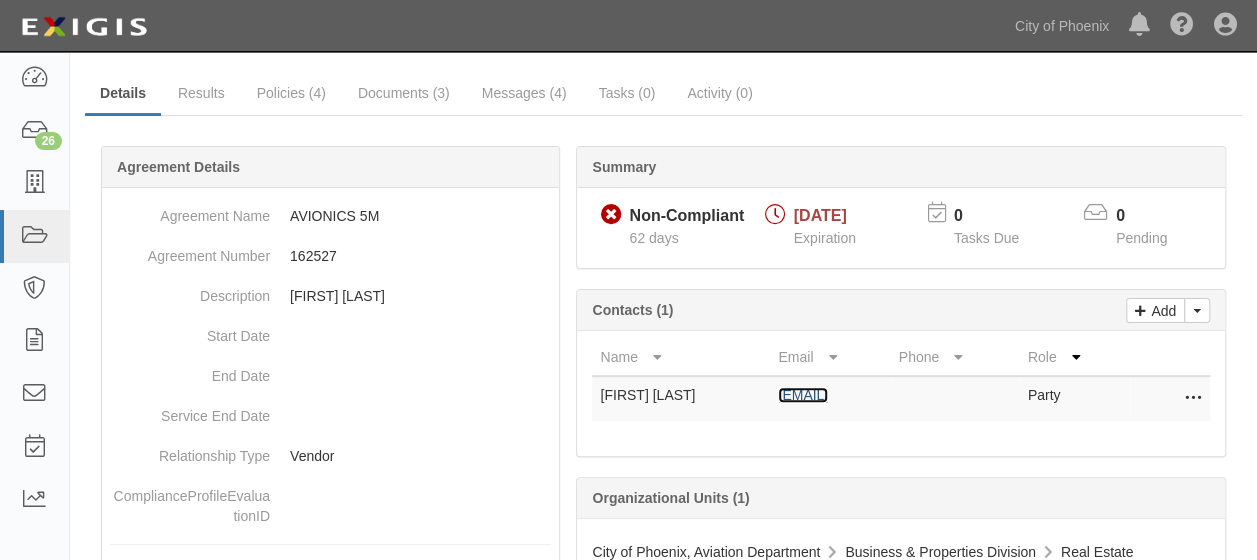click on "ARMANDO.VEGA@SWISSPORT.COM" at bounding box center [803, 395] 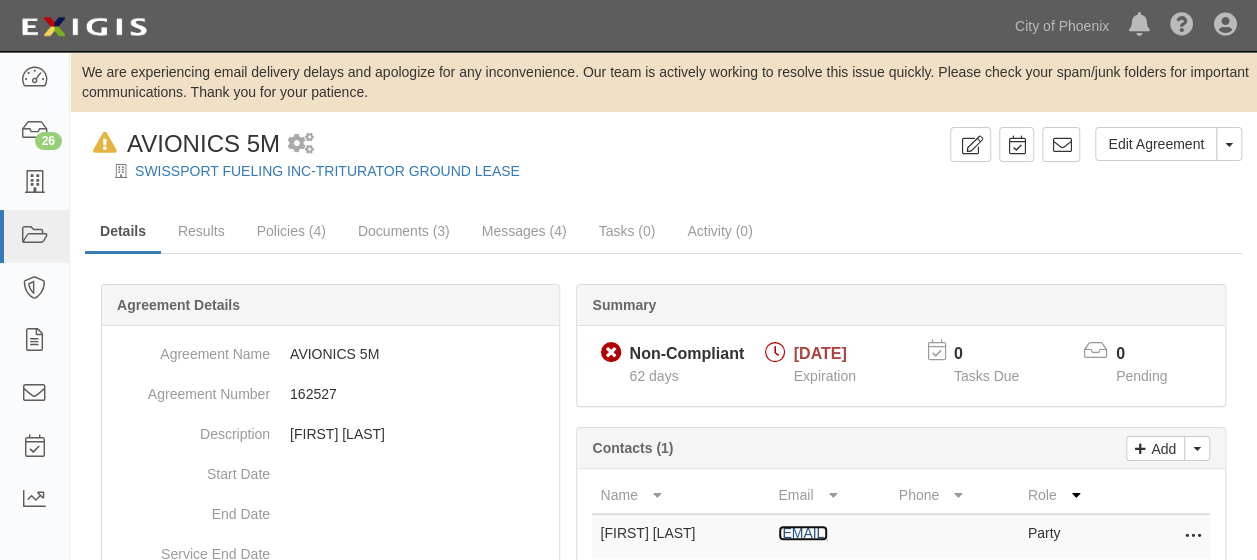 scroll, scrollTop: 6, scrollLeft: 0, axis: vertical 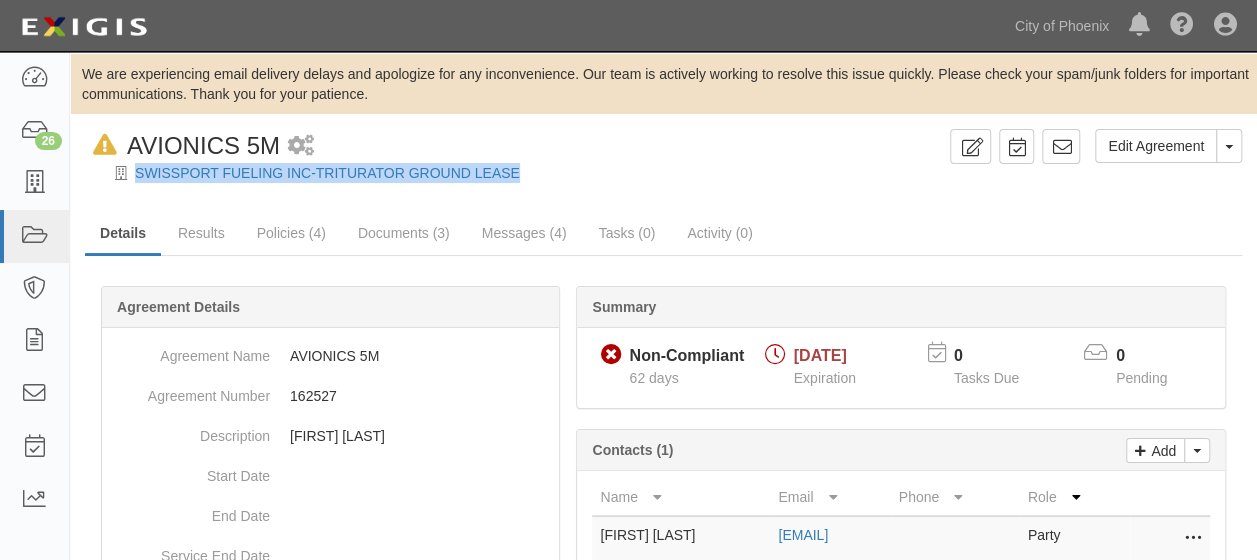 drag, startPoint x: 130, startPoint y: 168, endPoint x: 530, endPoint y: 170, distance: 400.005 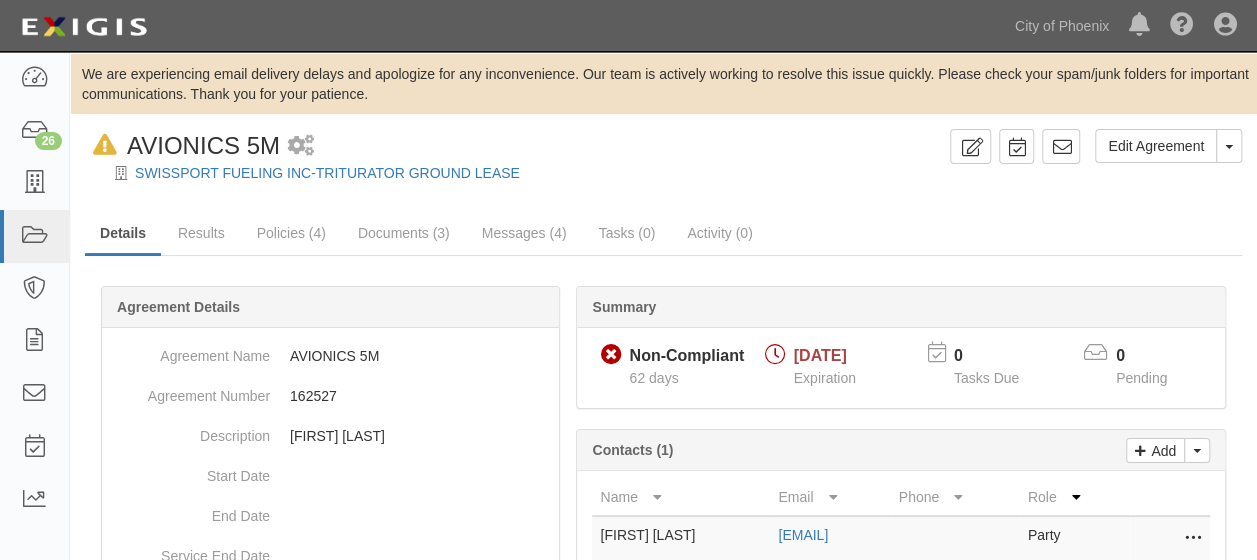 click on "Summary" at bounding box center [901, 307] 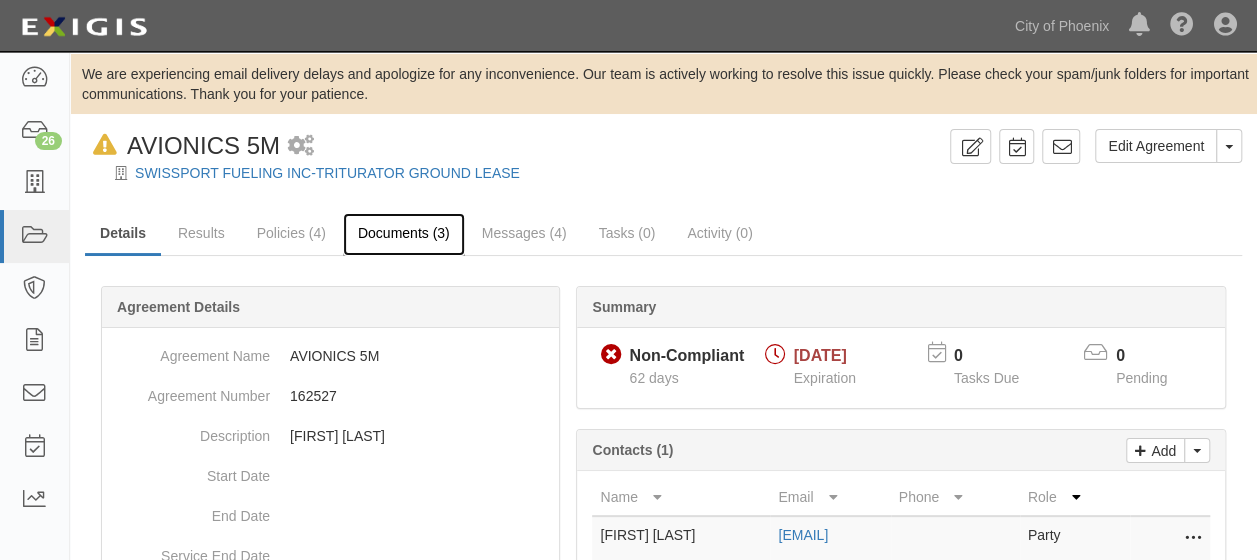 click on "Documents (3)" at bounding box center [404, 234] 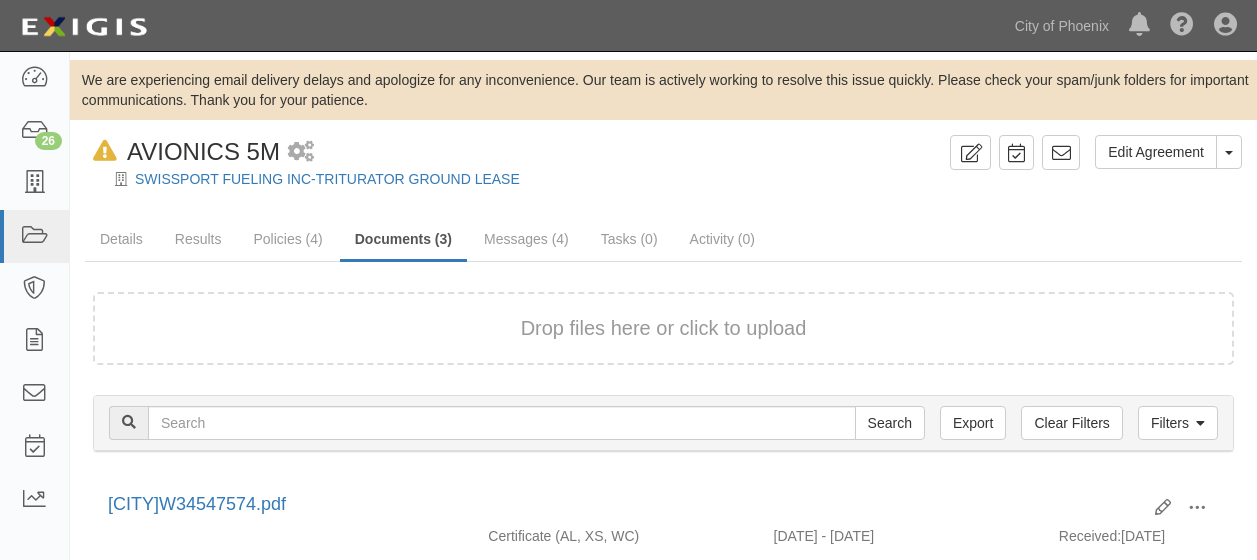 scroll, scrollTop: 0, scrollLeft: 0, axis: both 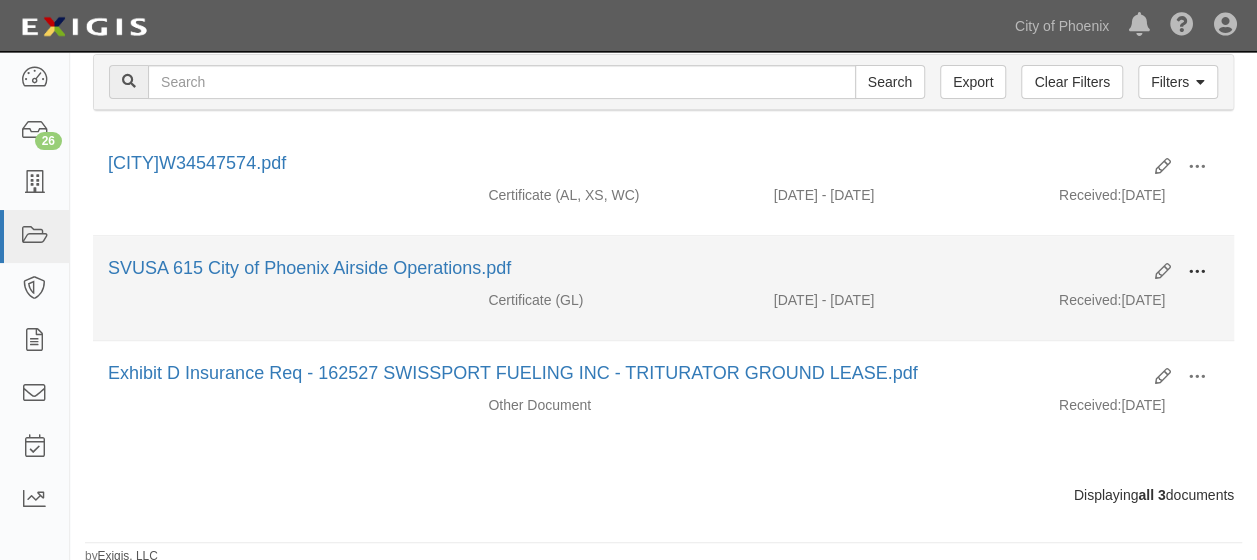 click at bounding box center [1197, 272] 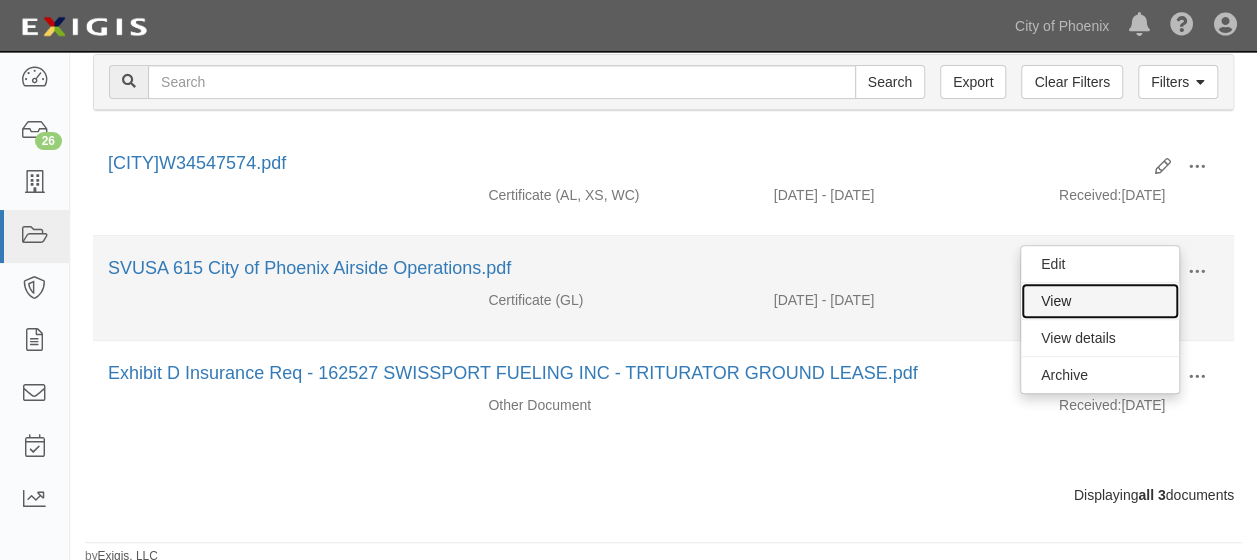 click on "View" at bounding box center (1100, 301) 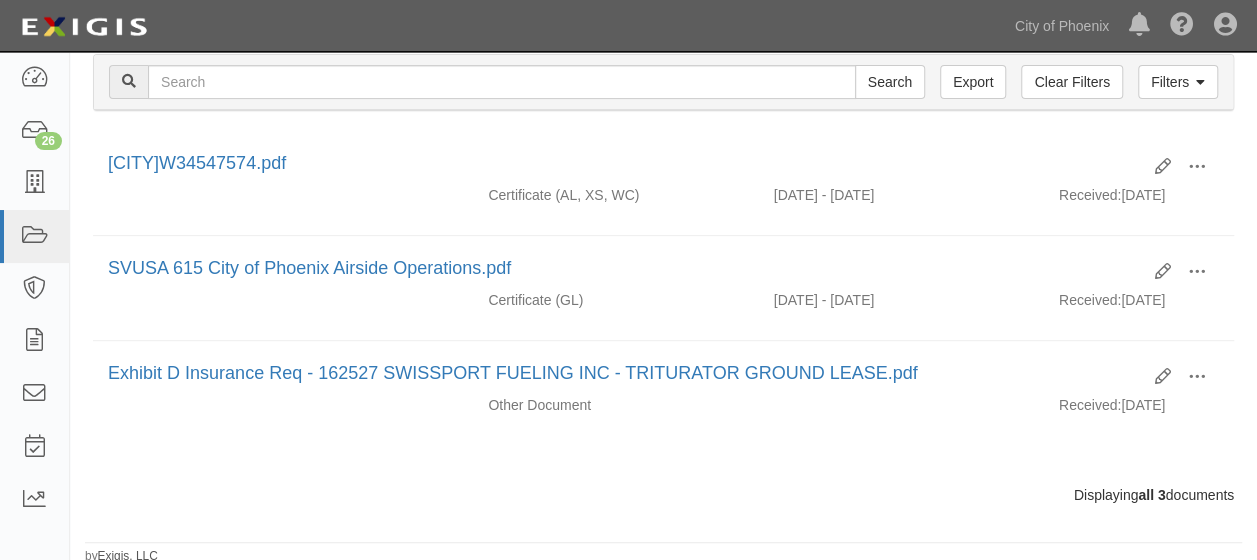click on "Displaying  all 3  documents" at bounding box center (663, 495) 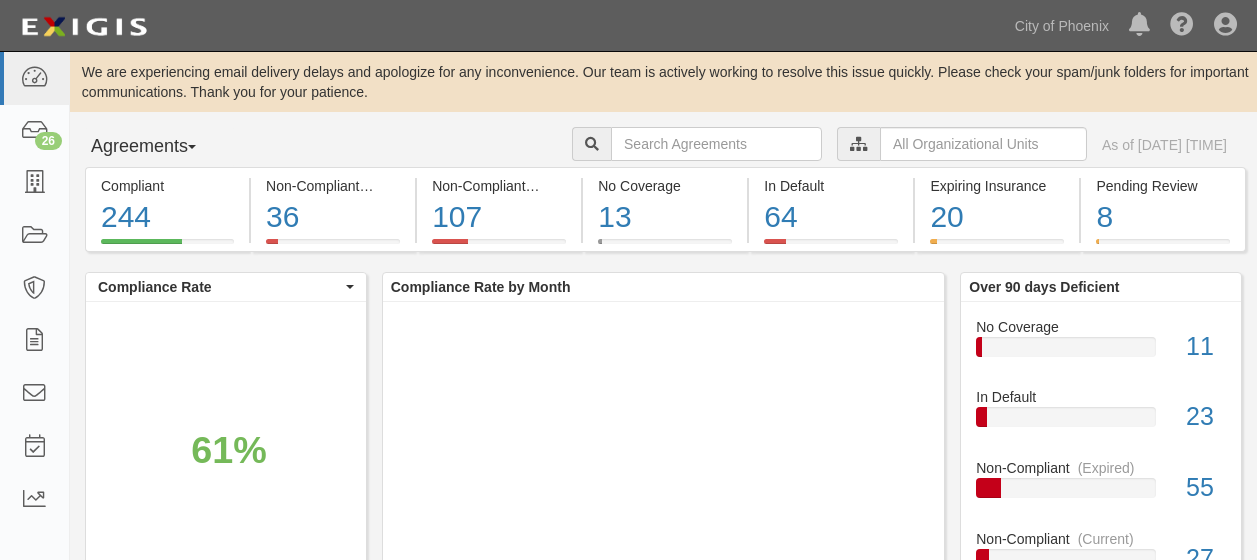 scroll, scrollTop: 0, scrollLeft: 0, axis: both 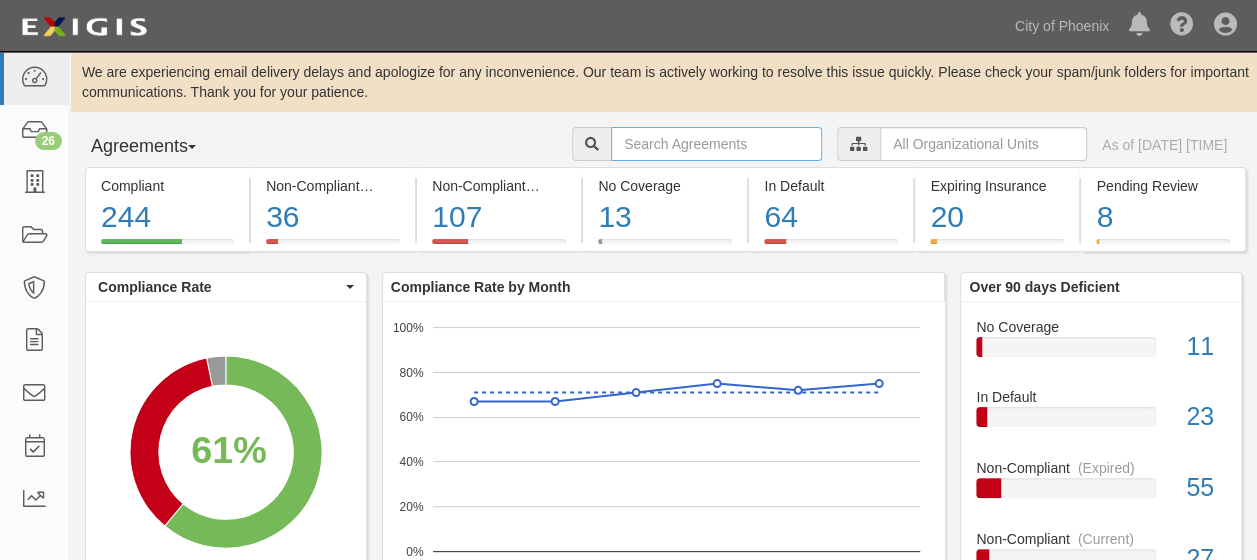 click at bounding box center (716, 144) 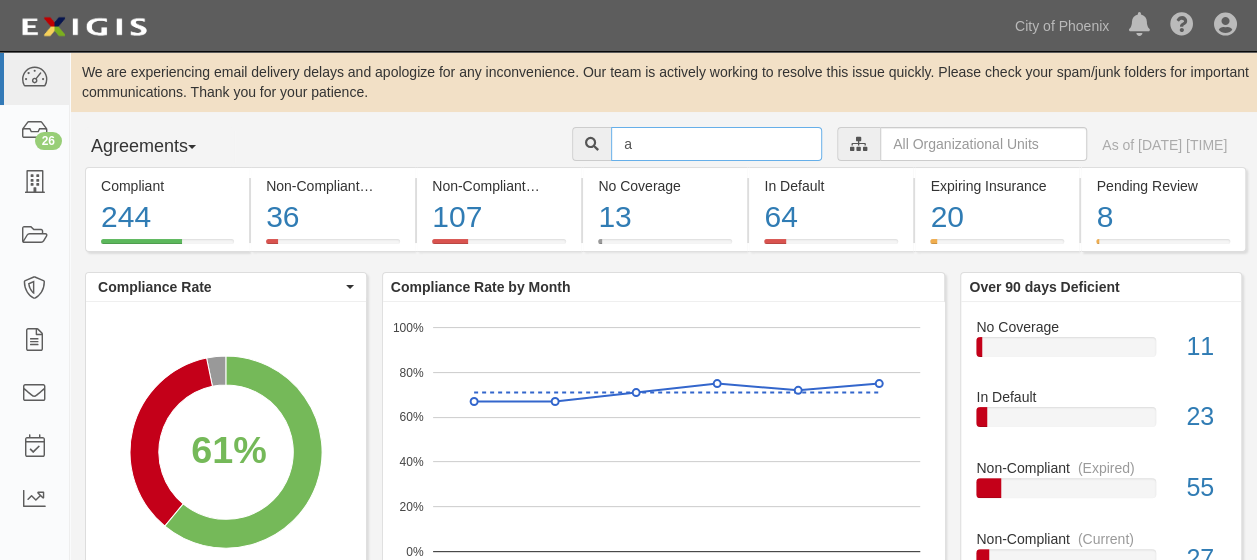 type on "[FIRST] [LAST]" 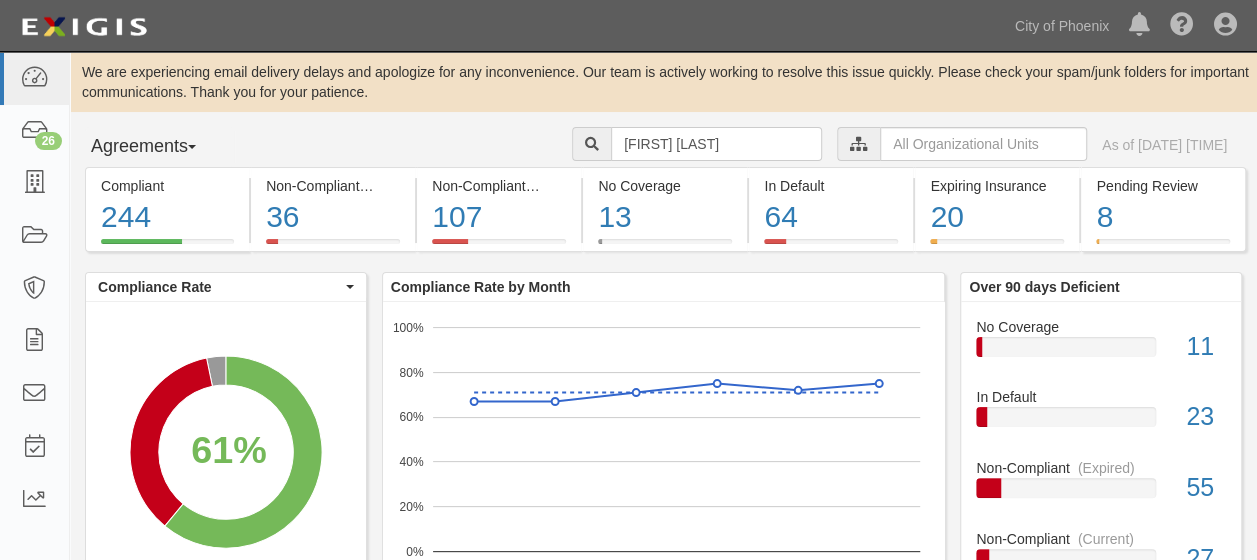 click at bounding box center (591, 144) 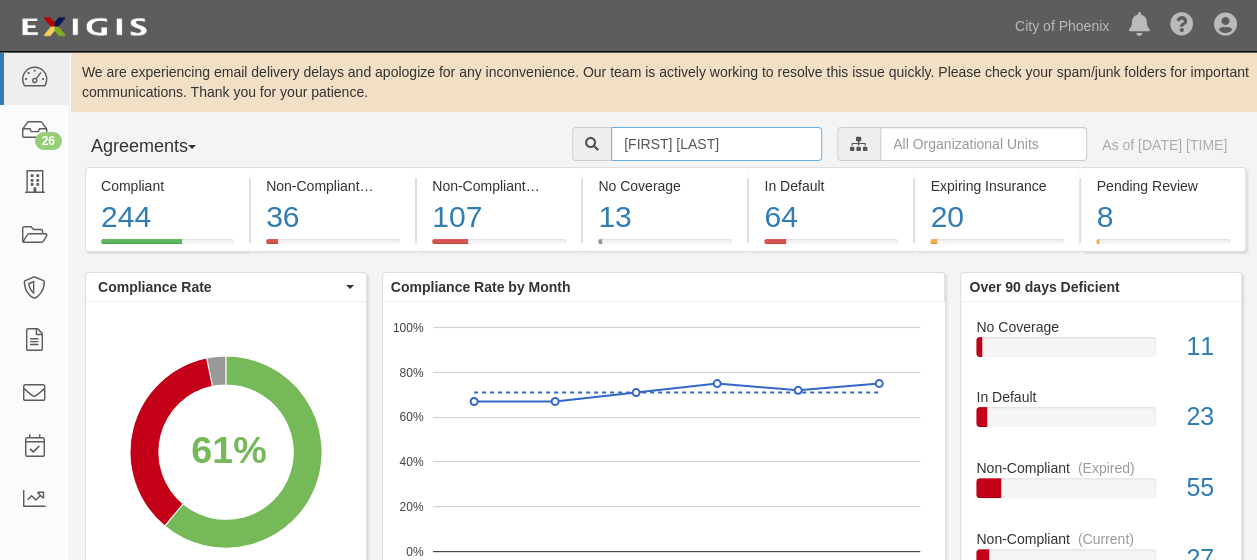 click on "alma warren" at bounding box center (716, 144) 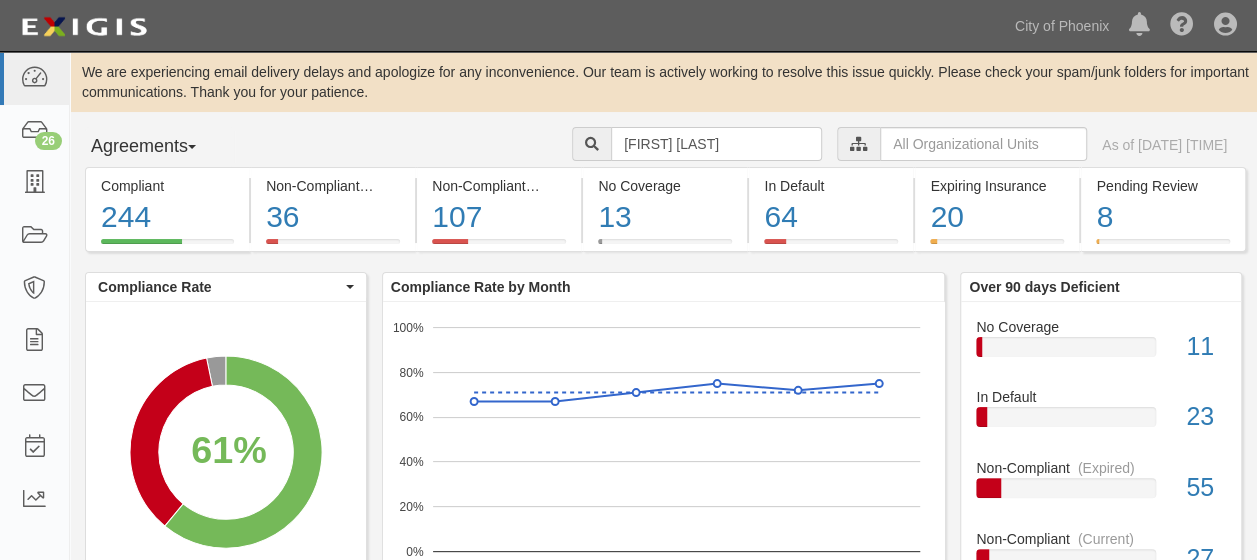 click at bounding box center [592, 145] 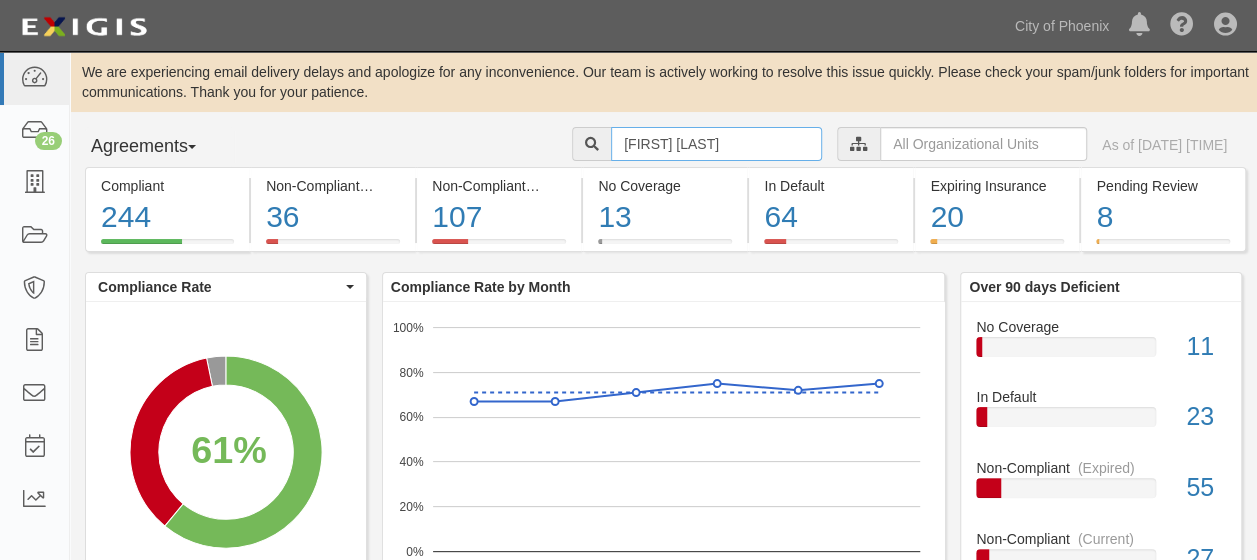 click on "alma warren" at bounding box center (716, 144) 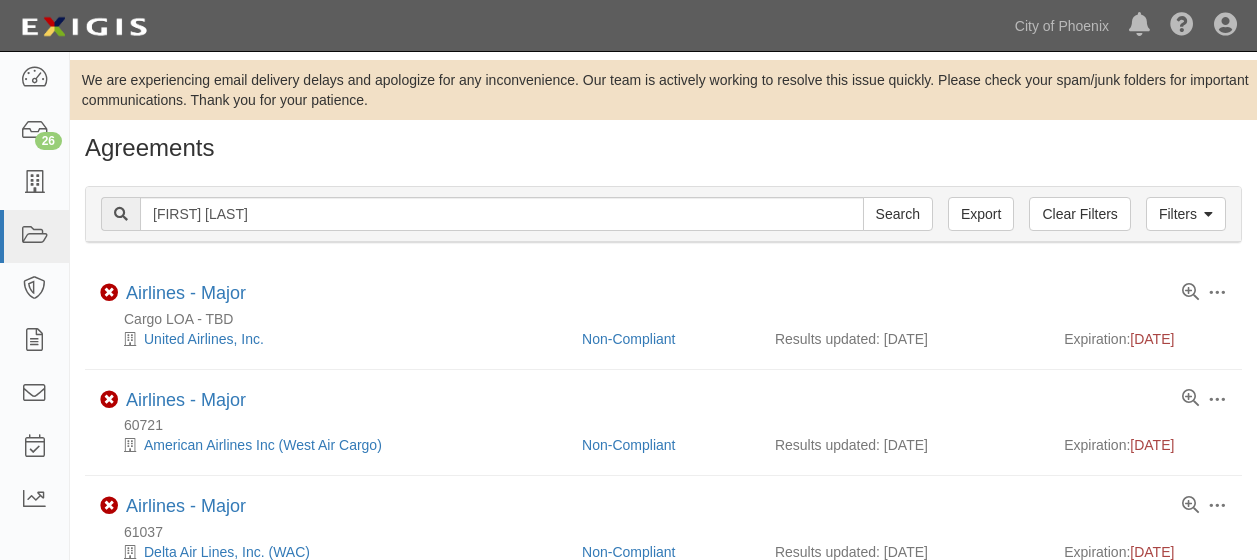 scroll, scrollTop: 0, scrollLeft: 0, axis: both 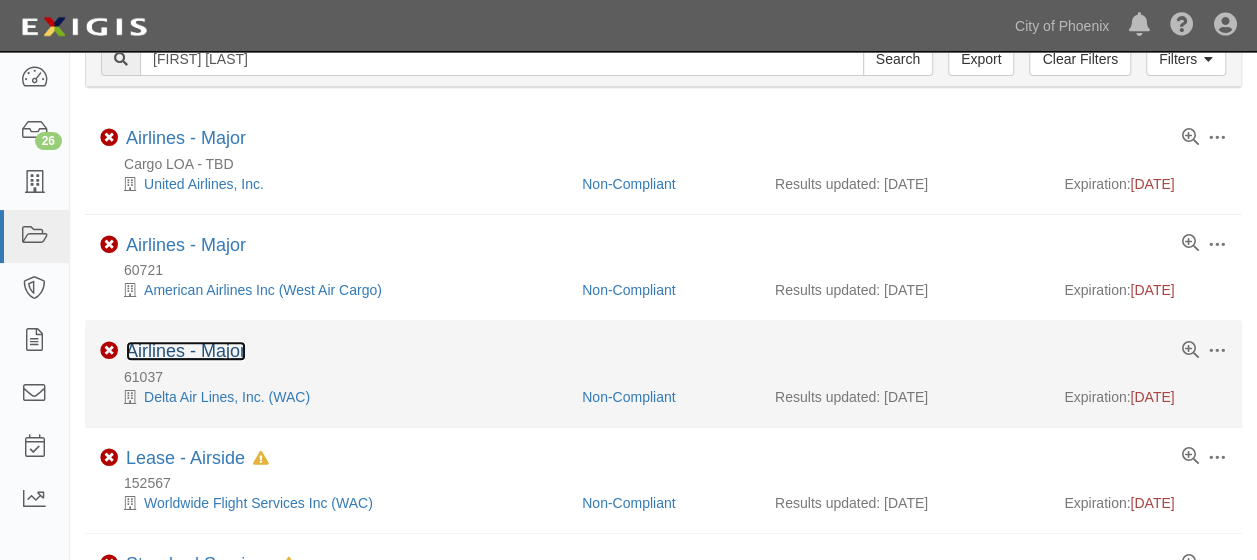 click on "Airlines - Major" at bounding box center (186, 351) 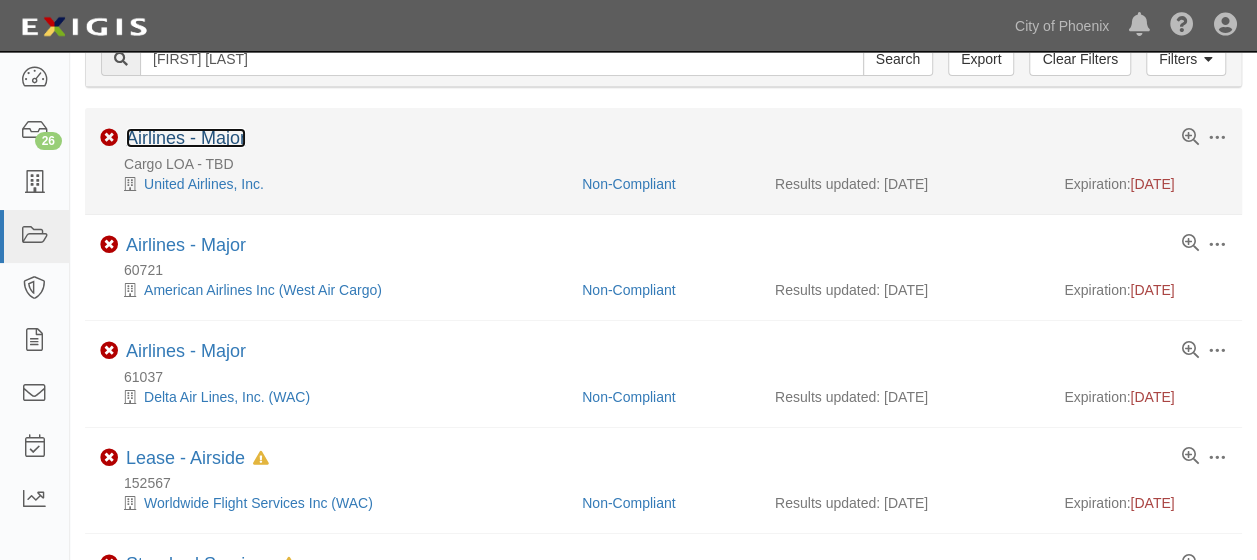 click on "Airlines - Major" at bounding box center [186, 138] 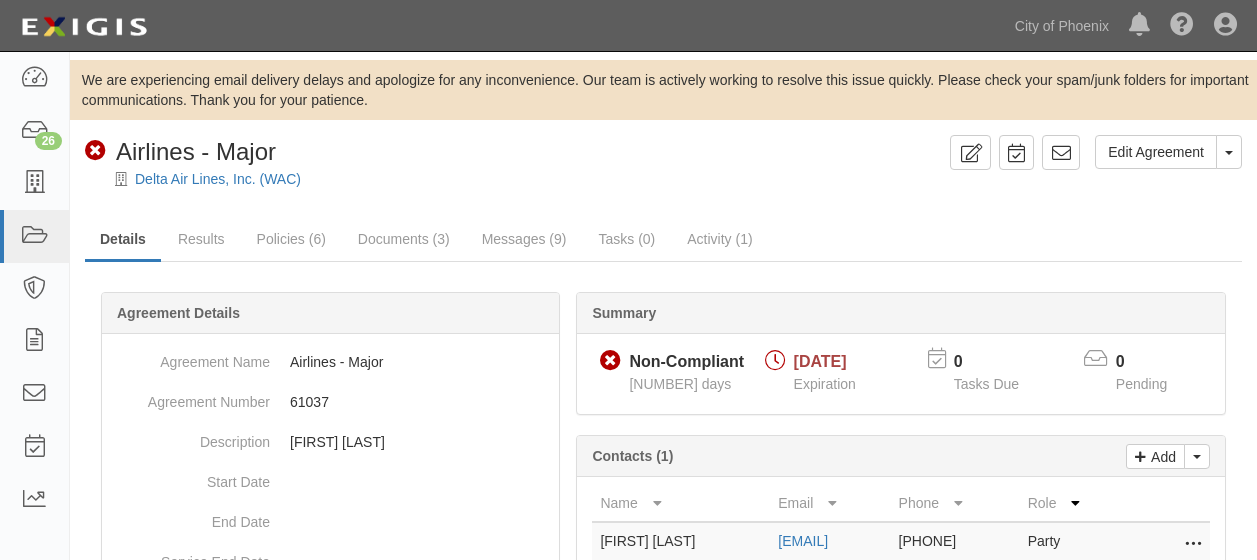 scroll, scrollTop: 0, scrollLeft: 0, axis: both 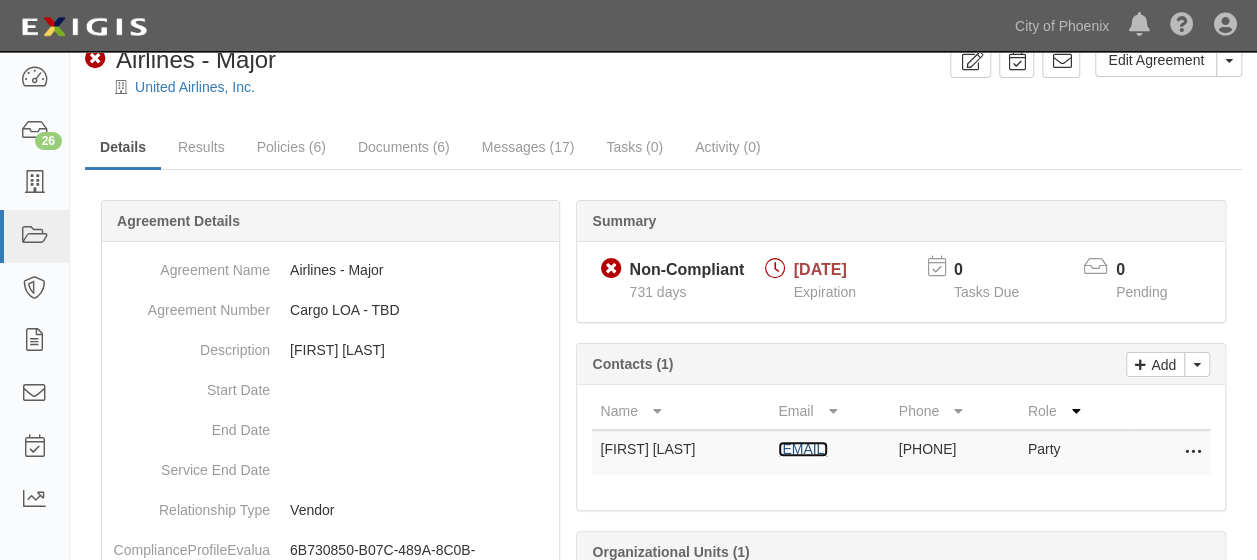 click on "[EMAIL]" at bounding box center (803, 449) 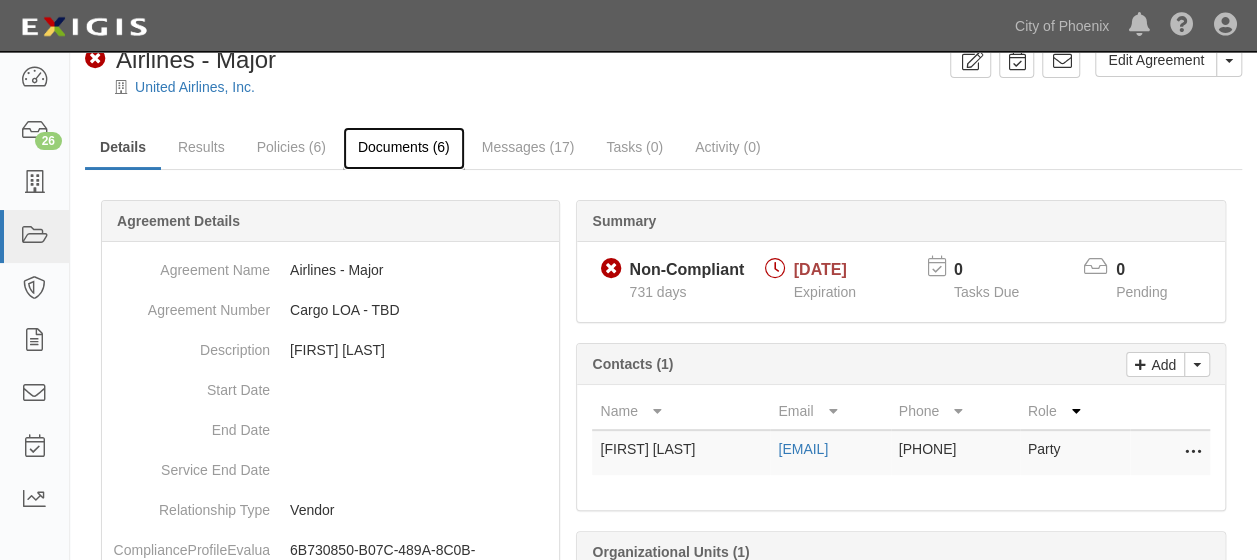 click on "Documents (6)" at bounding box center [404, 148] 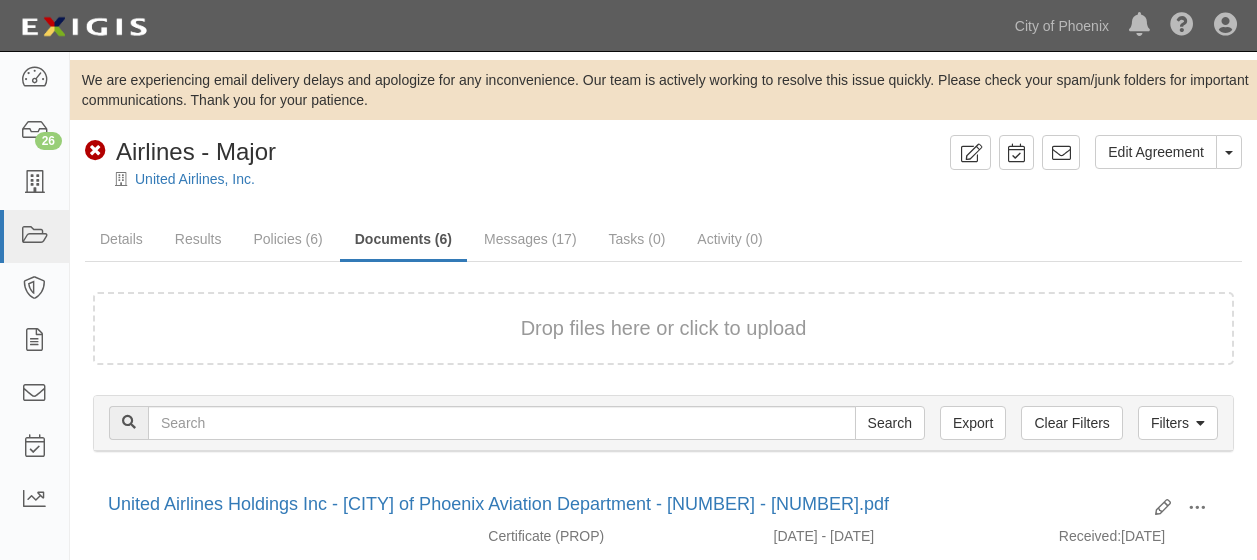 scroll, scrollTop: 0, scrollLeft: 0, axis: both 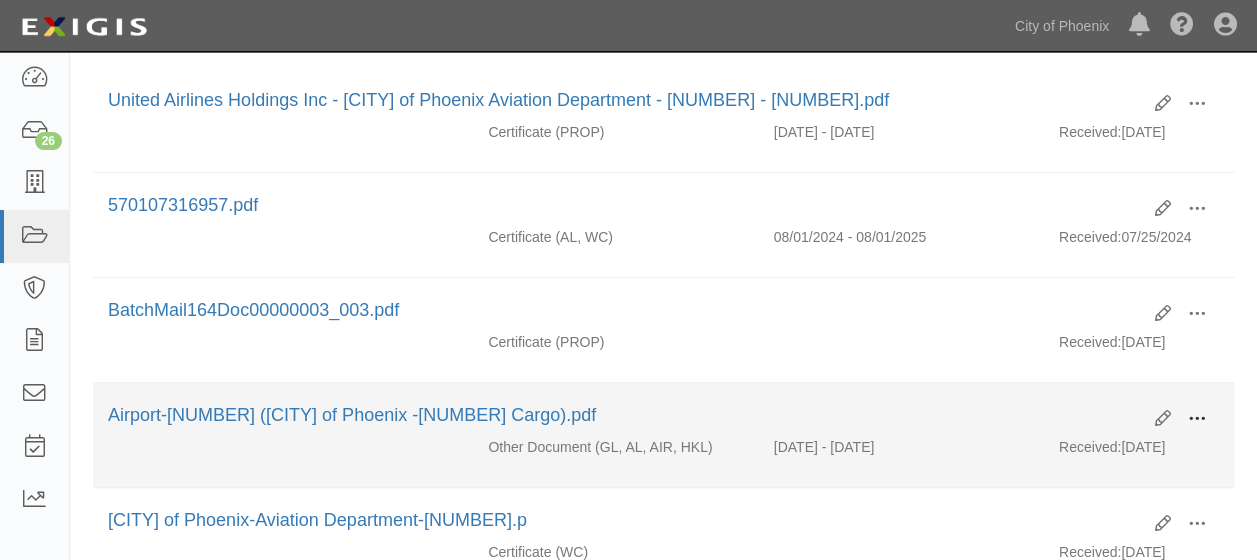 click at bounding box center (1197, 419) 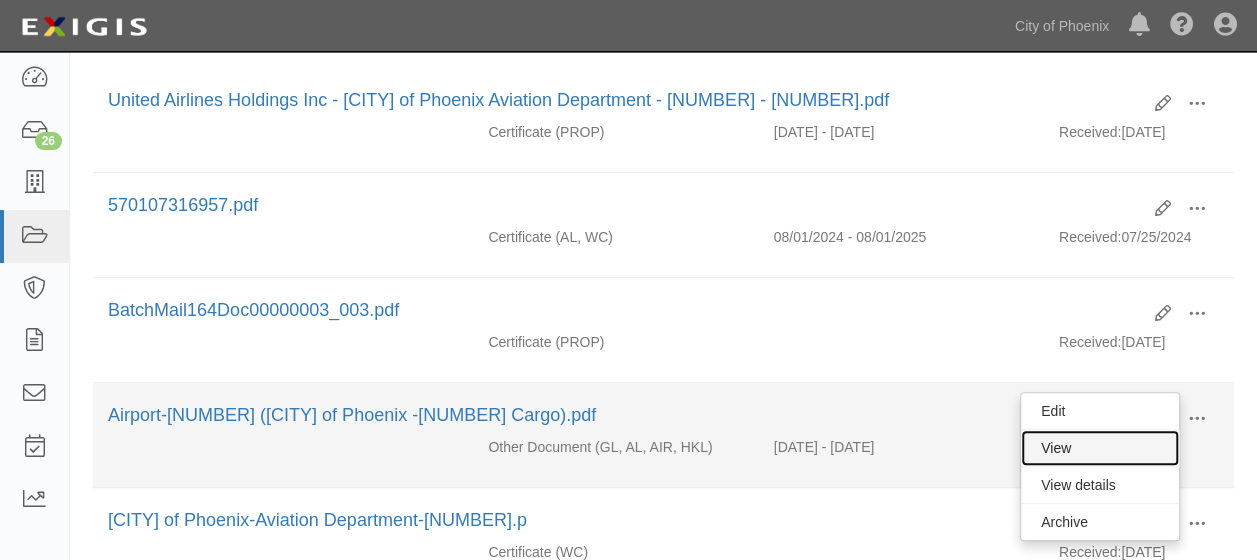 click on "View" at bounding box center [1100, 448] 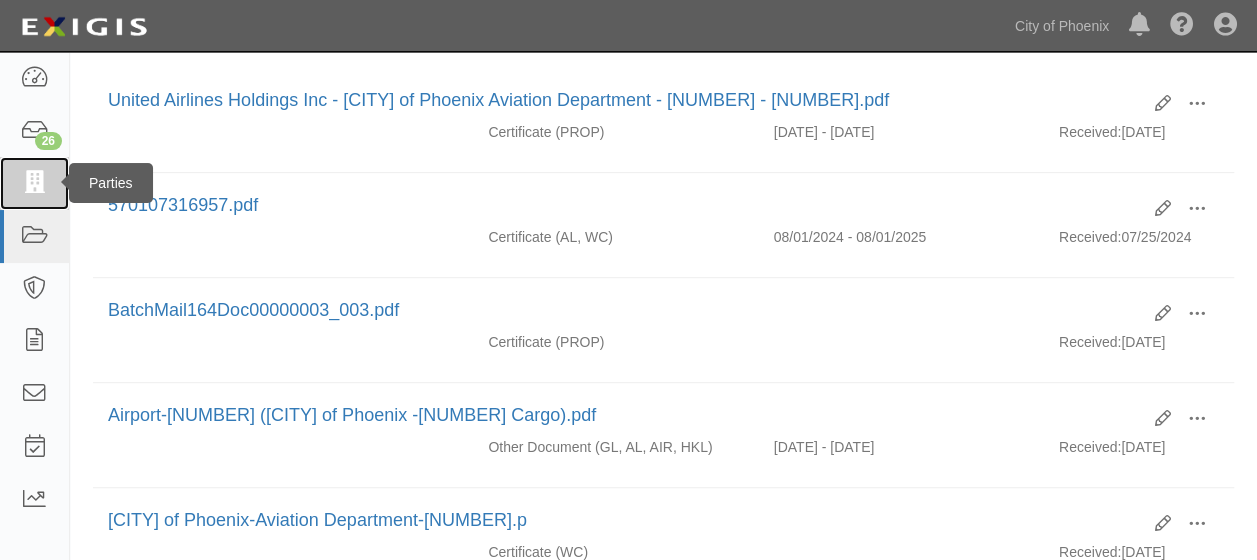 click at bounding box center [34, 183] 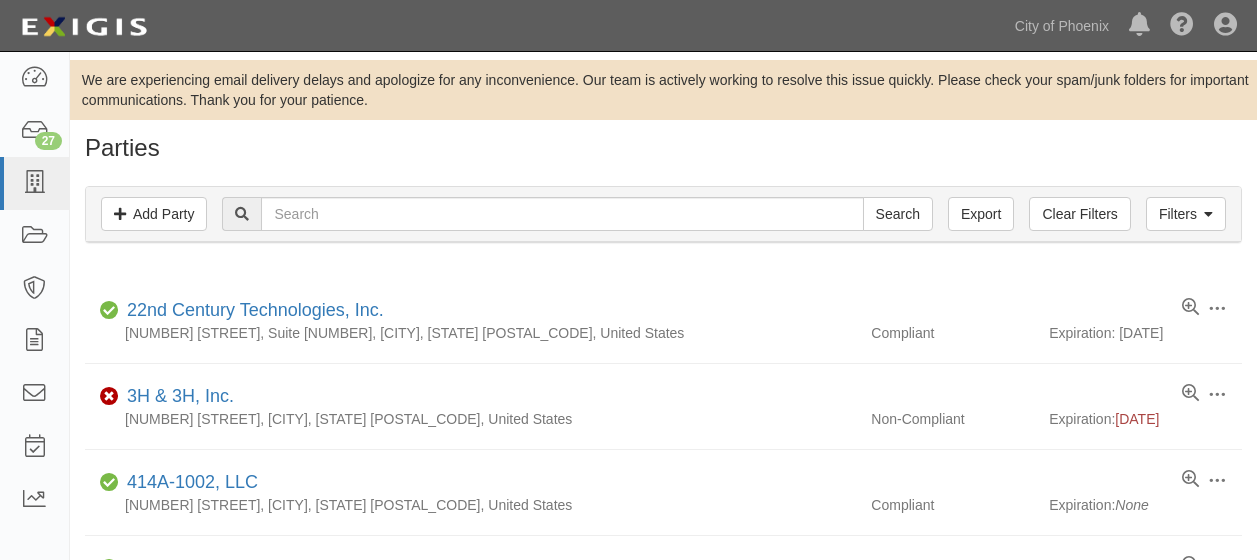 scroll, scrollTop: 0, scrollLeft: 0, axis: both 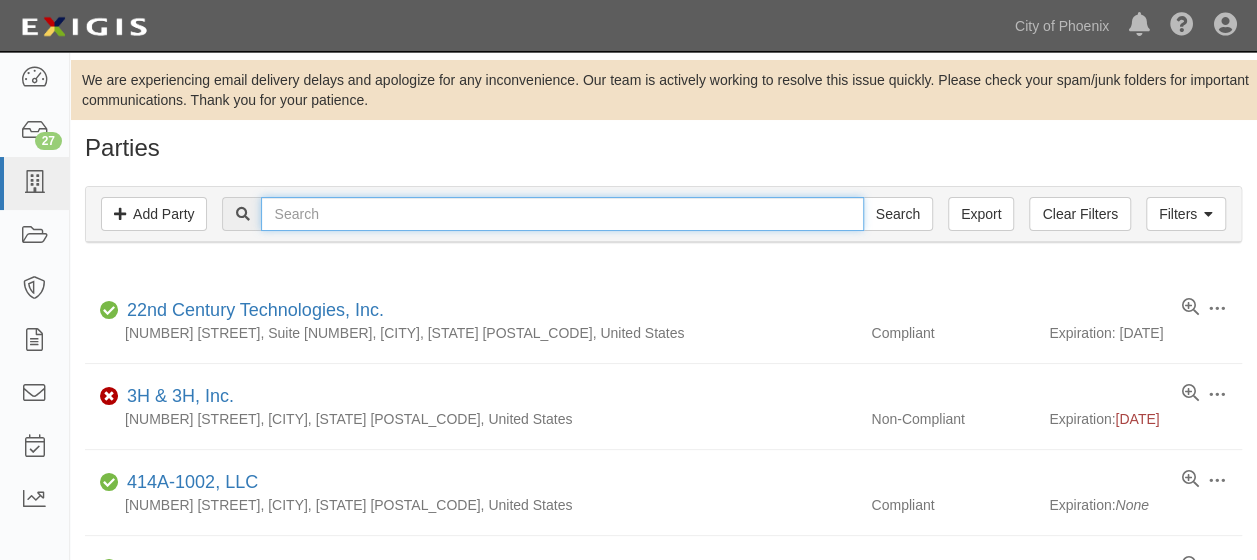 click at bounding box center [562, 214] 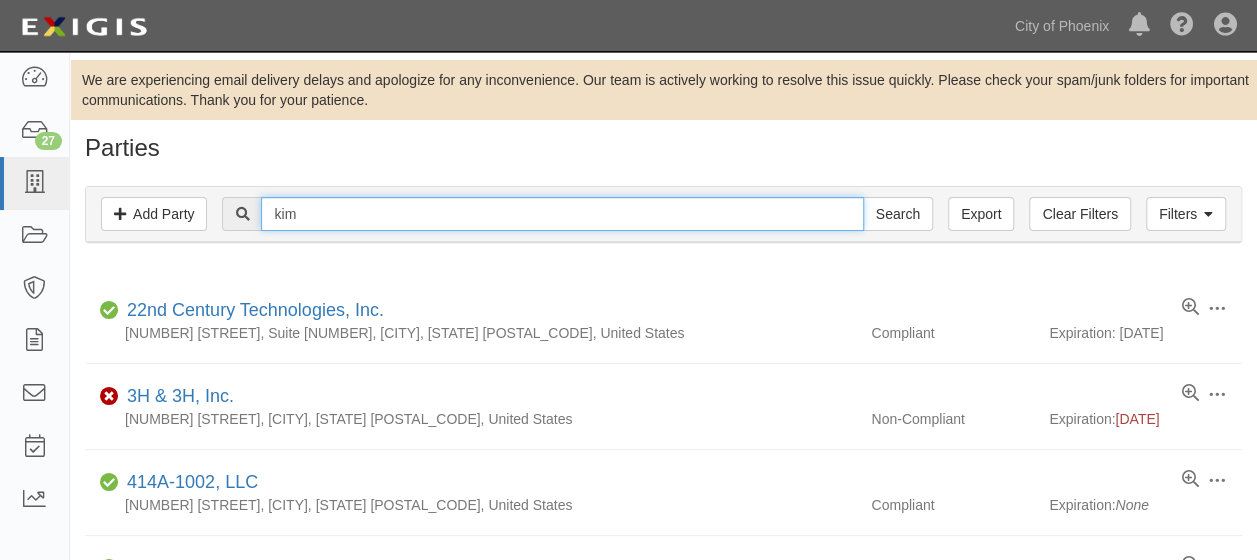 type on "kim" 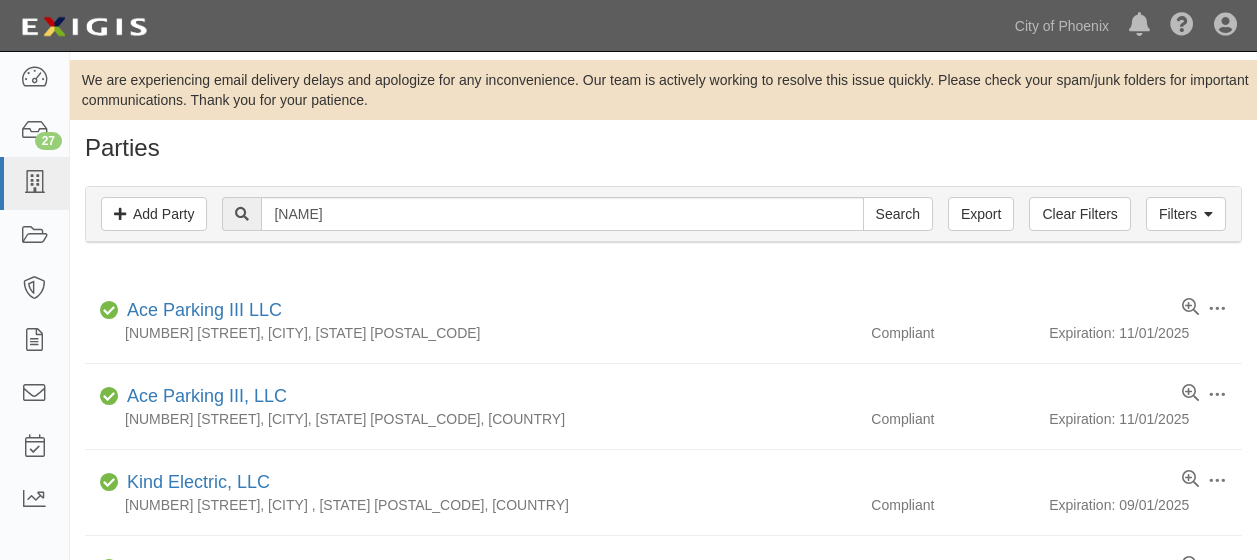 scroll, scrollTop: 0, scrollLeft: 0, axis: both 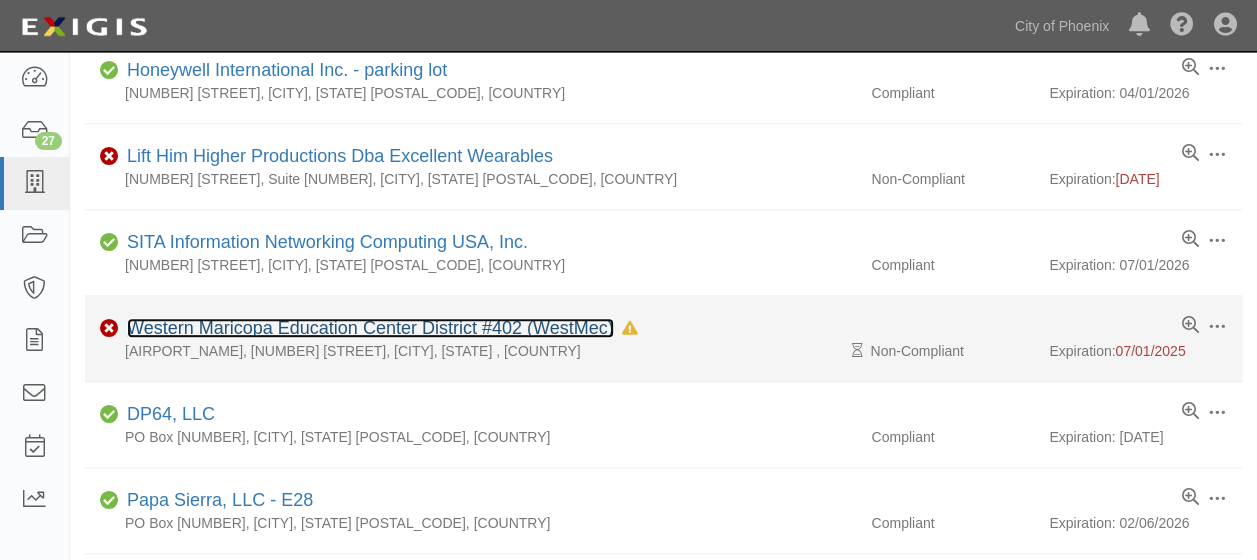 click on "Western Maricopa Education Center District #402 (WestMec)" at bounding box center (370, 328) 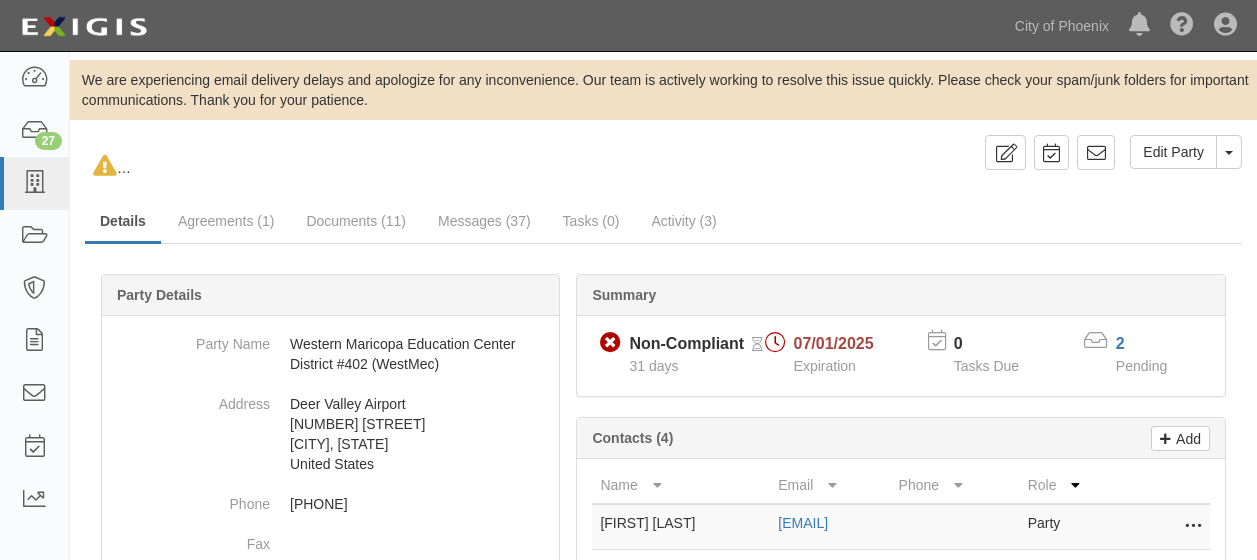 scroll, scrollTop: 0, scrollLeft: 0, axis: both 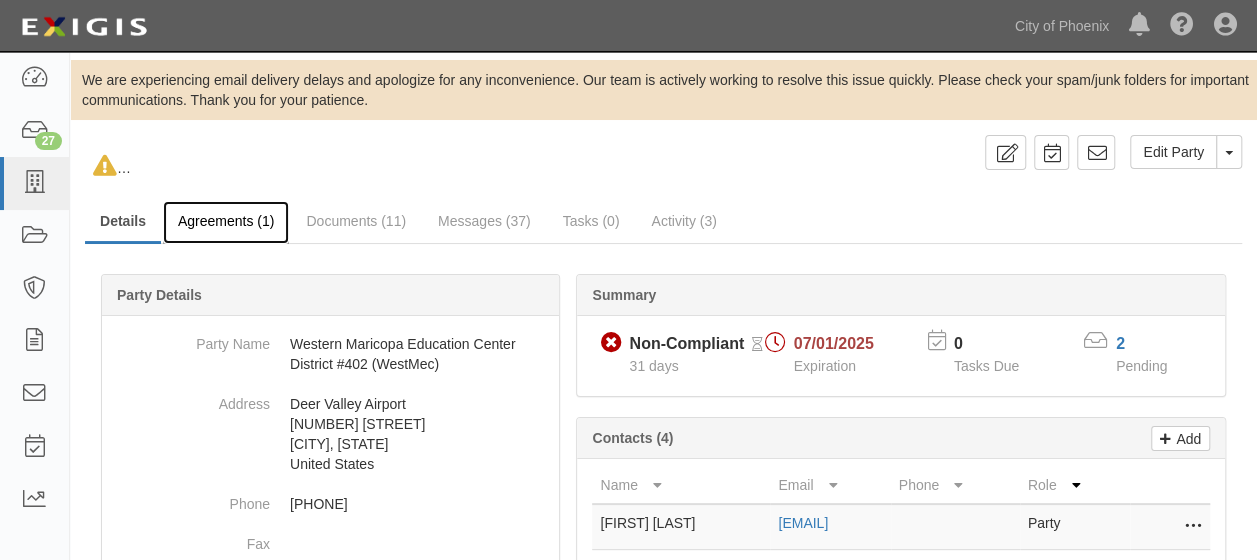click on "Agreements (1)" at bounding box center (226, 222) 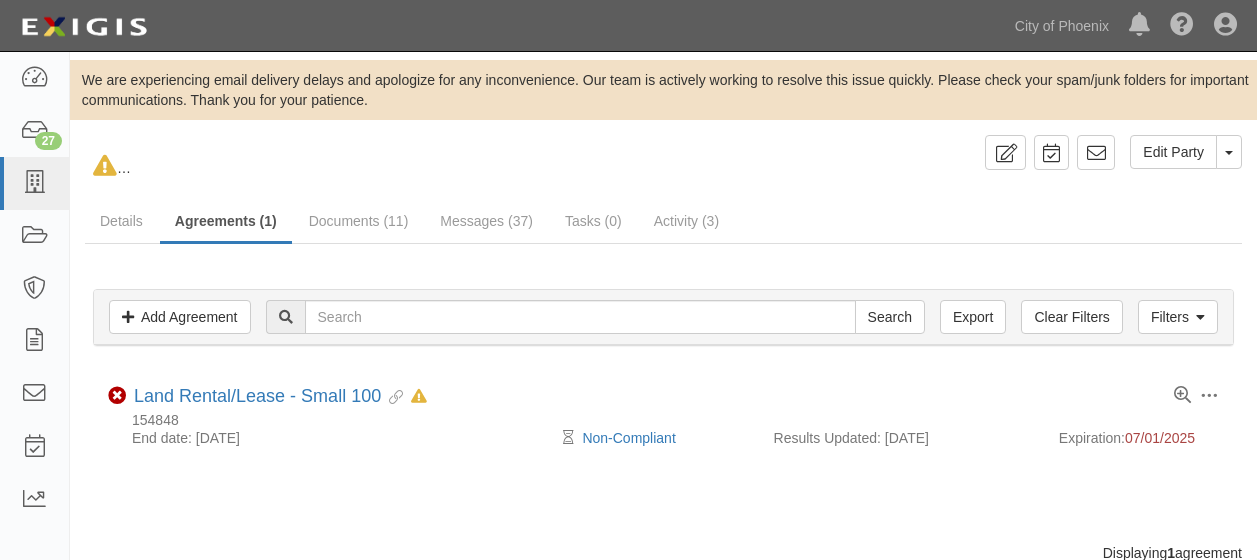 scroll, scrollTop: 0, scrollLeft: 0, axis: both 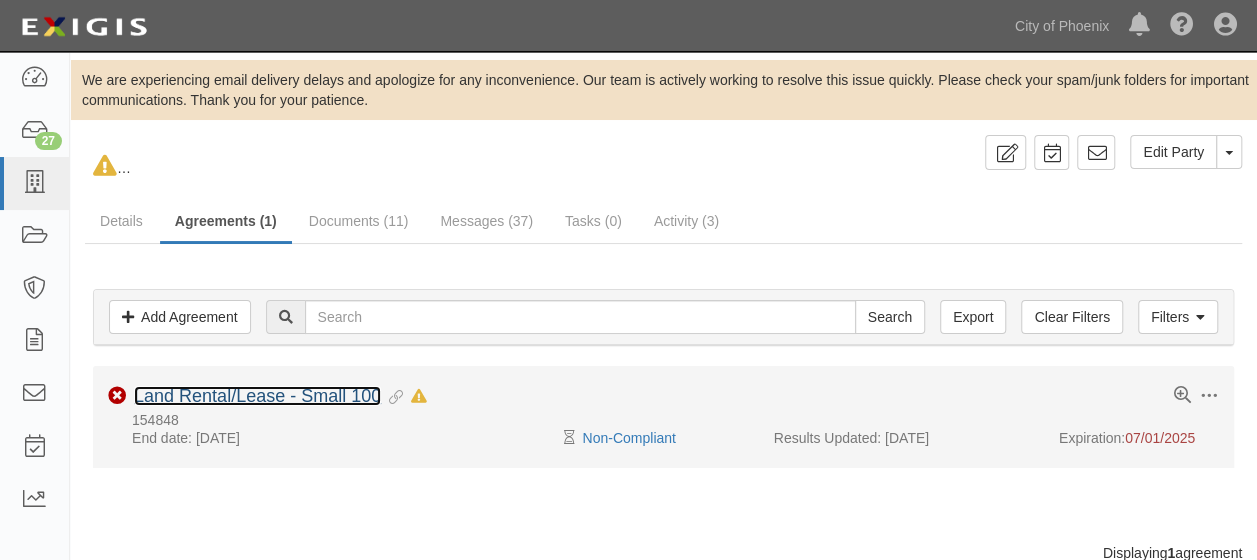click on "Land Rental/Lease - Small 100" at bounding box center (257, 396) 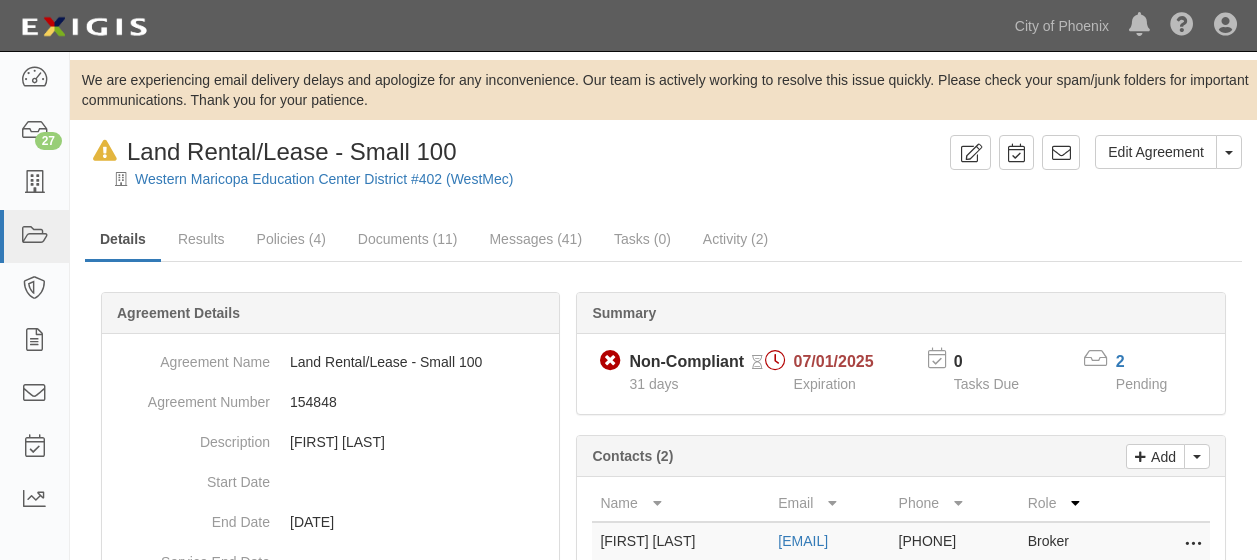 scroll, scrollTop: 0, scrollLeft: 0, axis: both 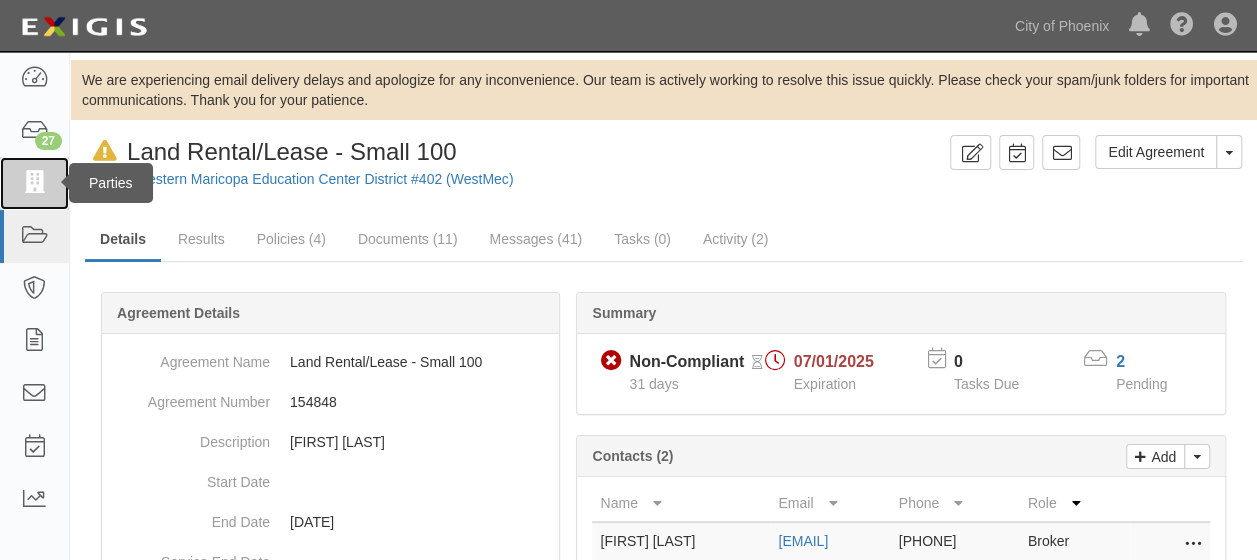 click at bounding box center [34, 183] 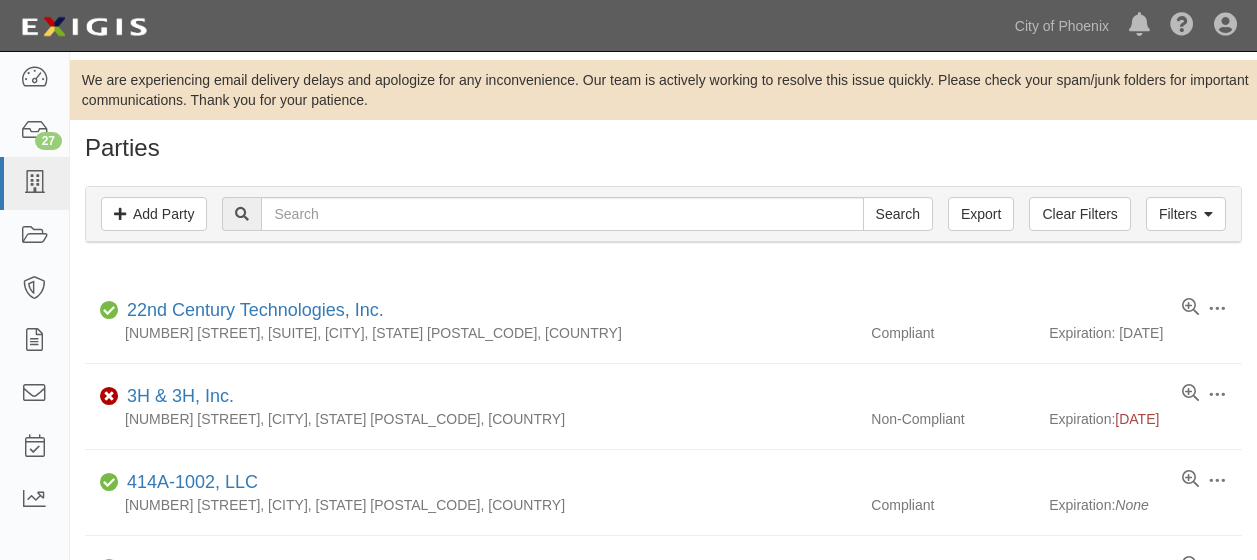 scroll, scrollTop: 0, scrollLeft: 0, axis: both 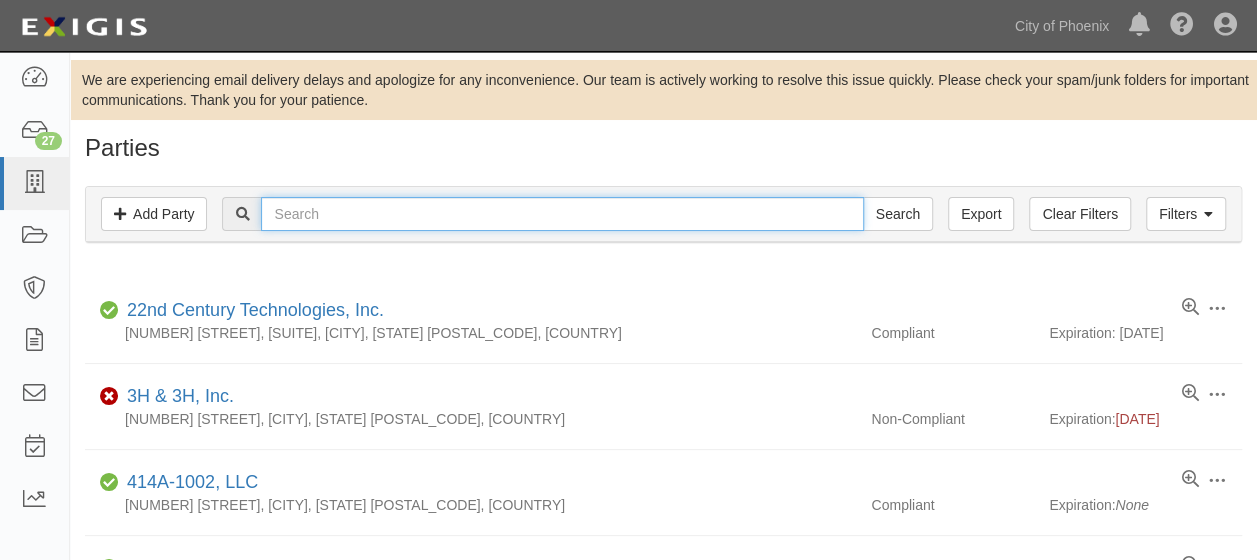 click at bounding box center (562, 214) 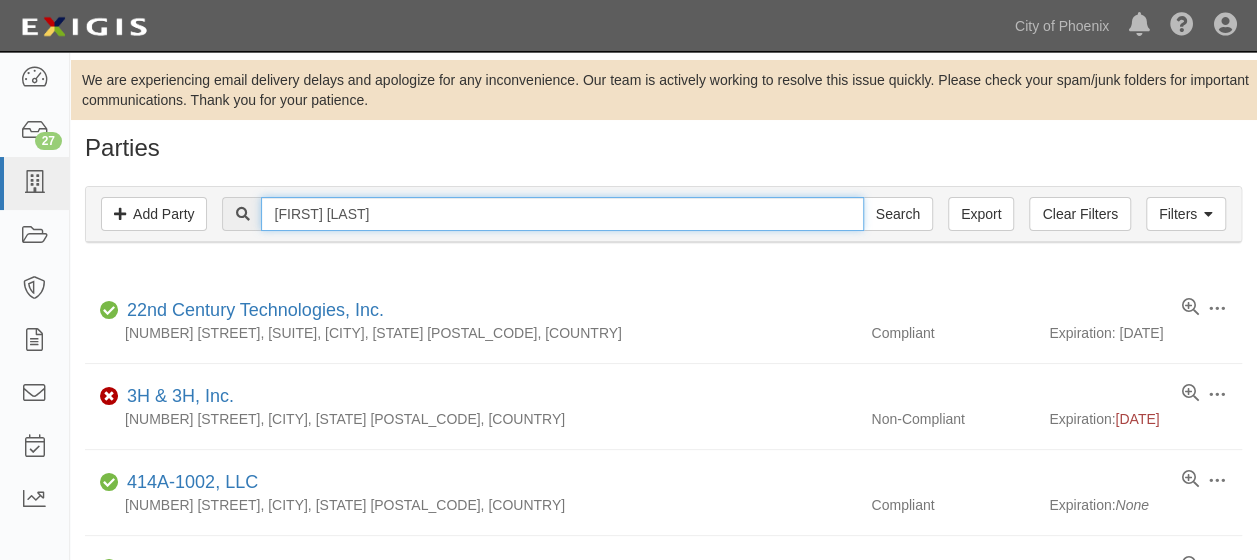 type on "[FIRST] [LAST]" 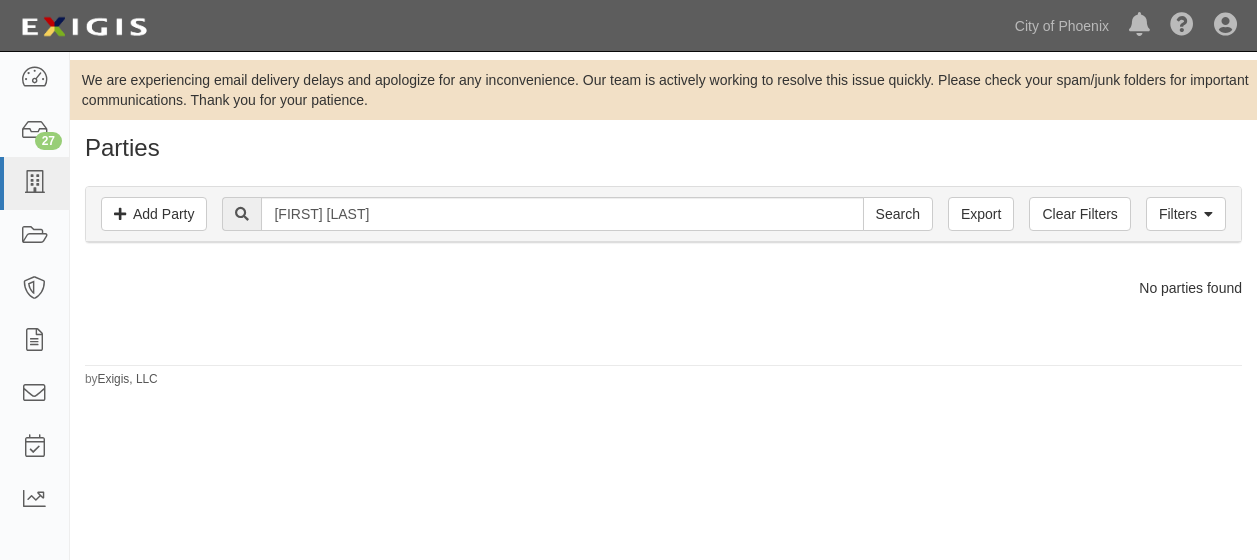 scroll, scrollTop: 0, scrollLeft: 0, axis: both 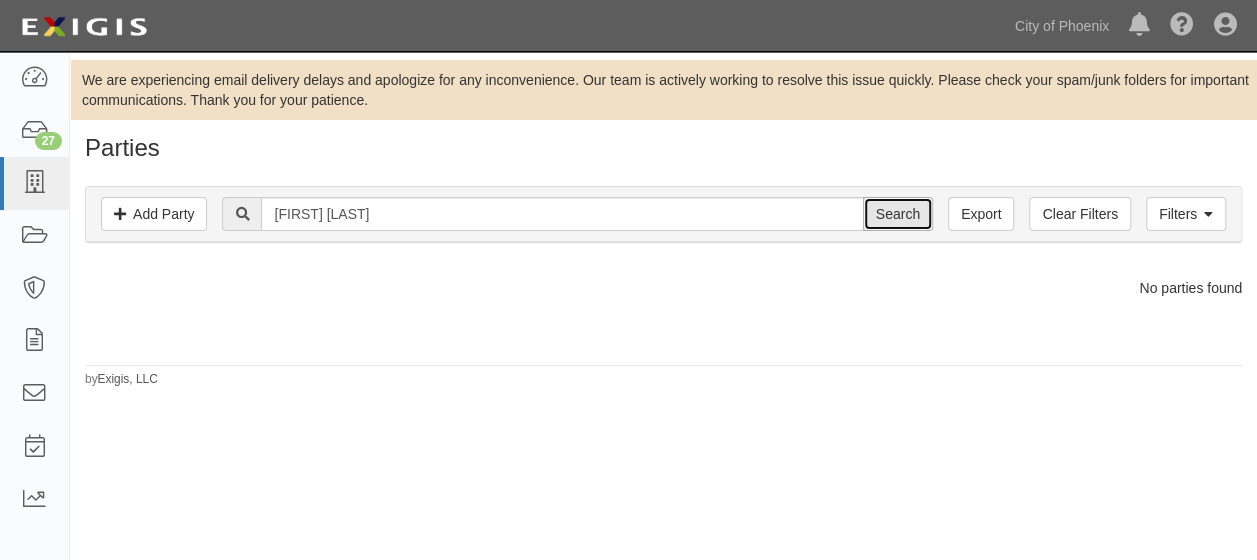 click on "Search" at bounding box center (898, 214) 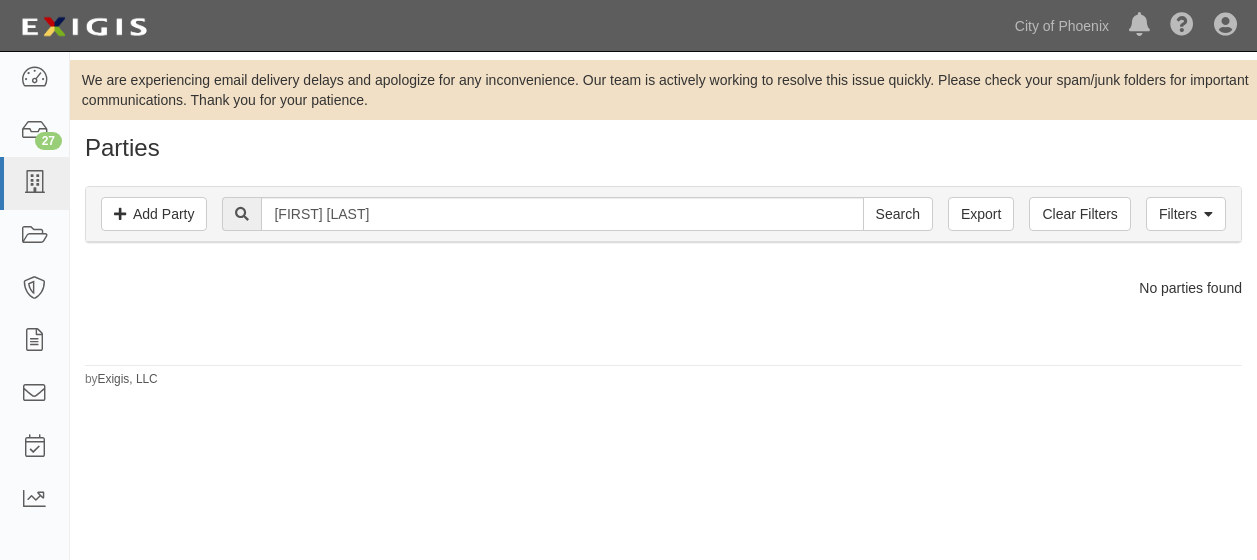 scroll, scrollTop: 0, scrollLeft: 0, axis: both 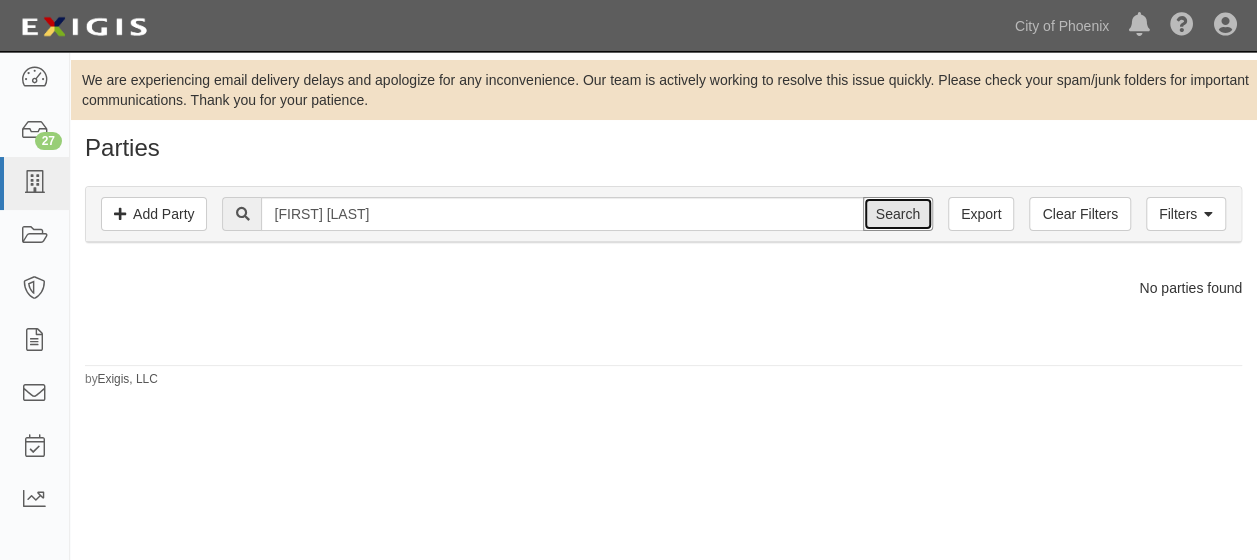 click on "Search" at bounding box center (898, 214) 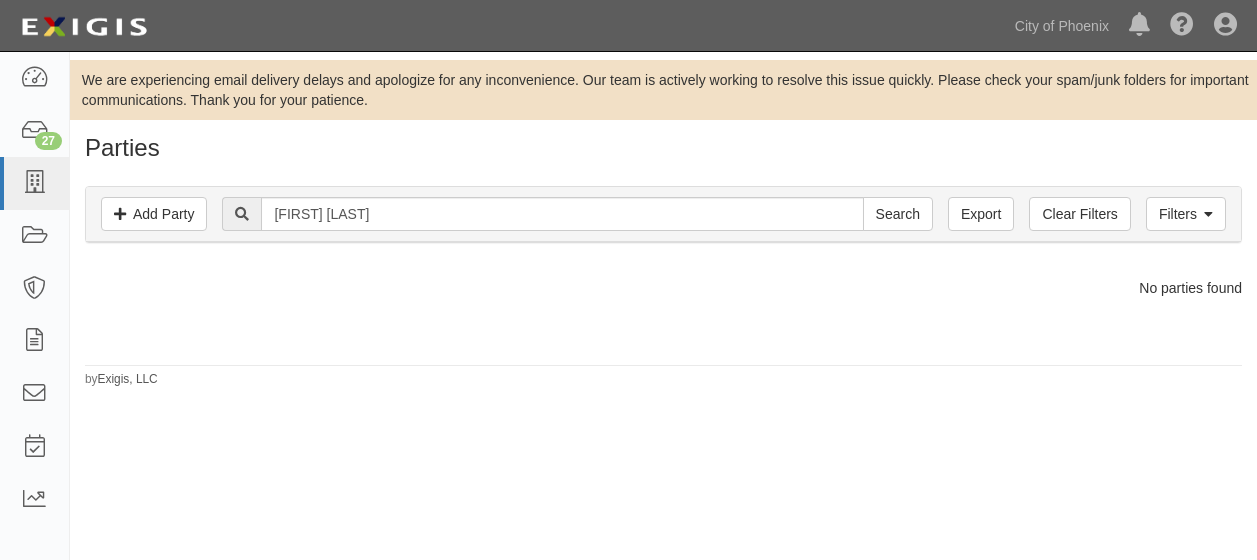 scroll, scrollTop: 0, scrollLeft: 0, axis: both 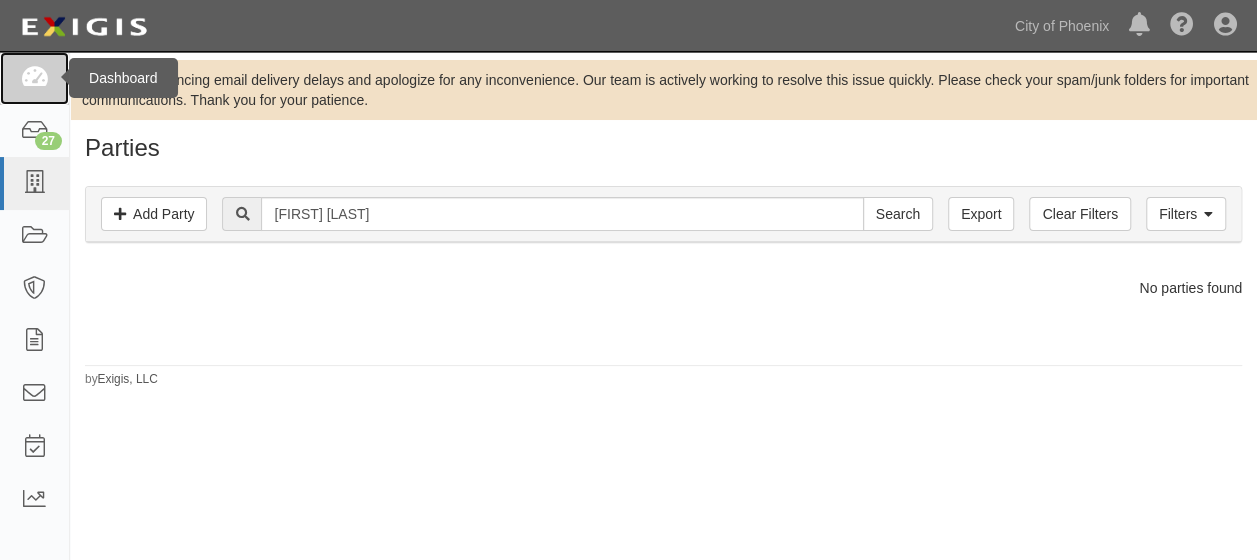 click at bounding box center (34, 78) 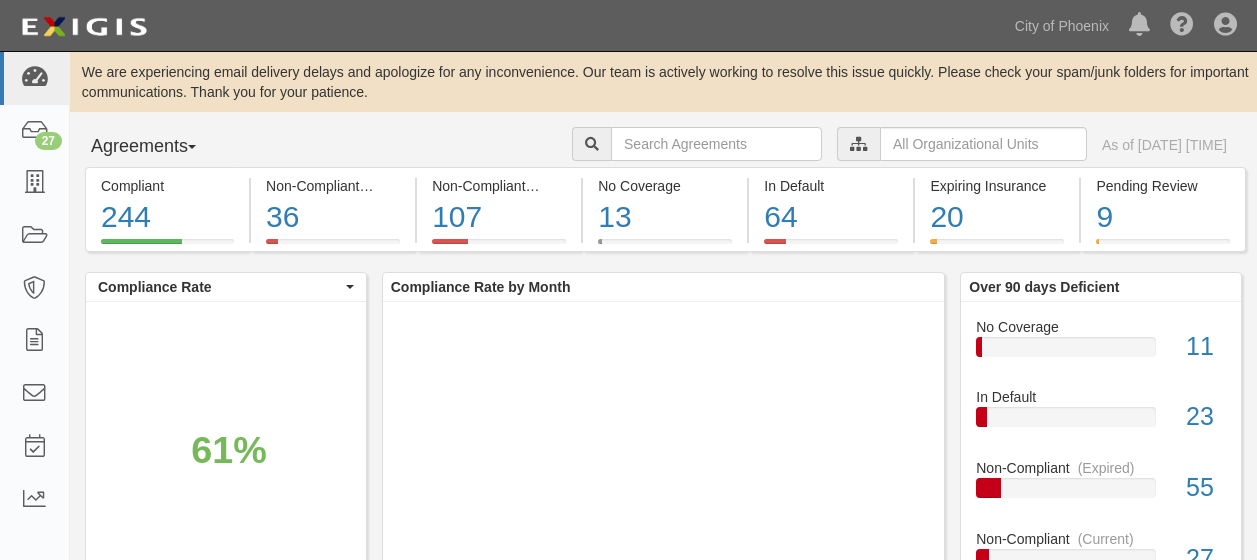 scroll, scrollTop: 0, scrollLeft: 0, axis: both 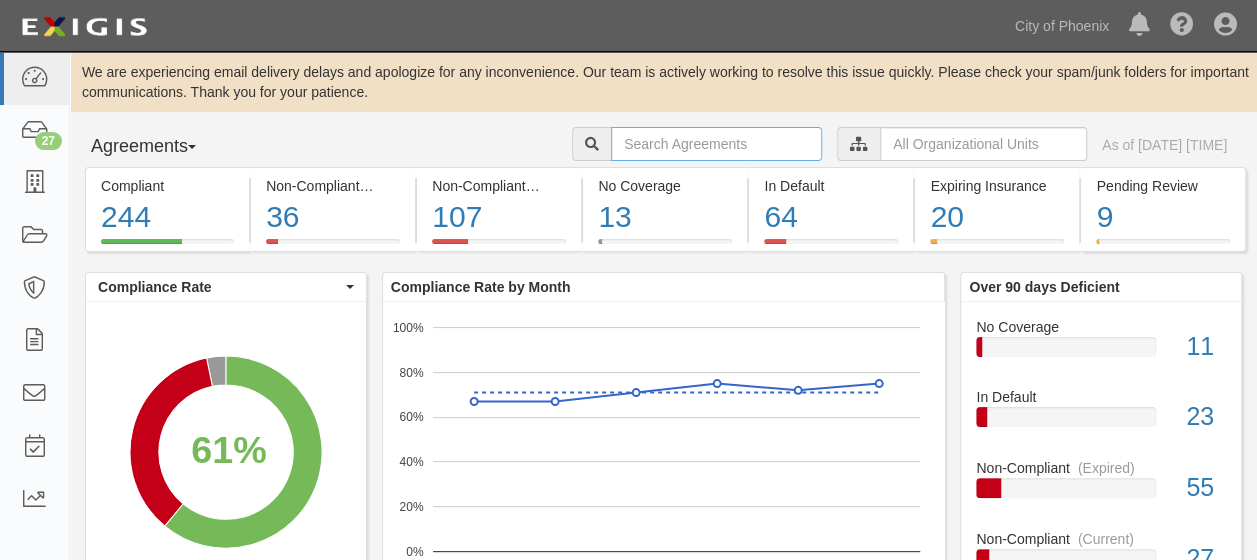 click at bounding box center [716, 144] 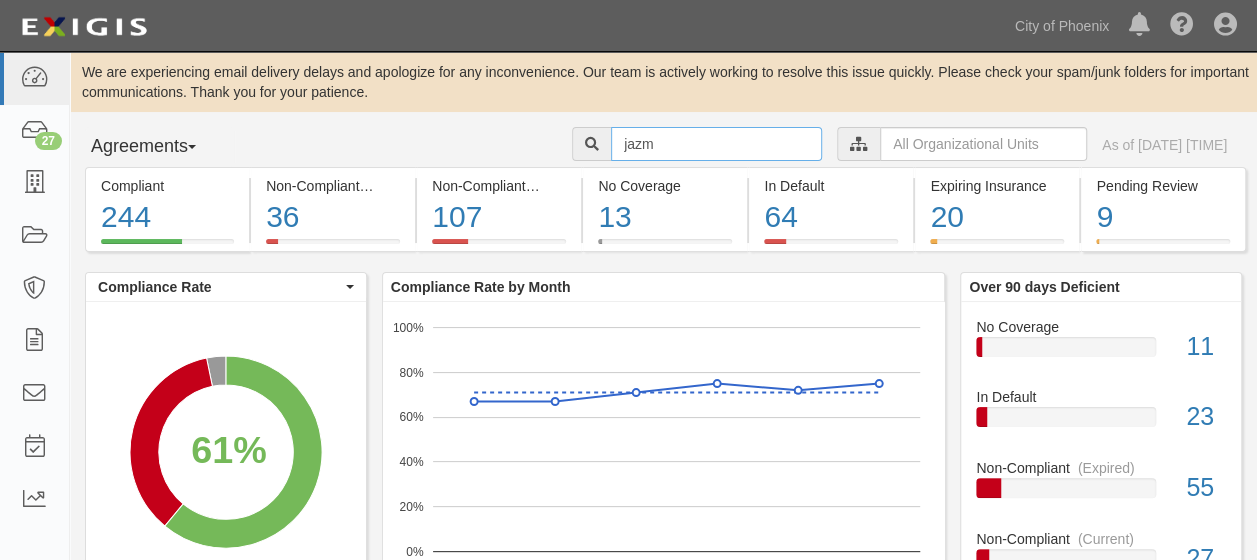 type on "[FIRST] [LAST]" 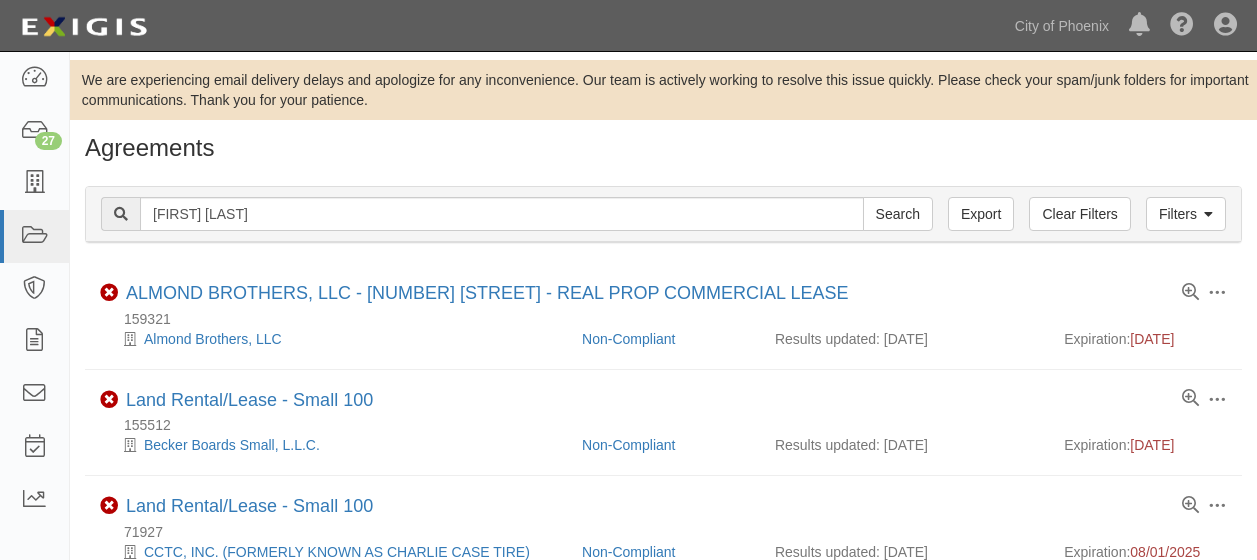 scroll, scrollTop: 0, scrollLeft: 0, axis: both 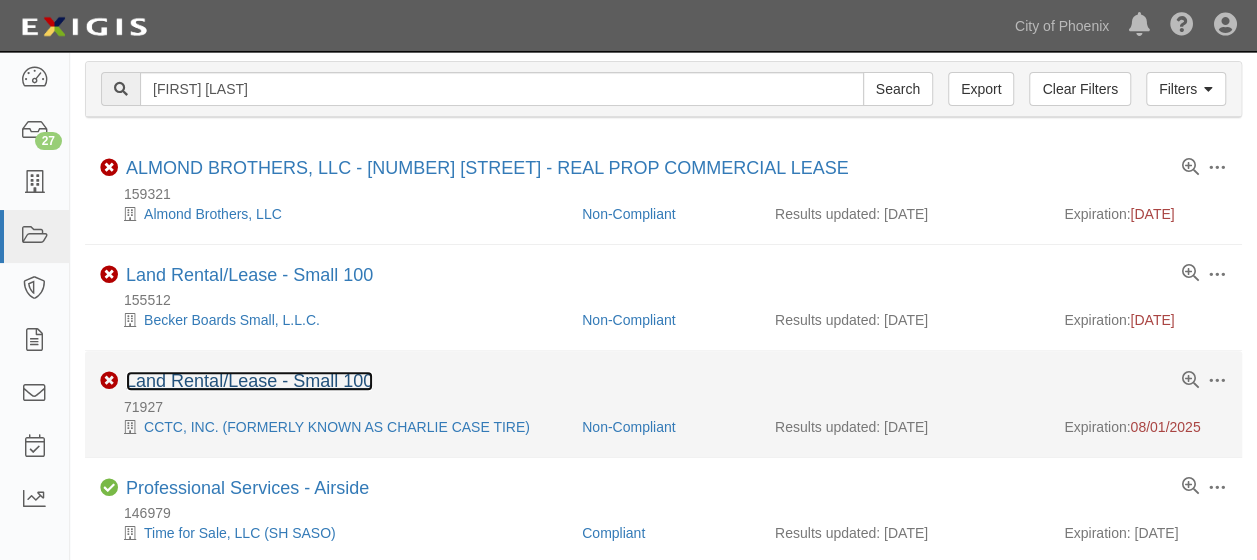 click on "Land Rental/Lease - Small 100" at bounding box center (249, 381) 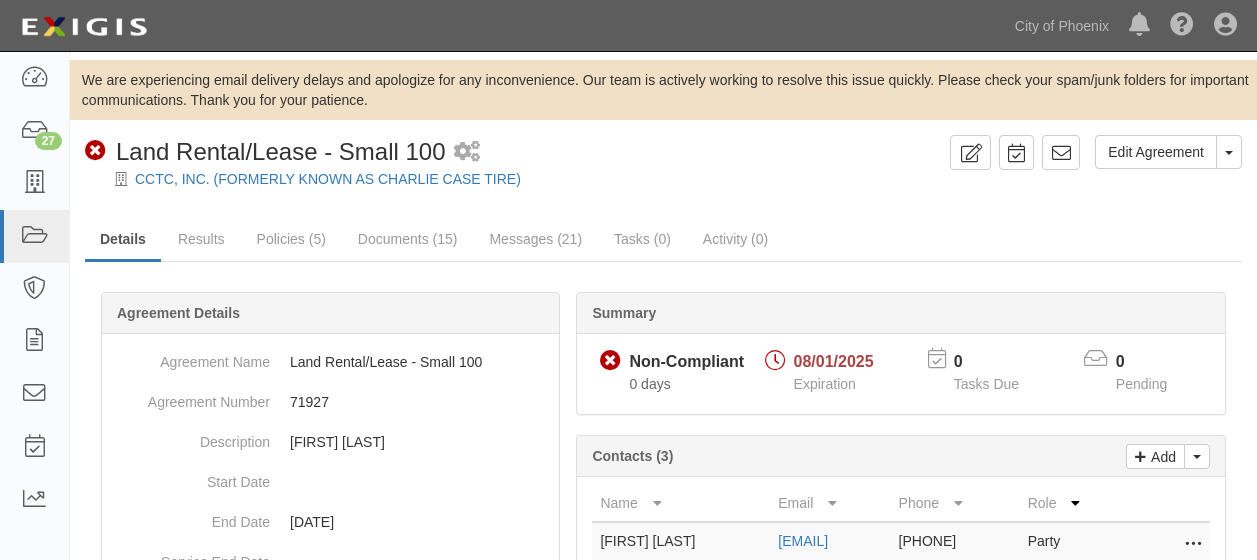 scroll, scrollTop: 0, scrollLeft: 0, axis: both 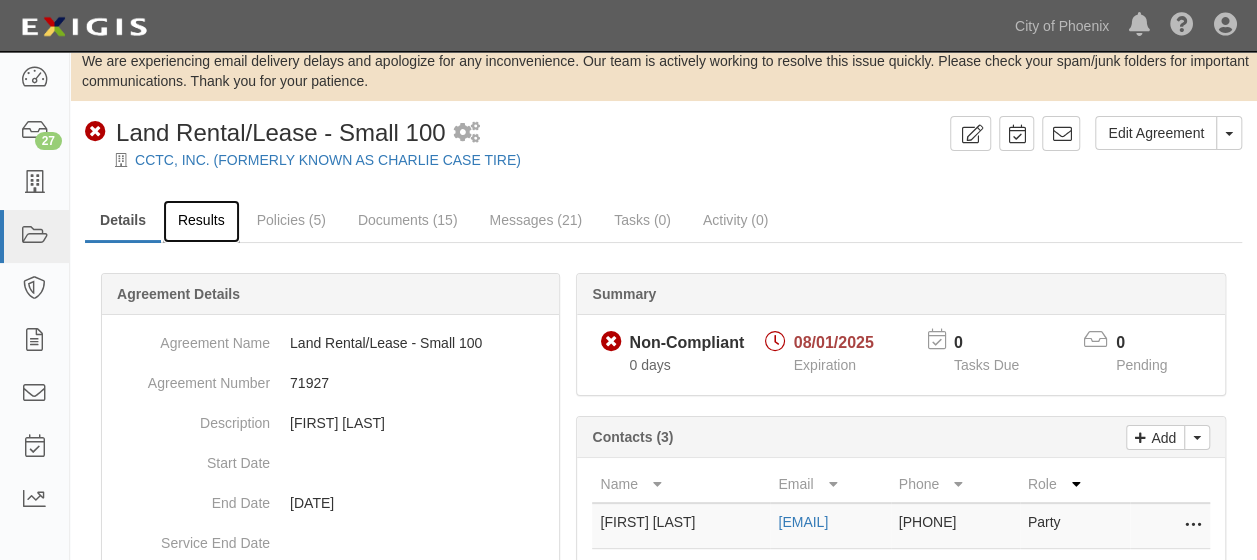 click on "Results" at bounding box center (201, 221) 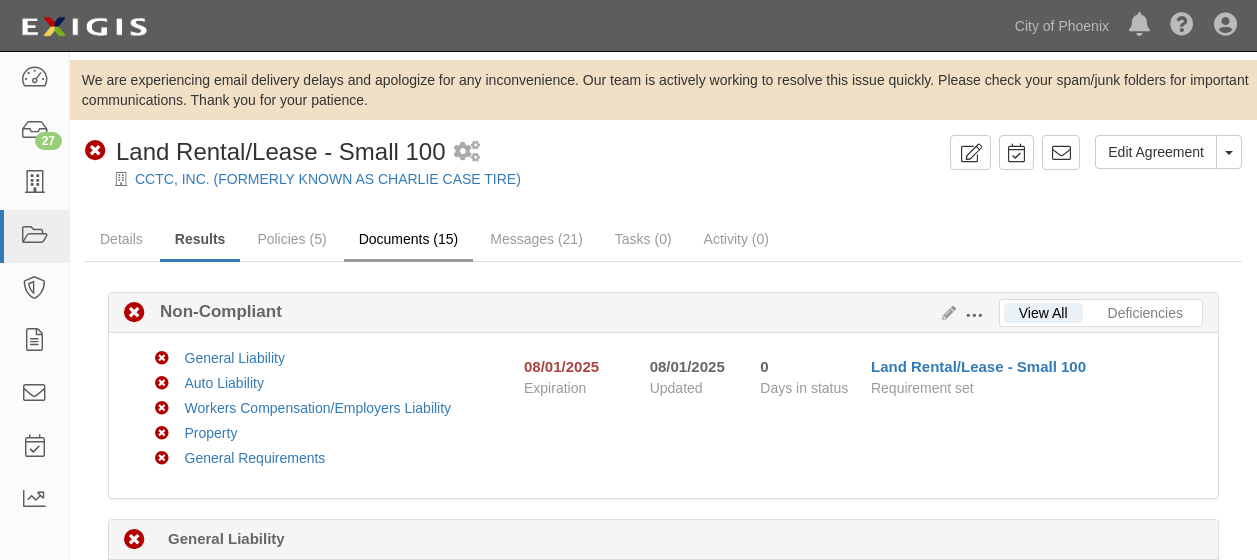 scroll, scrollTop: 0, scrollLeft: 0, axis: both 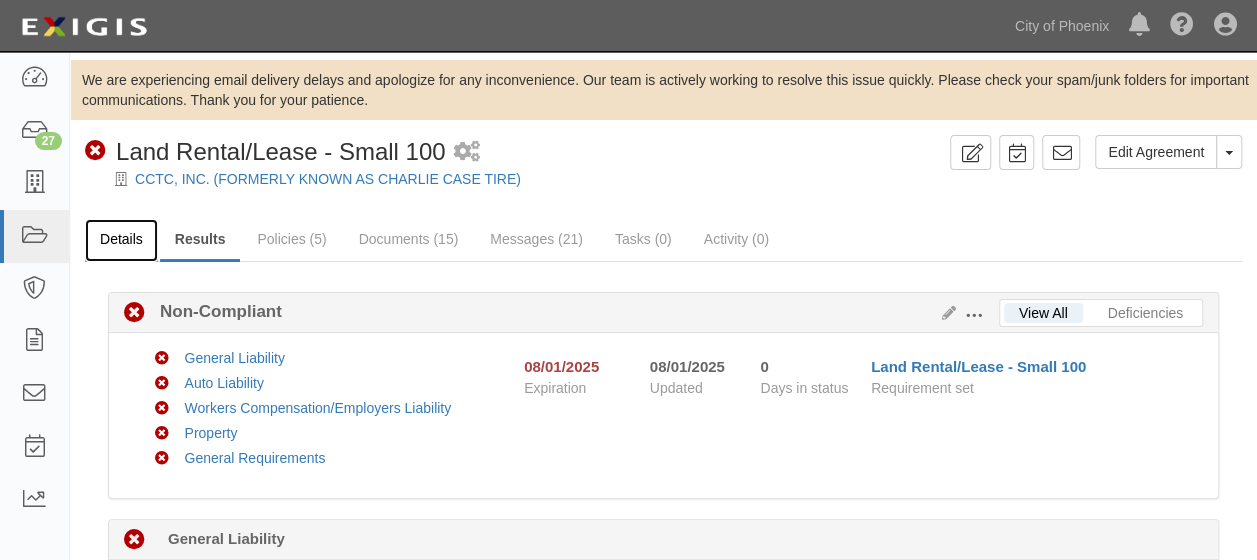 click on "Details" at bounding box center (121, 240) 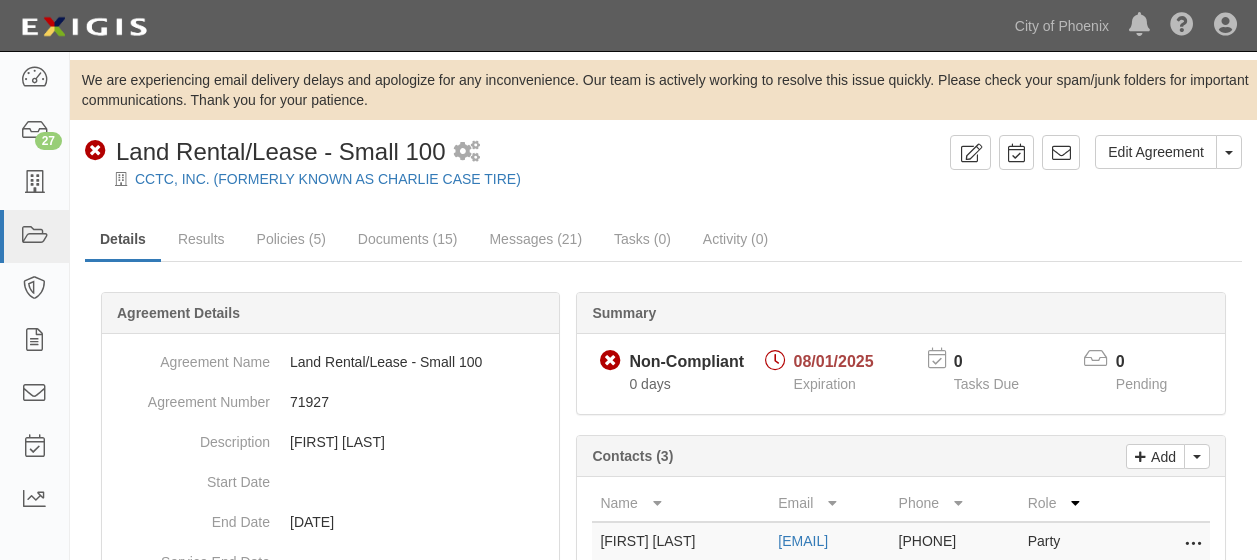 scroll, scrollTop: 0, scrollLeft: 0, axis: both 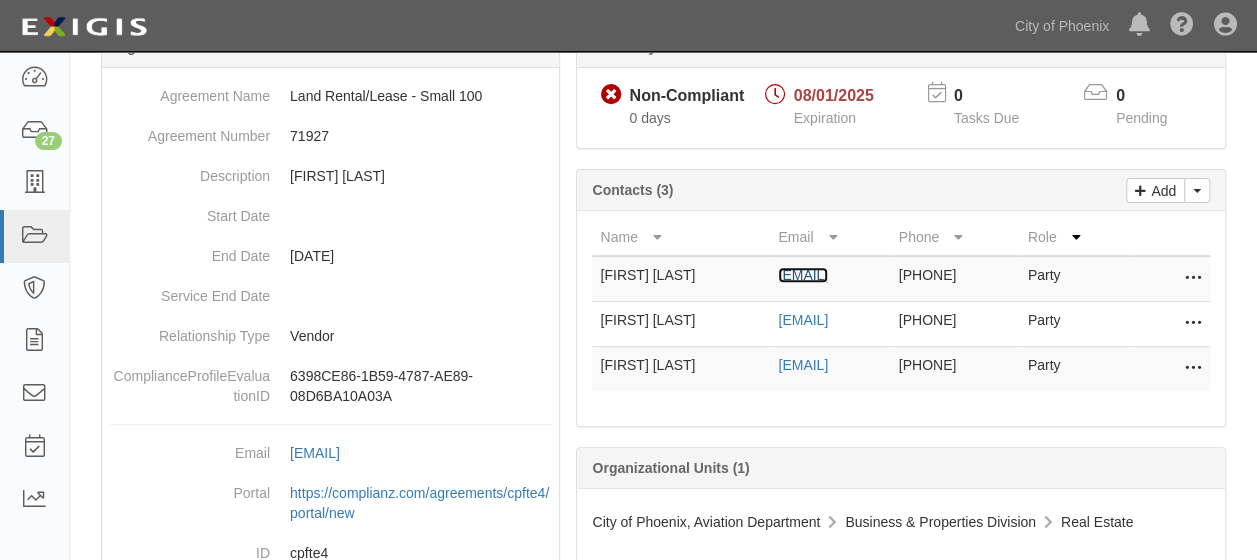 click on "esther.laumanauw@bigbrandtire.com" at bounding box center (803, 275) 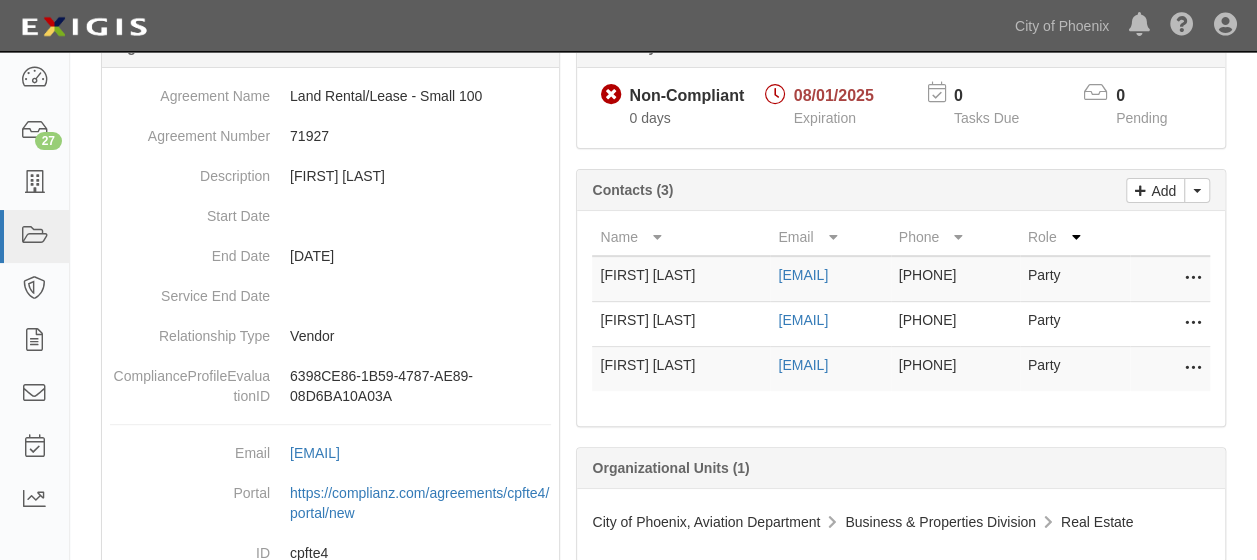 drag, startPoint x: 720, startPoint y: 350, endPoint x: 947, endPoint y: 360, distance: 227.22015 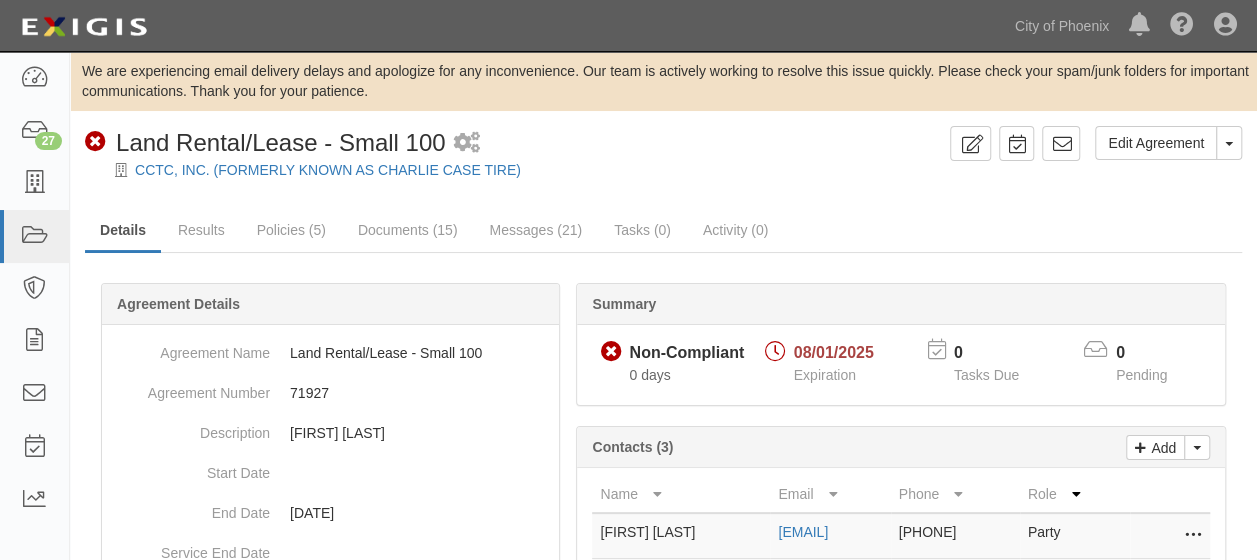 scroll, scrollTop: 2, scrollLeft: 0, axis: vertical 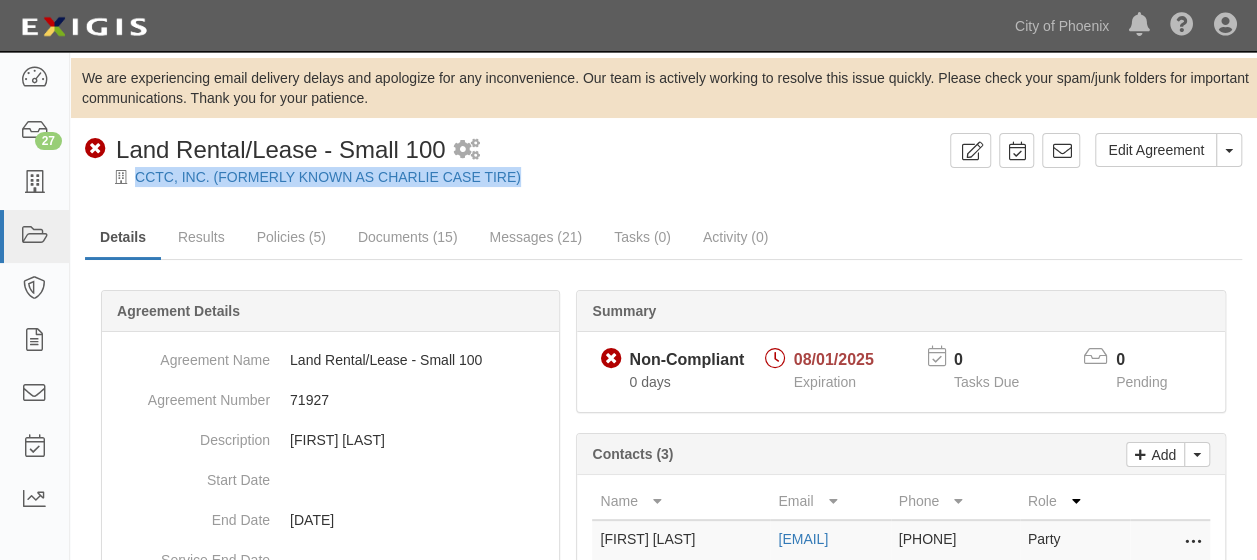 drag, startPoint x: 132, startPoint y: 178, endPoint x: 532, endPoint y: 170, distance: 400.08 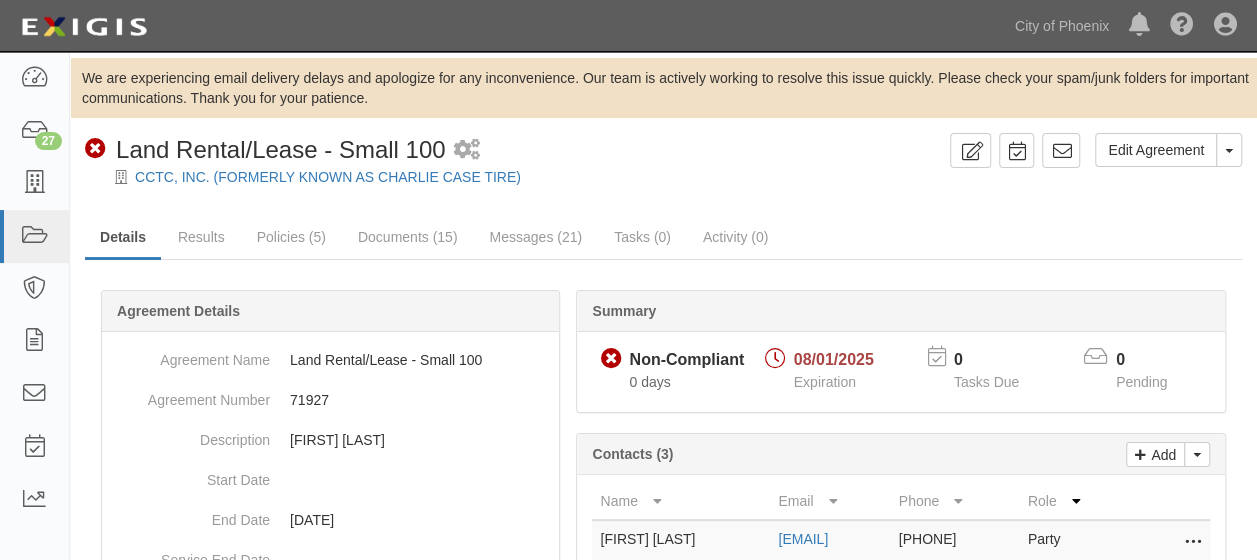 click on "Summary" at bounding box center [901, 311] 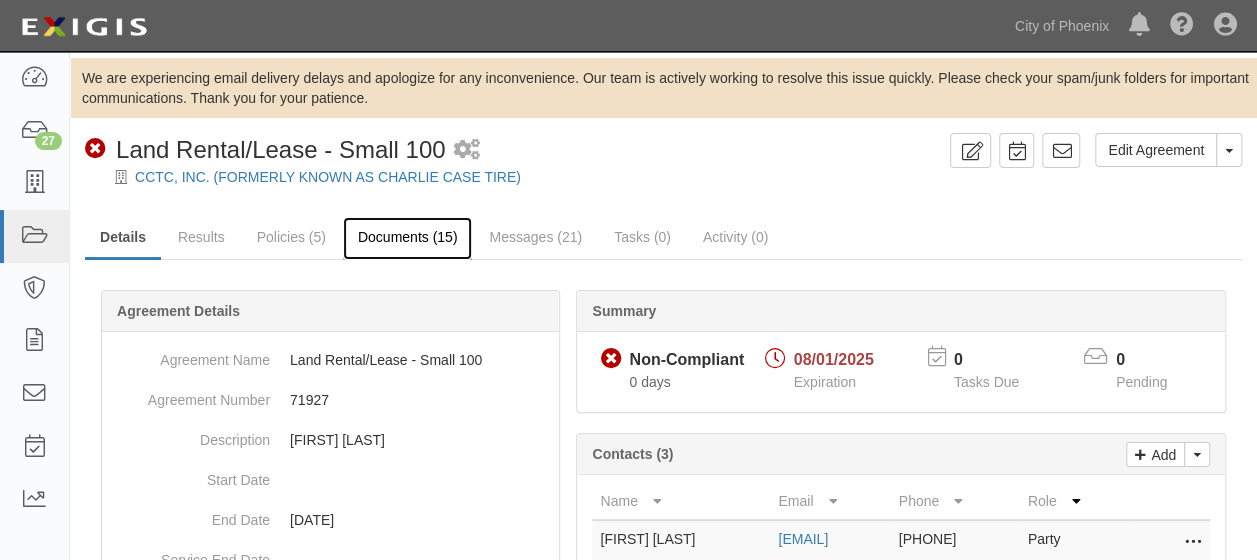 click on "Documents (15)" at bounding box center (408, 238) 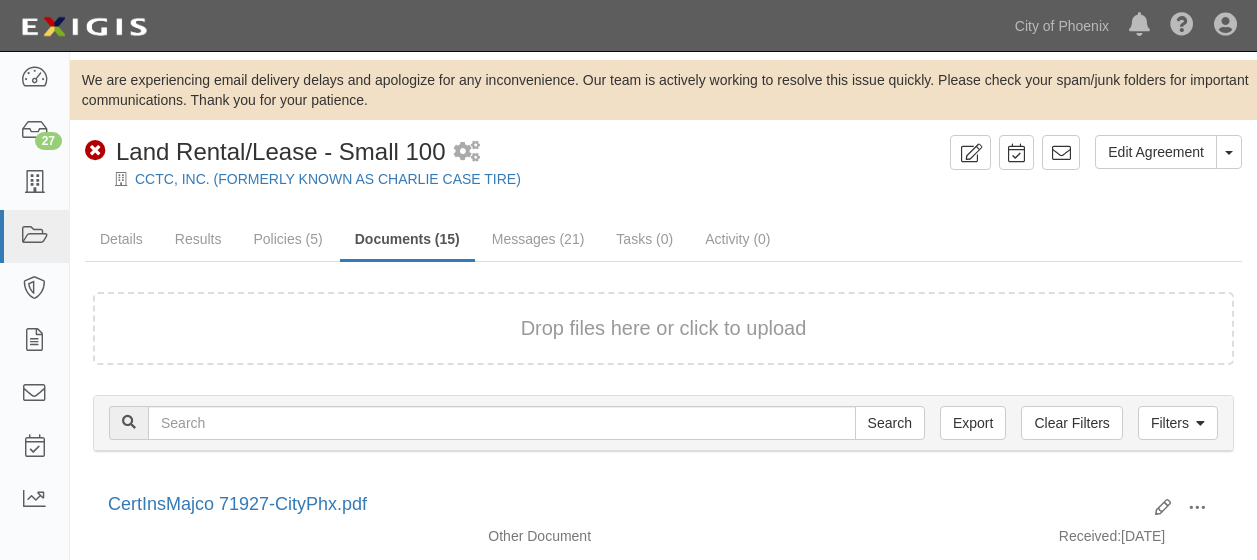 scroll, scrollTop: 0, scrollLeft: 0, axis: both 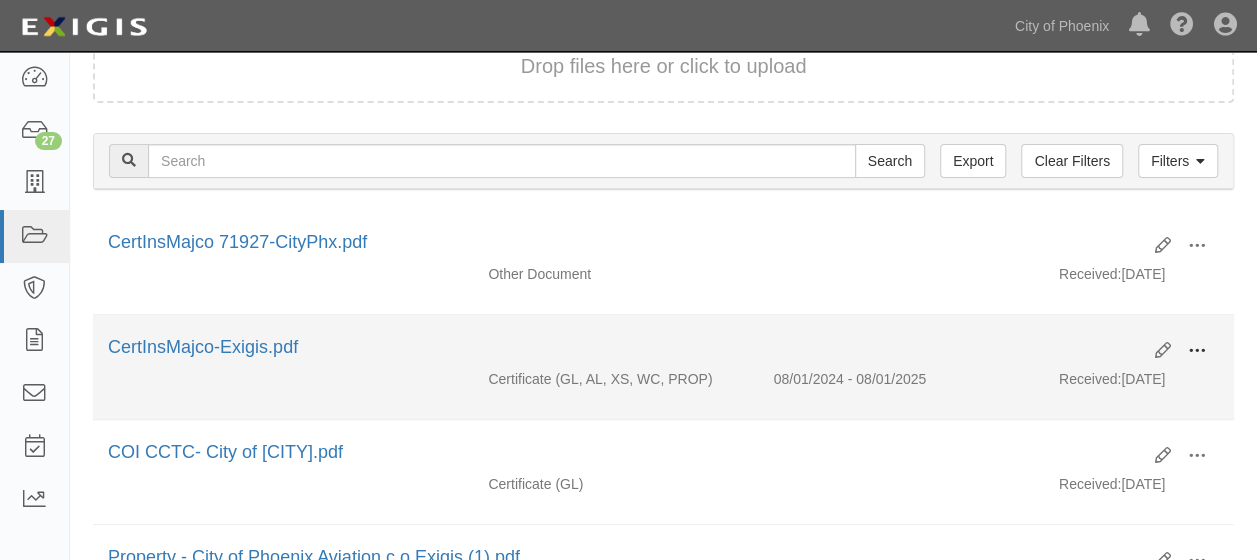 click at bounding box center (1197, 351) 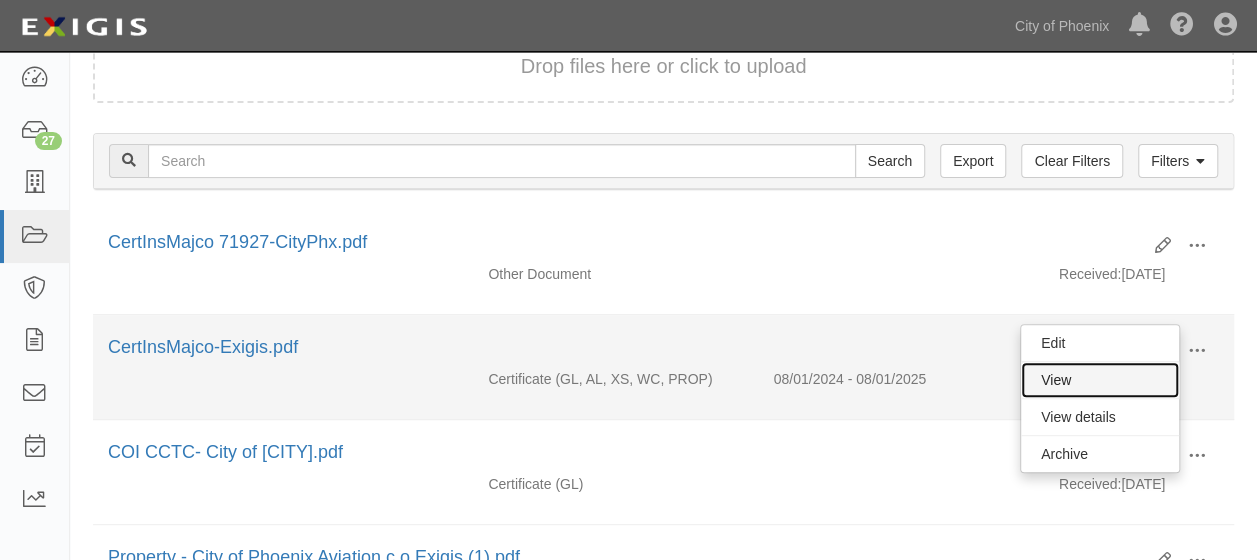 click on "View" at bounding box center (1100, 380) 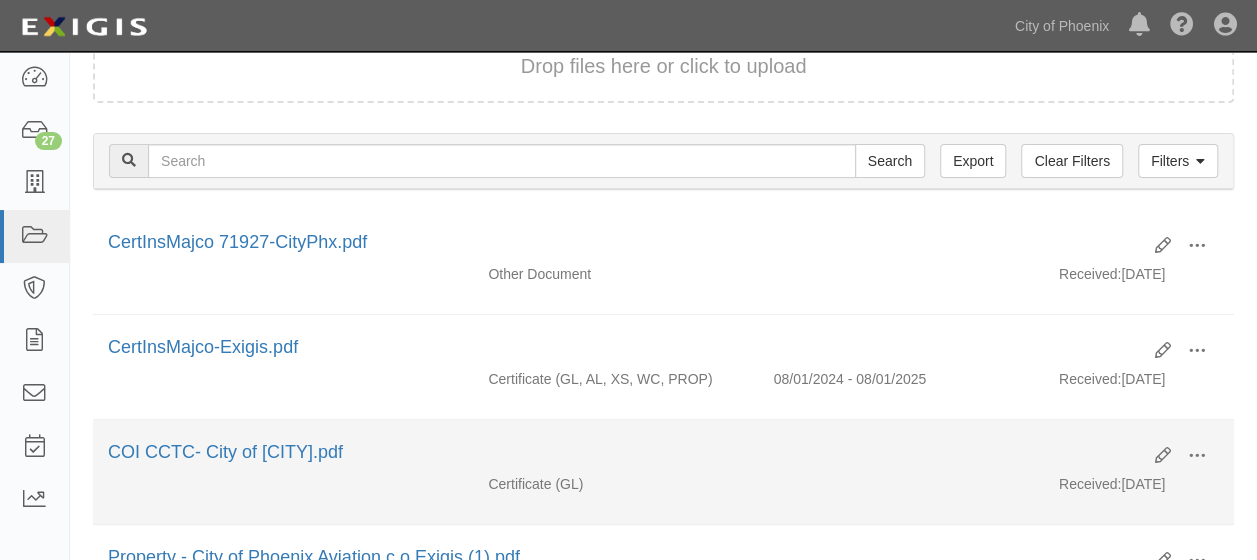 click on "Edit
View
View details
Archive
COI  CCTC-  City of phoenix.pdf
Certificate
(GL)
Received:
01/22/2025" at bounding box center [663, 472] 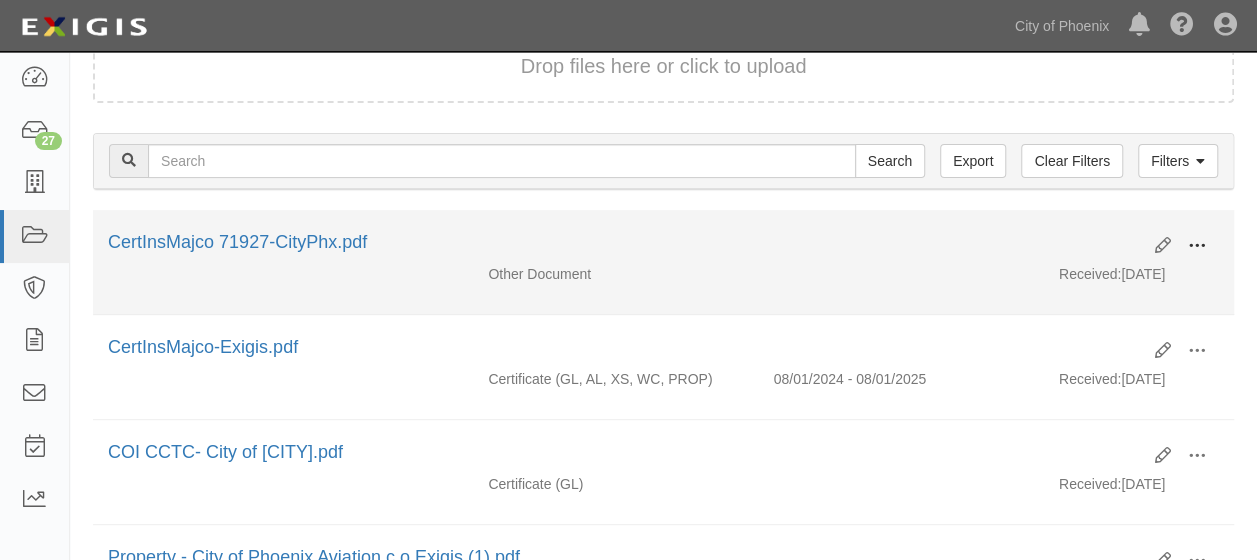 click at bounding box center (1197, 246) 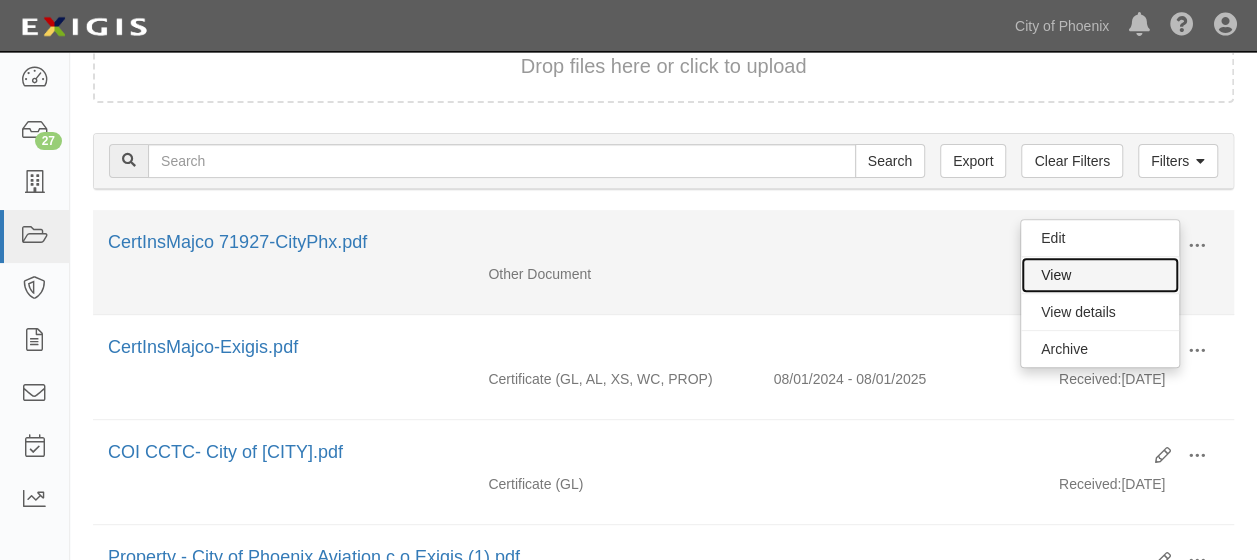 click on "View" at bounding box center (1100, 275) 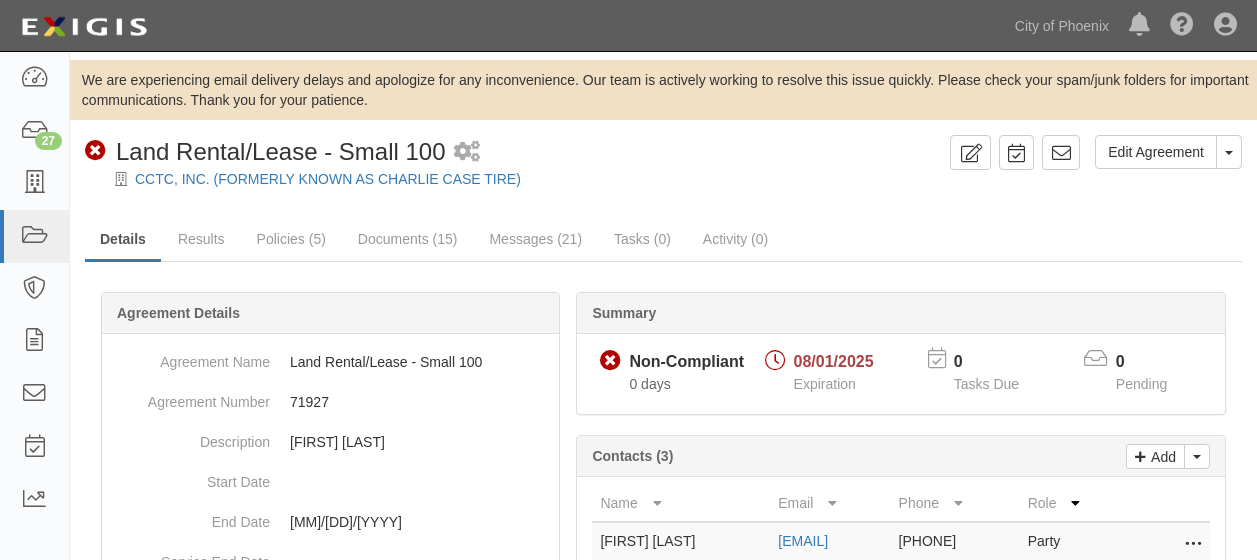 scroll, scrollTop: 19, scrollLeft: 0, axis: vertical 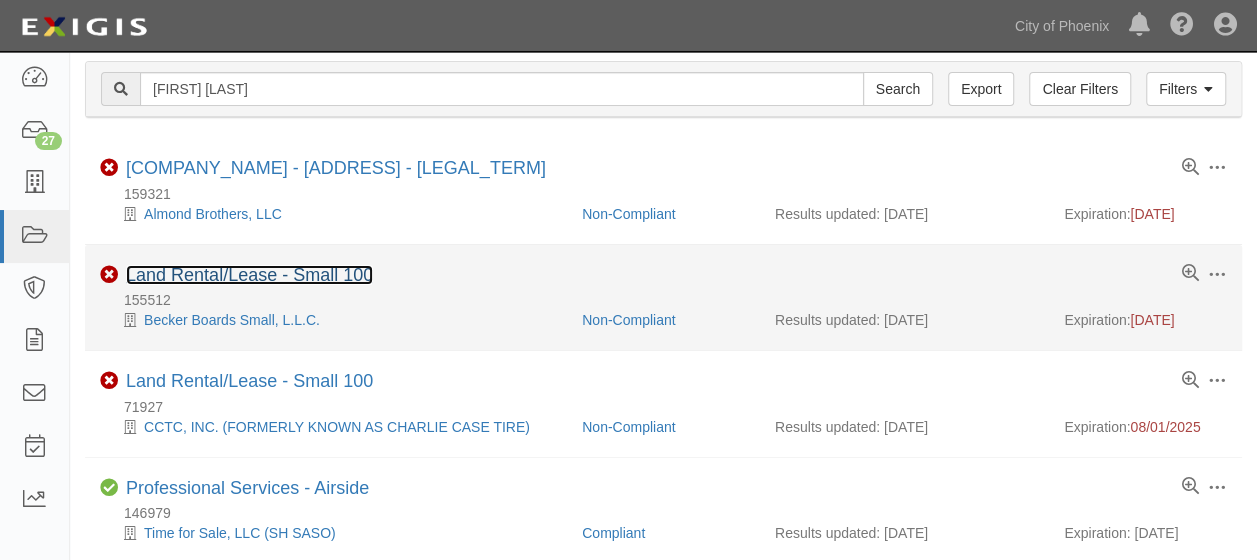 click on "Land Rental/Lease - Small 100" at bounding box center [249, 275] 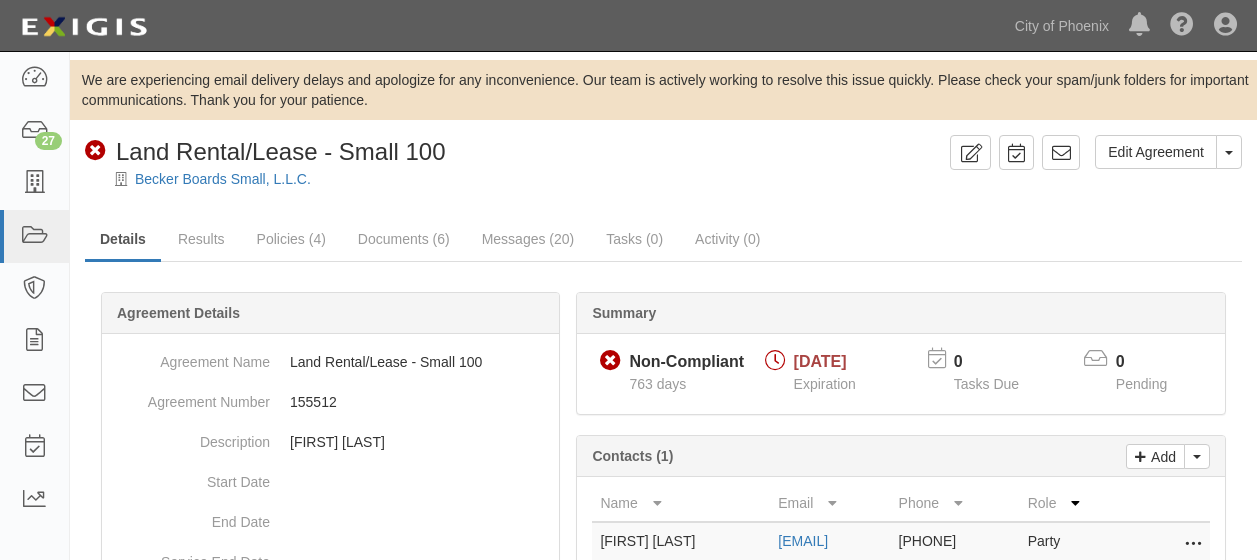 scroll, scrollTop: 0, scrollLeft: 0, axis: both 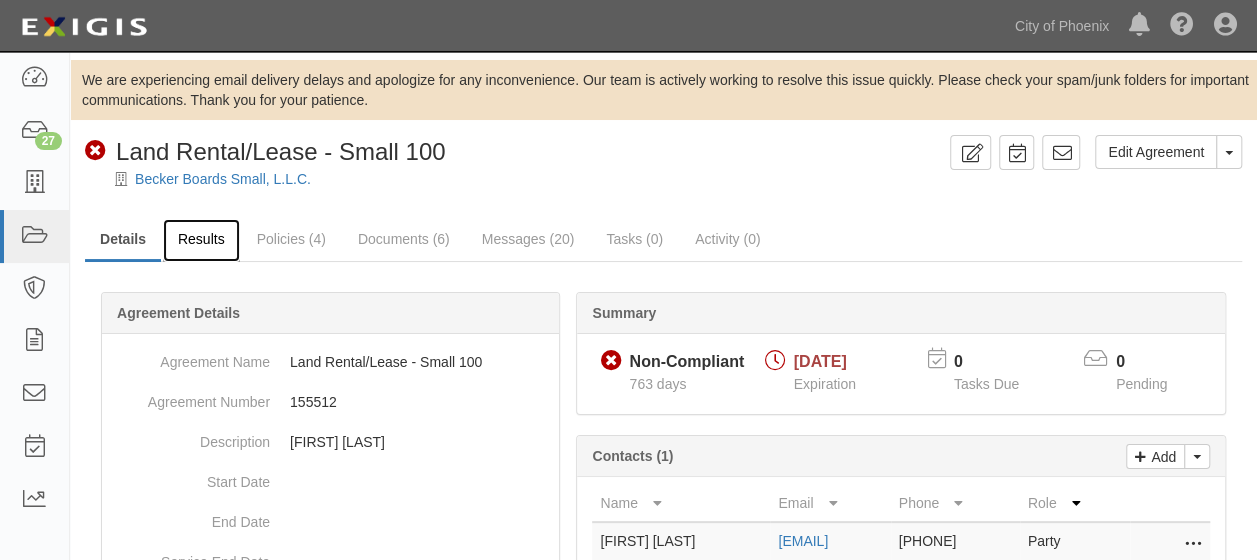 click on "Results" at bounding box center [201, 240] 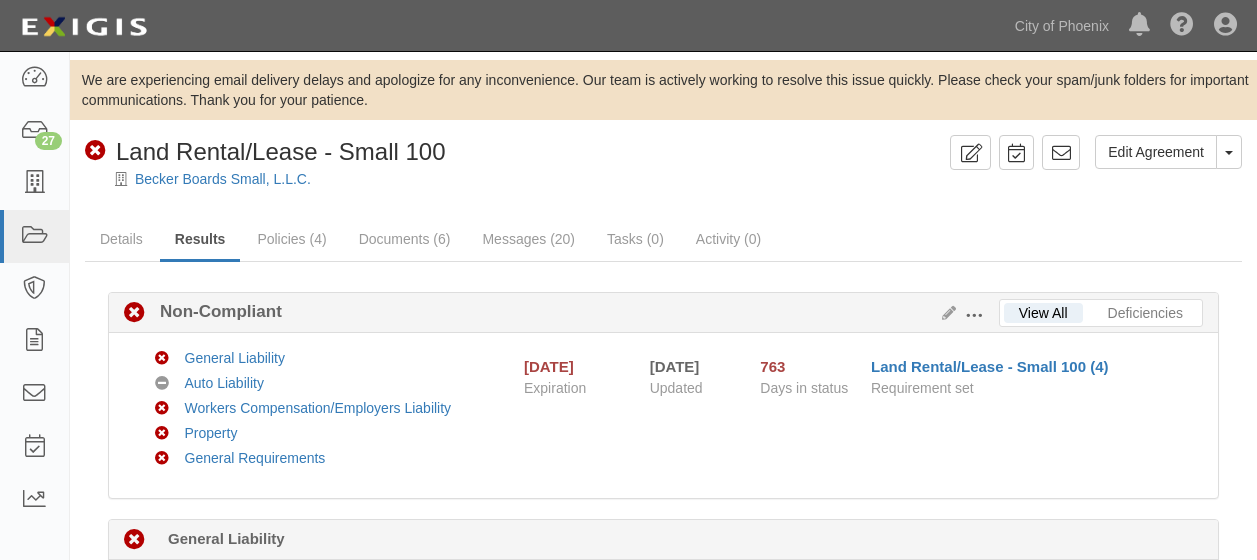scroll, scrollTop: 0, scrollLeft: 0, axis: both 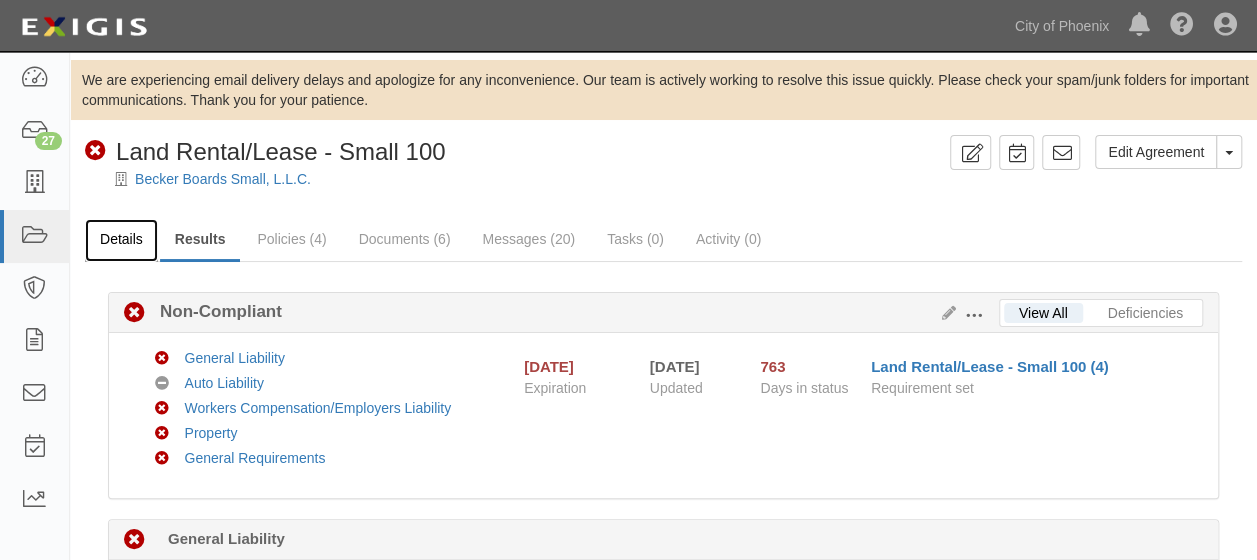 click on "Details" at bounding box center (121, 240) 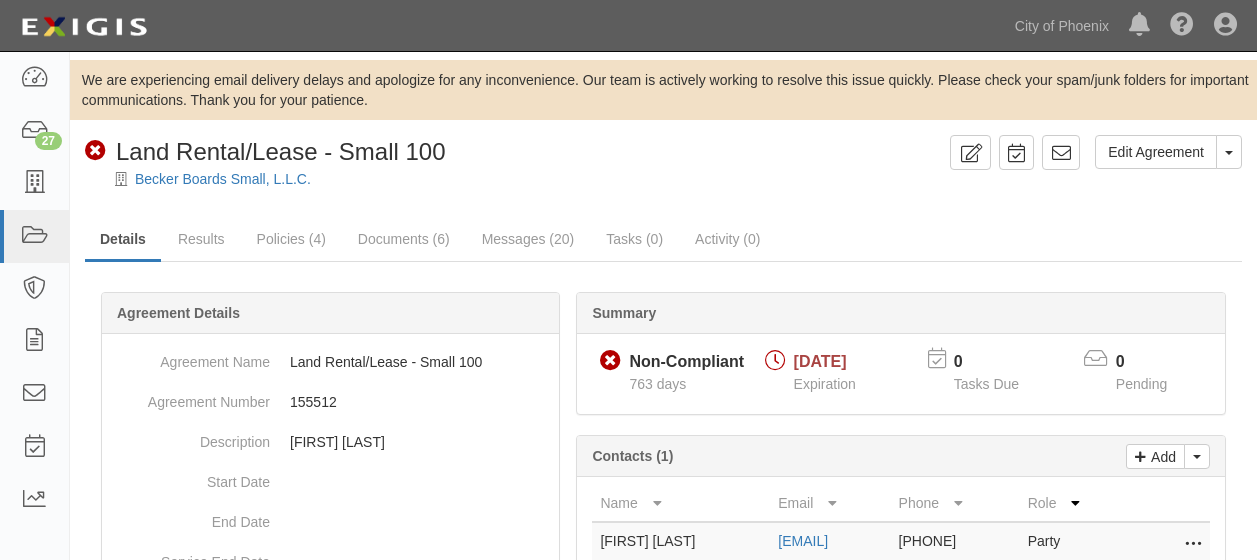 scroll, scrollTop: 0, scrollLeft: 0, axis: both 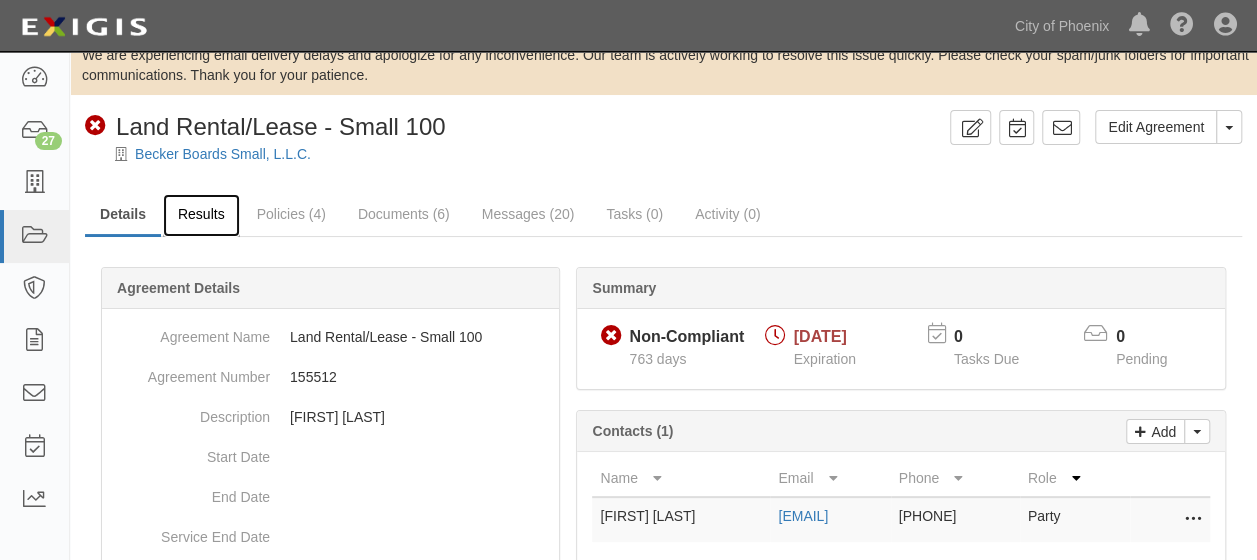 click on "Results" at bounding box center [201, 215] 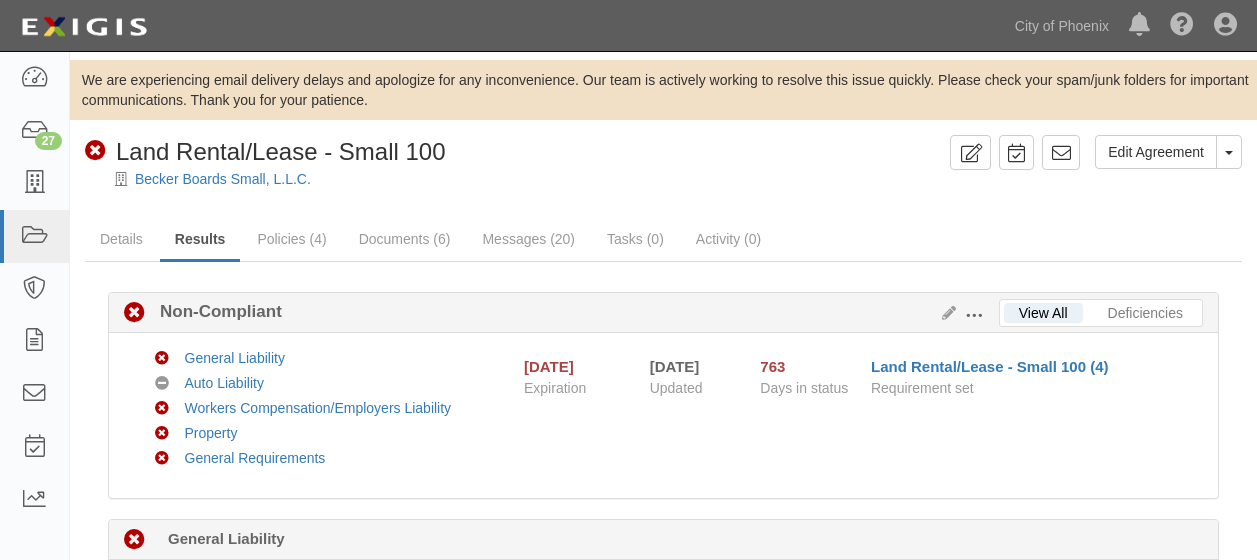 scroll, scrollTop: 0, scrollLeft: 0, axis: both 